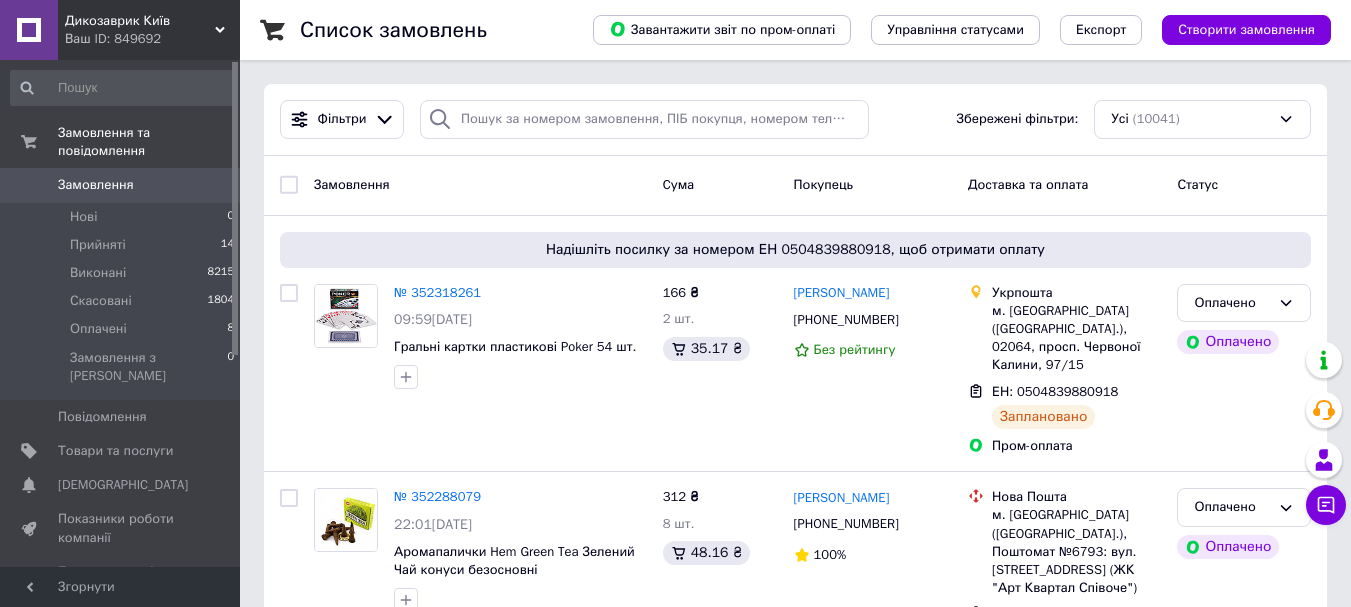 scroll, scrollTop: 0, scrollLeft: 0, axis: both 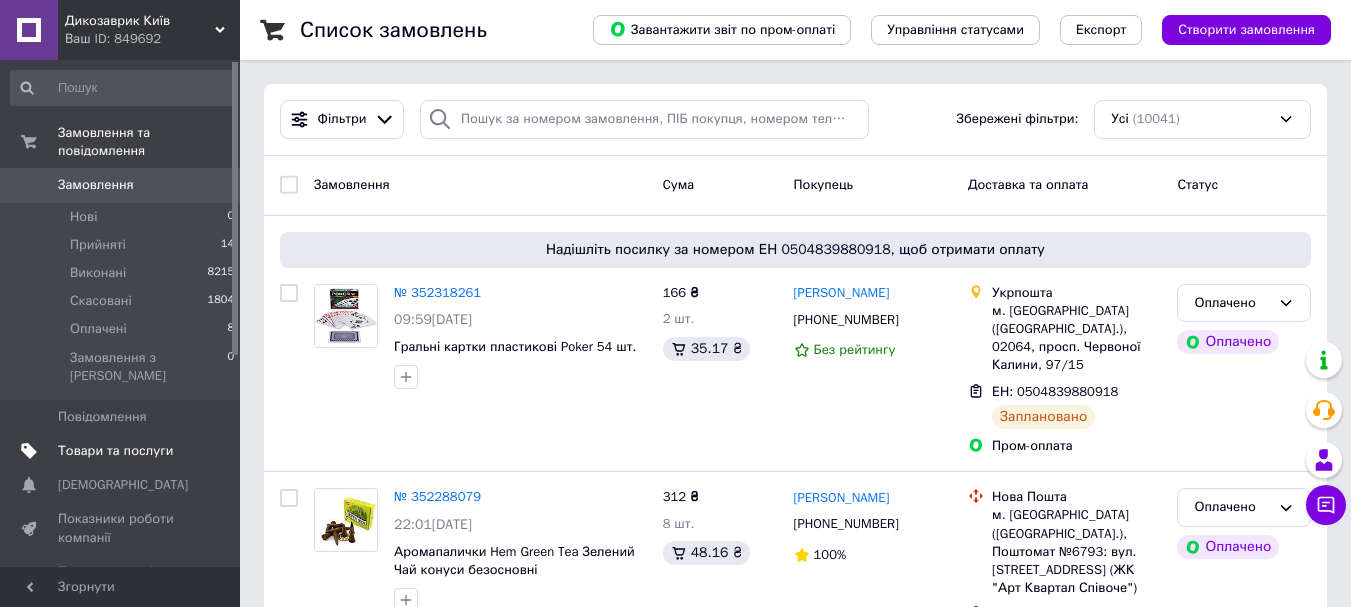 click on "Товари та послуги" at bounding box center (115, 451) 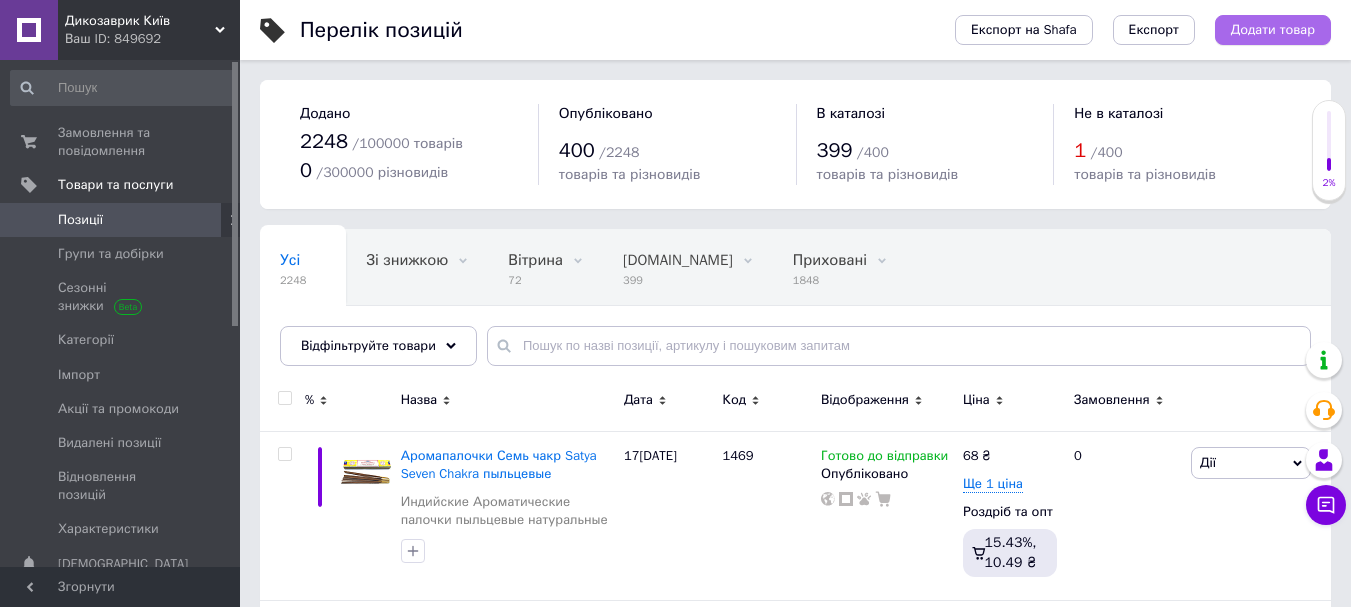 click on "Додати товар" at bounding box center (1273, 30) 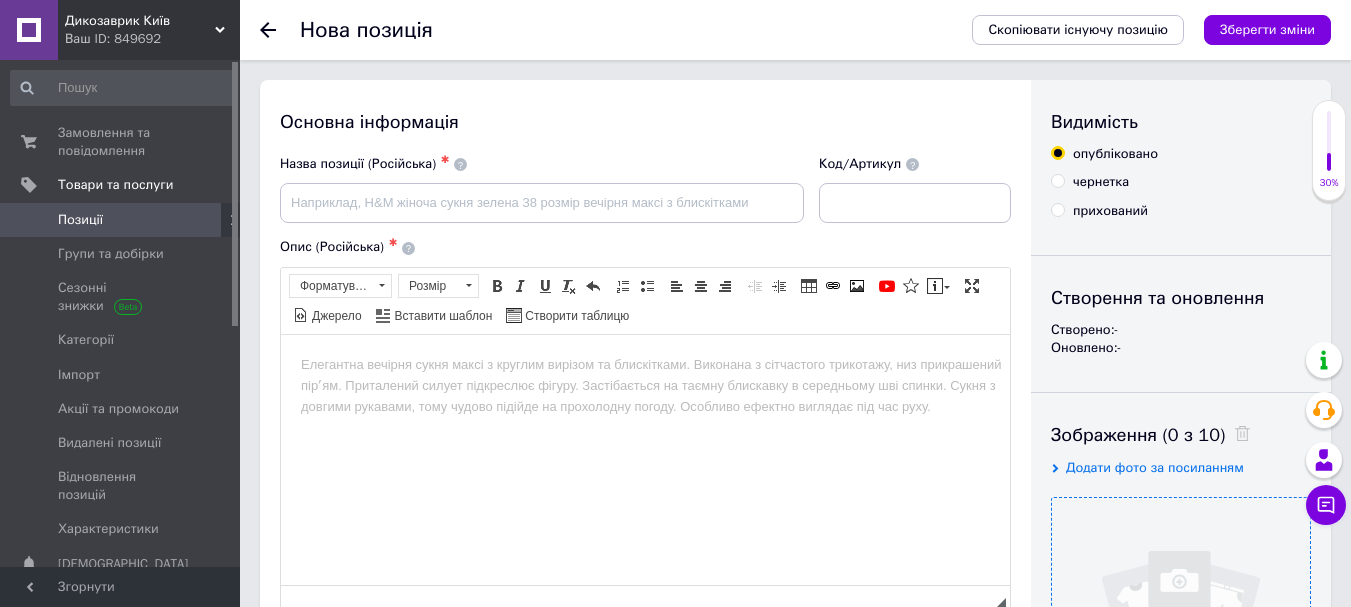 scroll, scrollTop: 0, scrollLeft: 0, axis: both 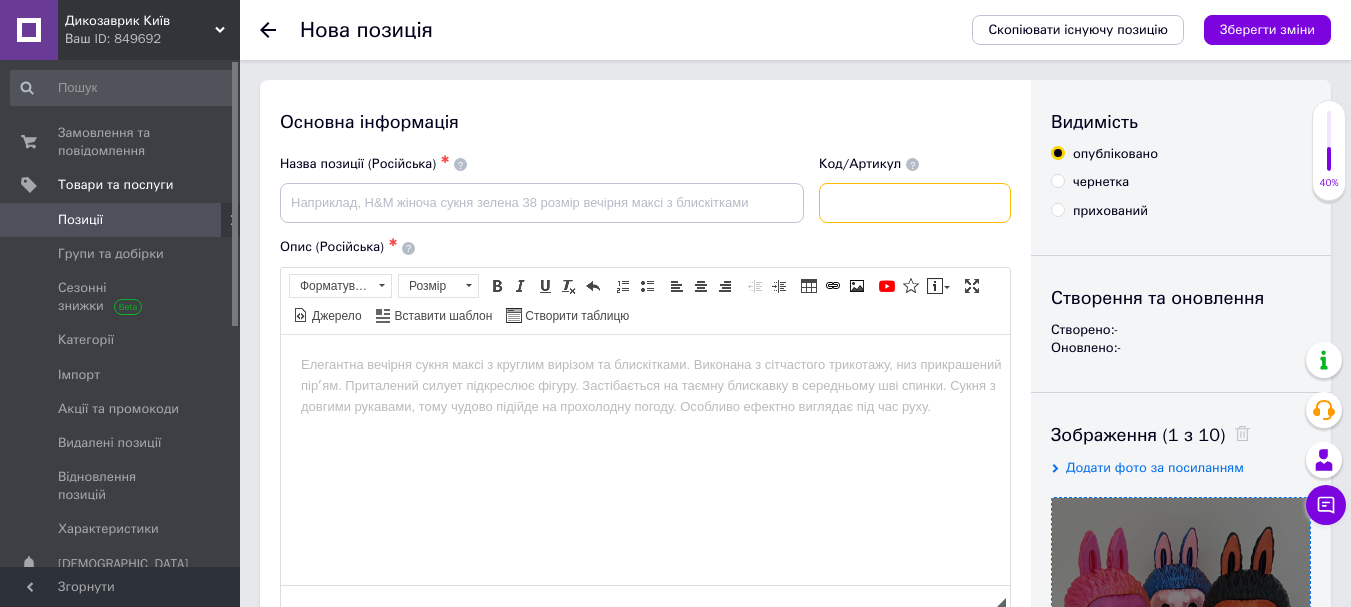 click at bounding box center [915, 203] 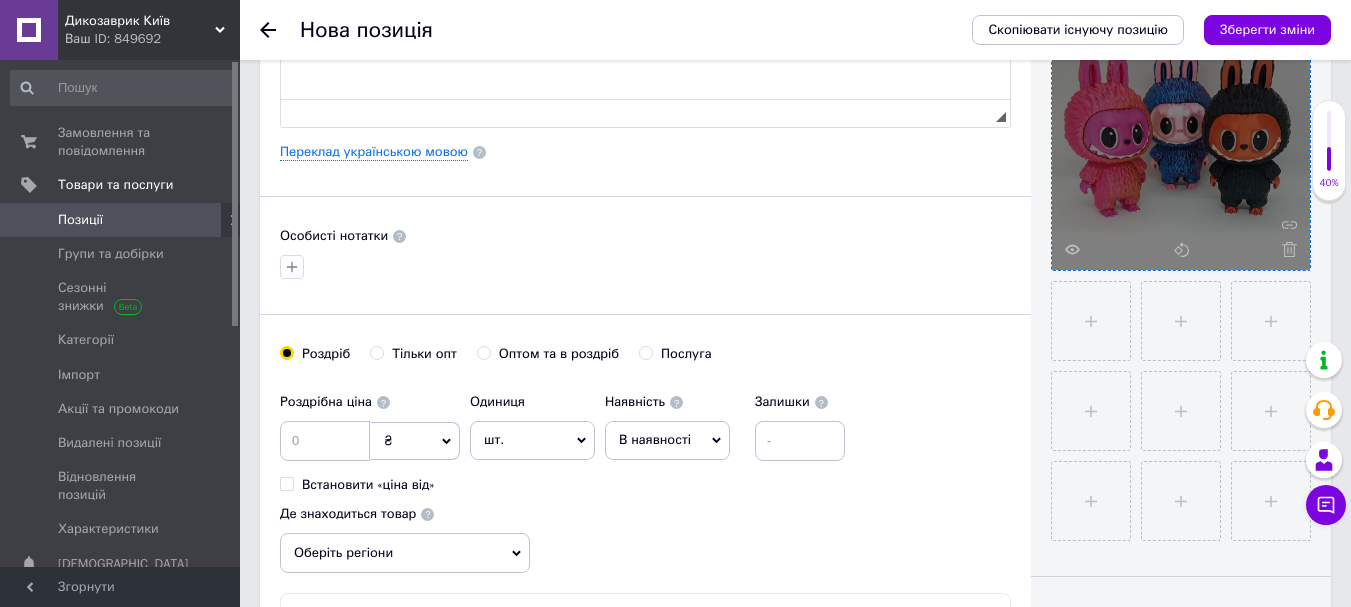 scroll, scrollTop: 500, scrollLeft: 0, axis: vertical 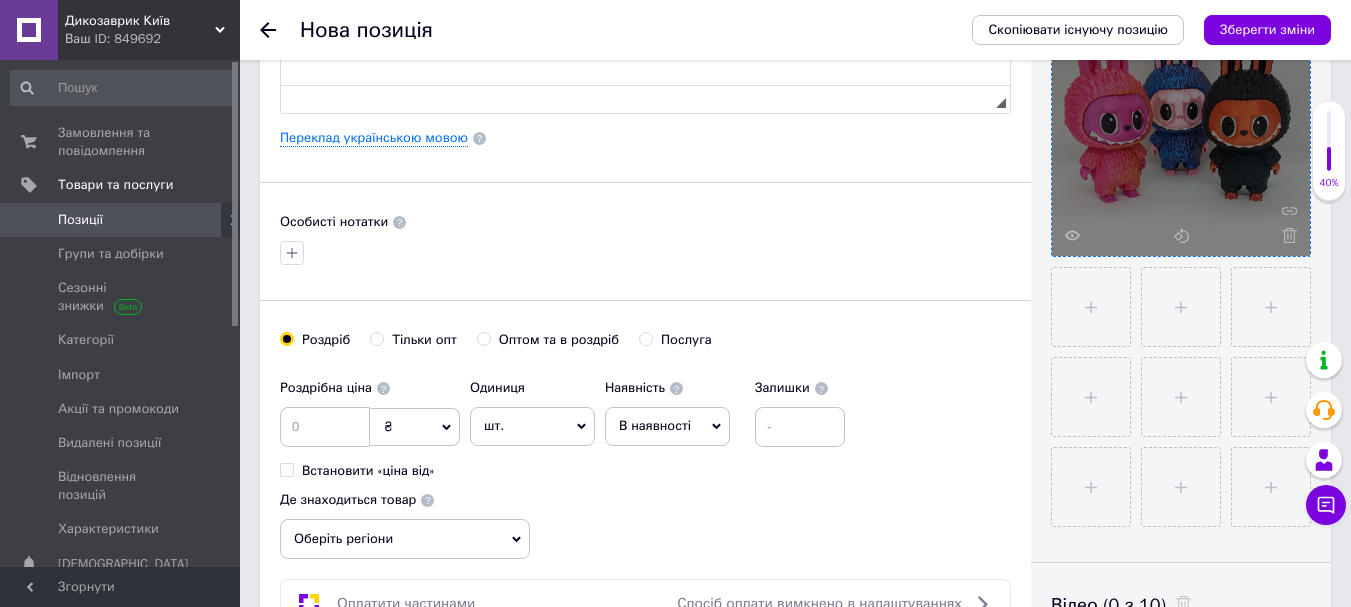 type on "4355" 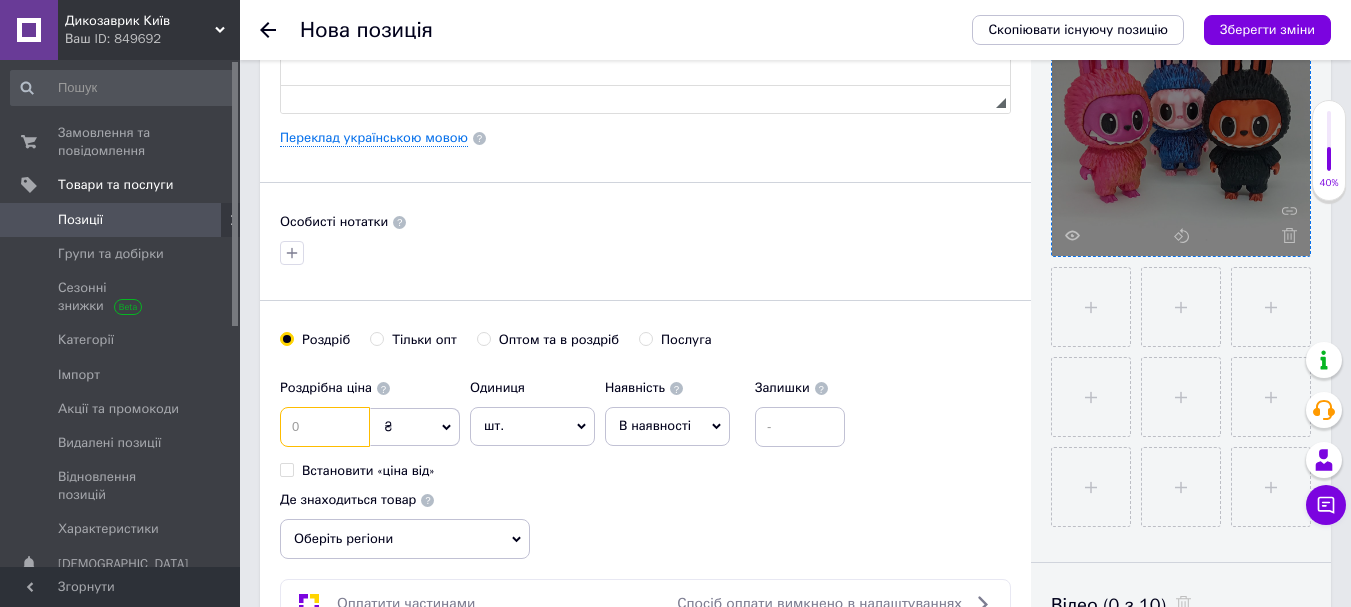 click at bounding box center (325, 427) 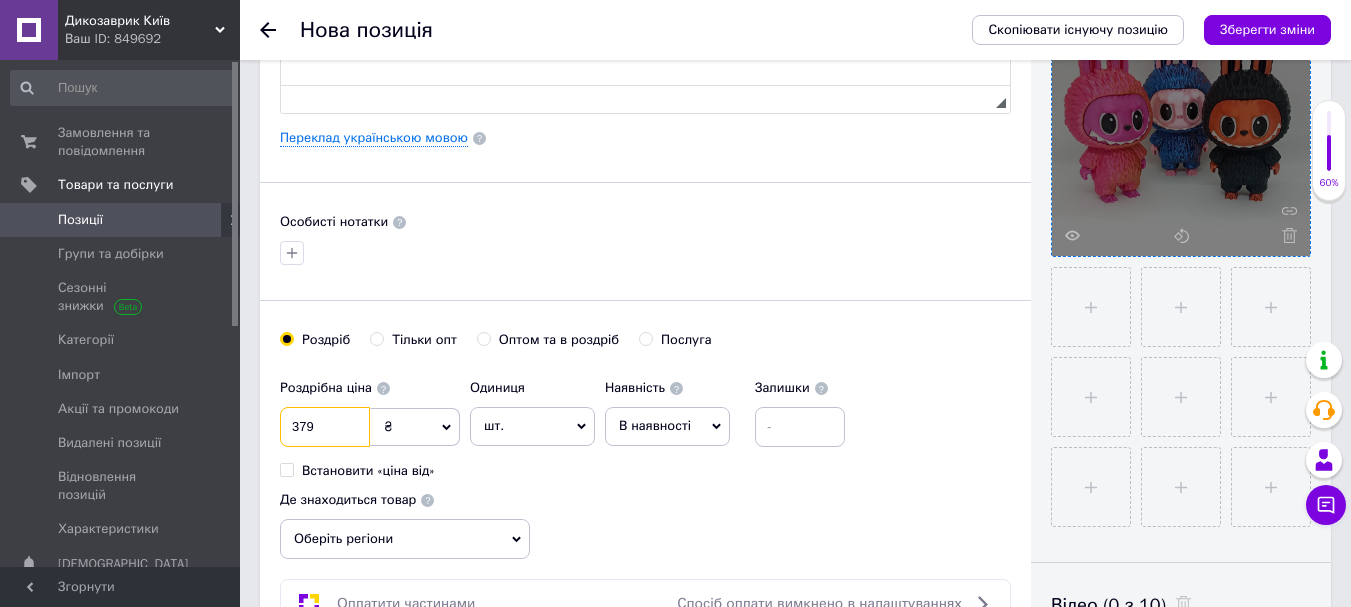 type on "379" 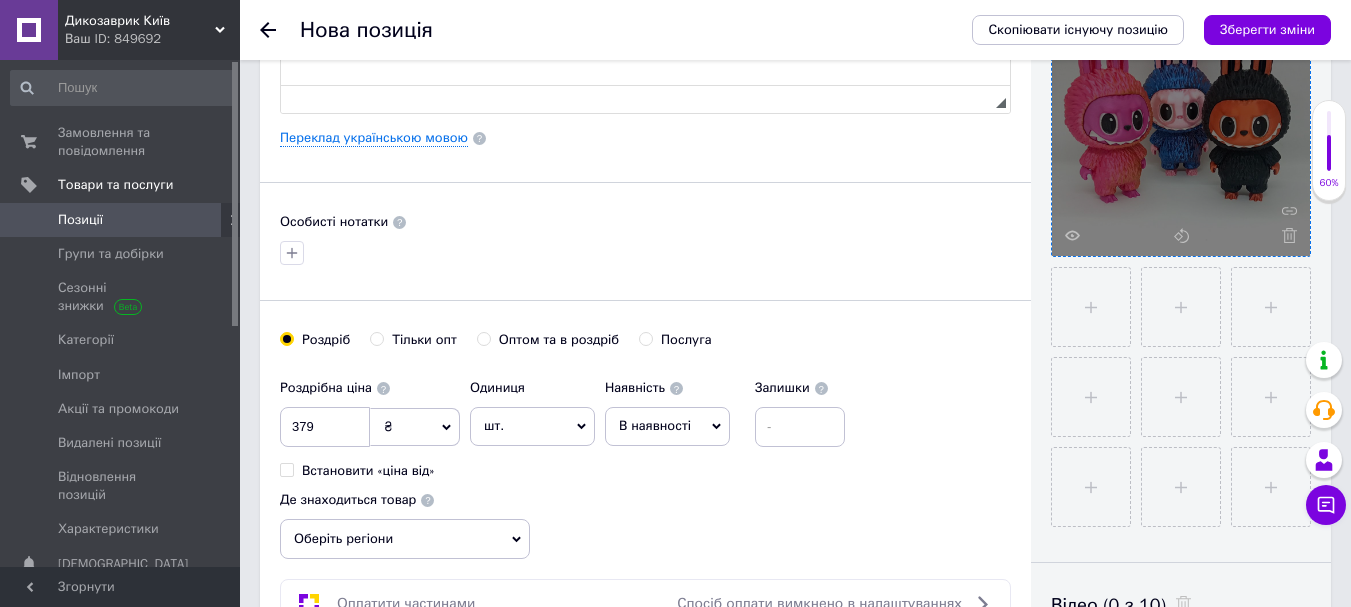 click on "Оптом та в роздріб" at bounding box center [483, 338] 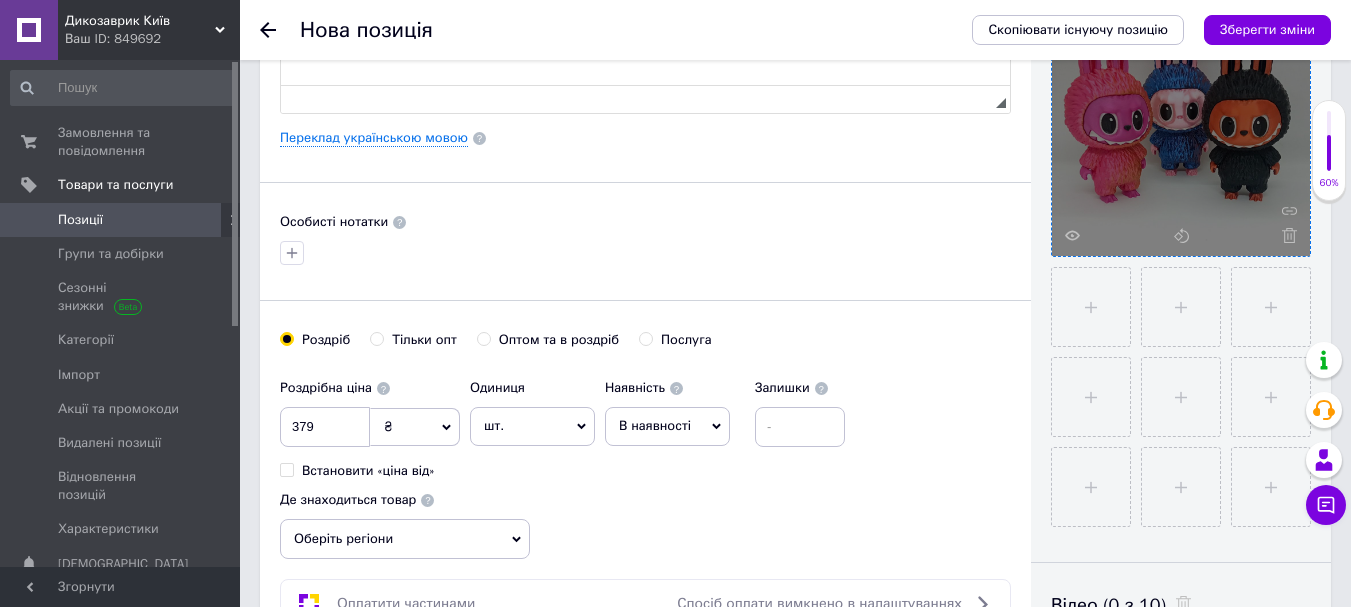 radio on "true" 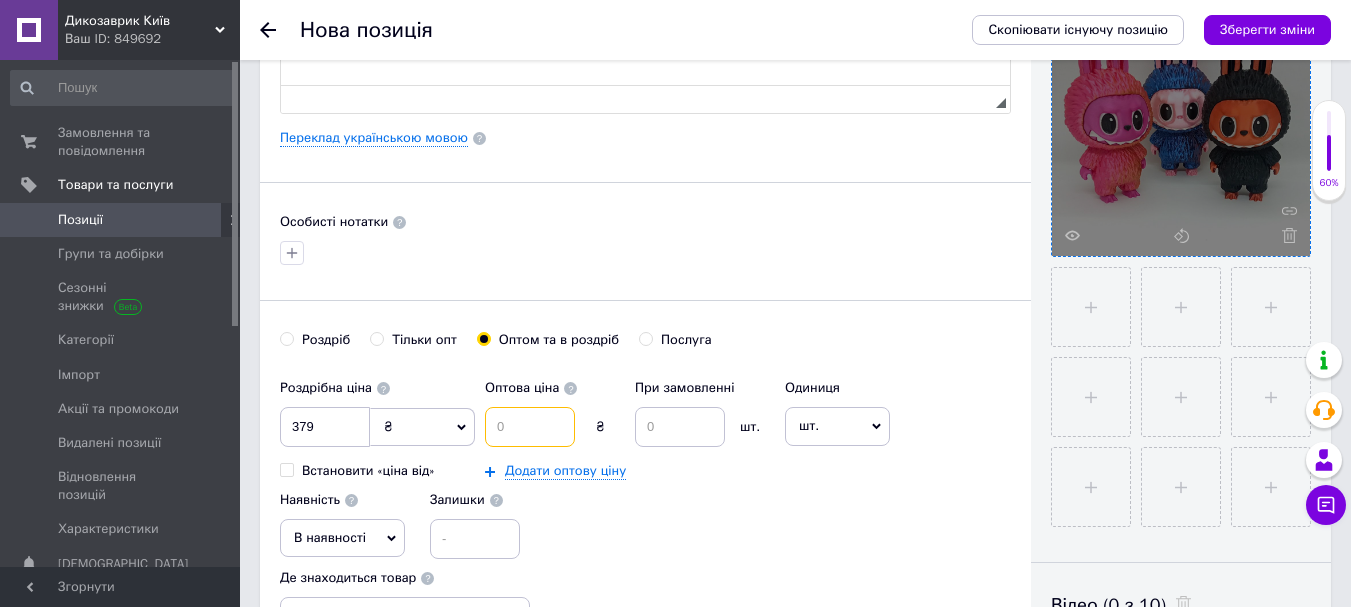 click at bounding box center (530, 427) 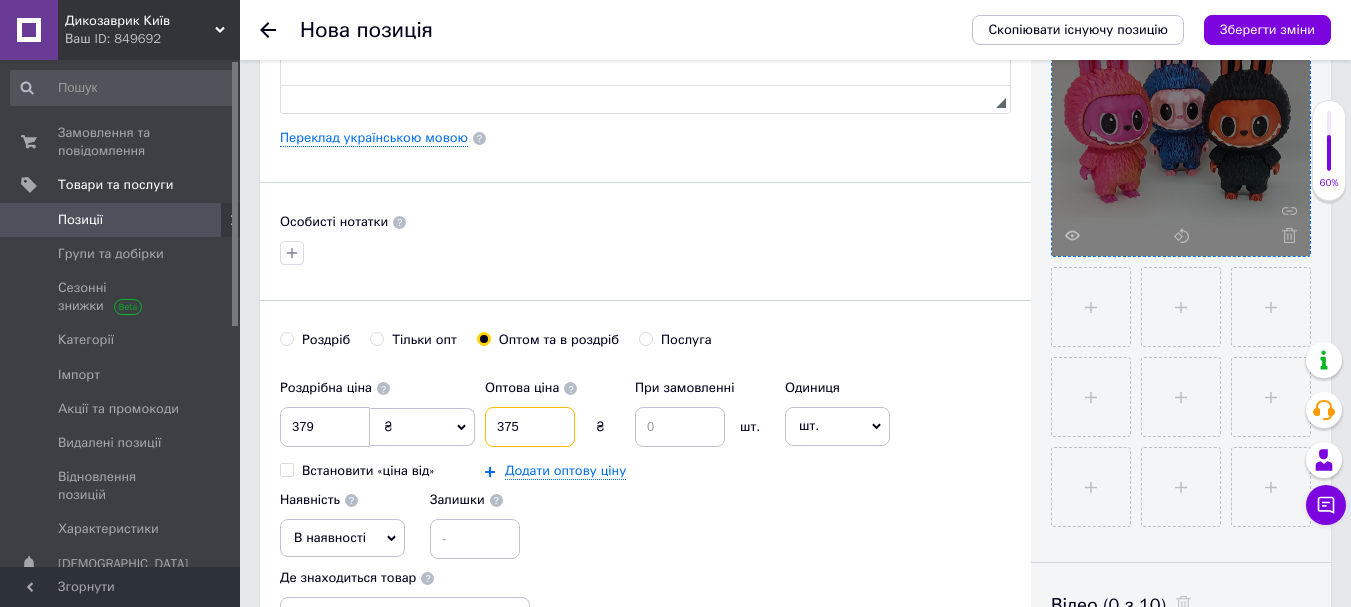 type on "375" 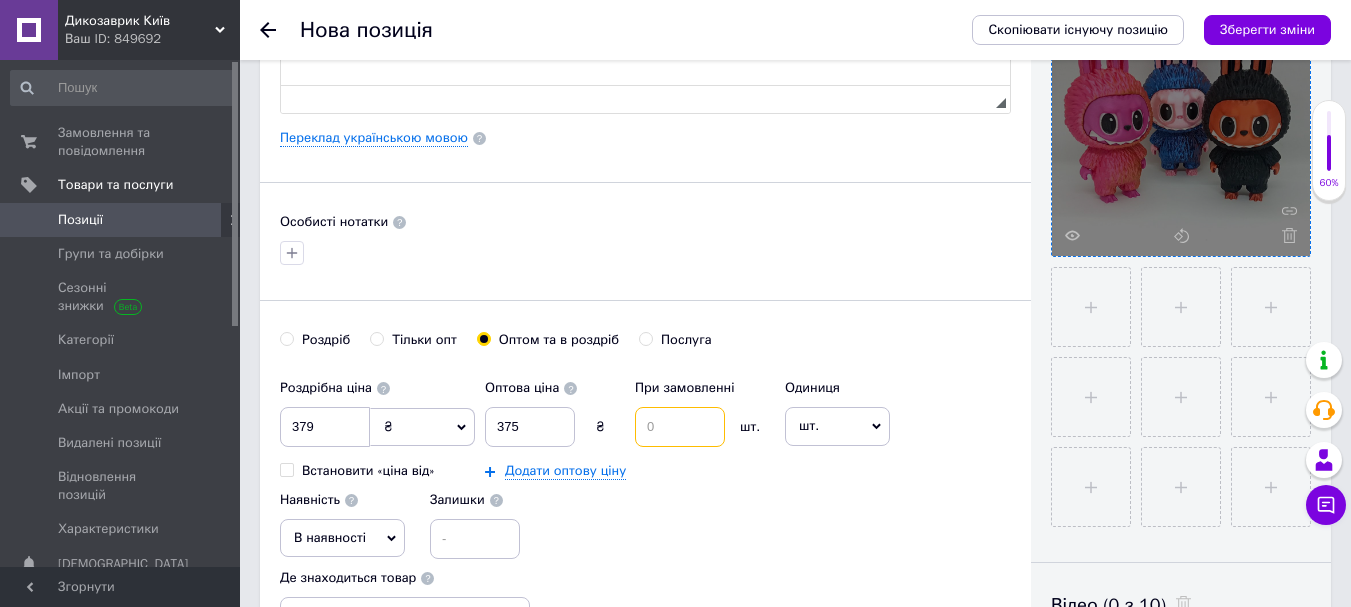 click at bounding box center [680, 427] 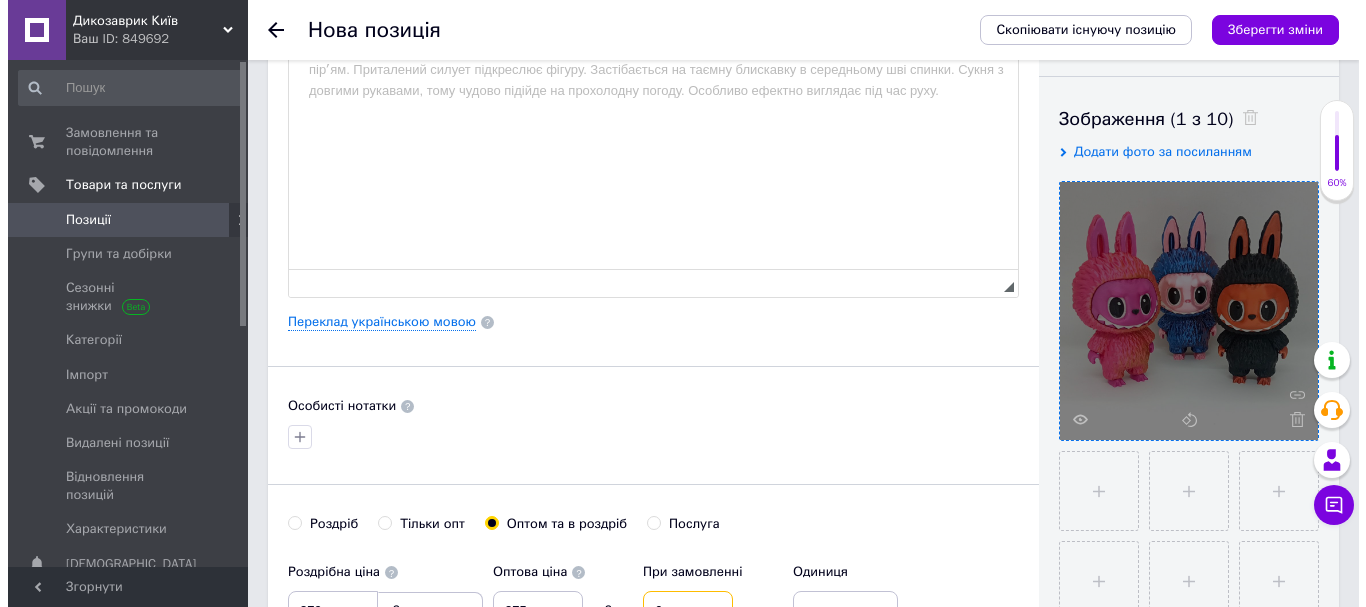 scroll, scrollTop: 300, scrollLeft: 0, axis: vertical 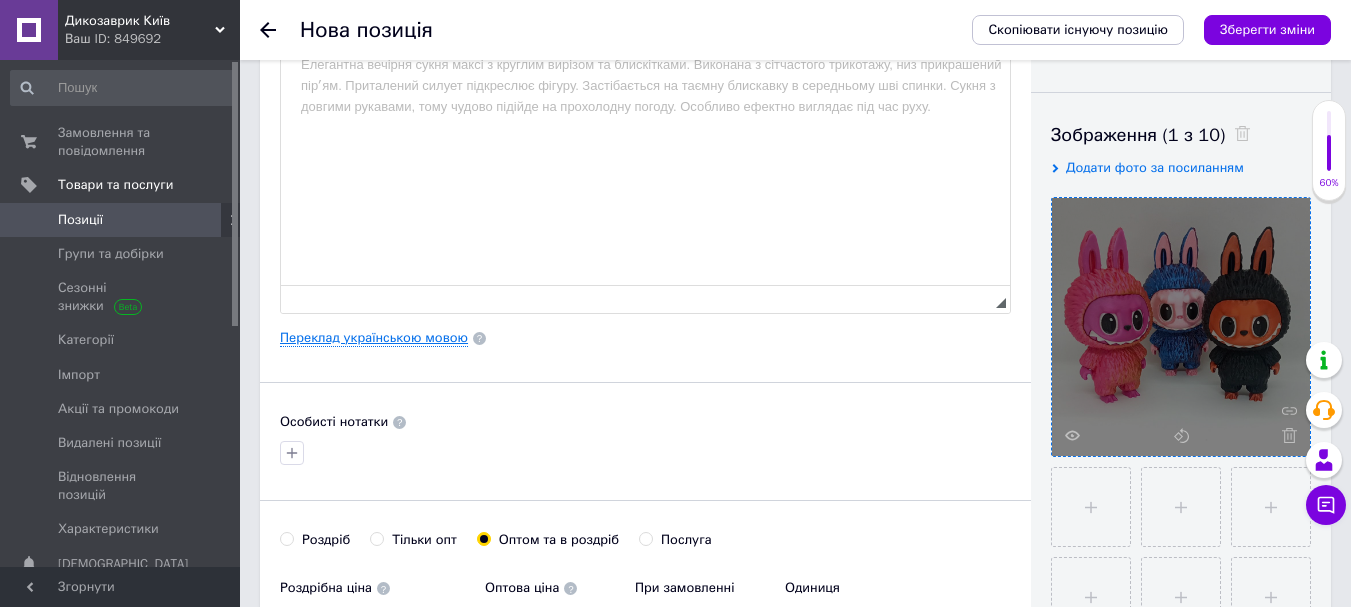 type on "6" 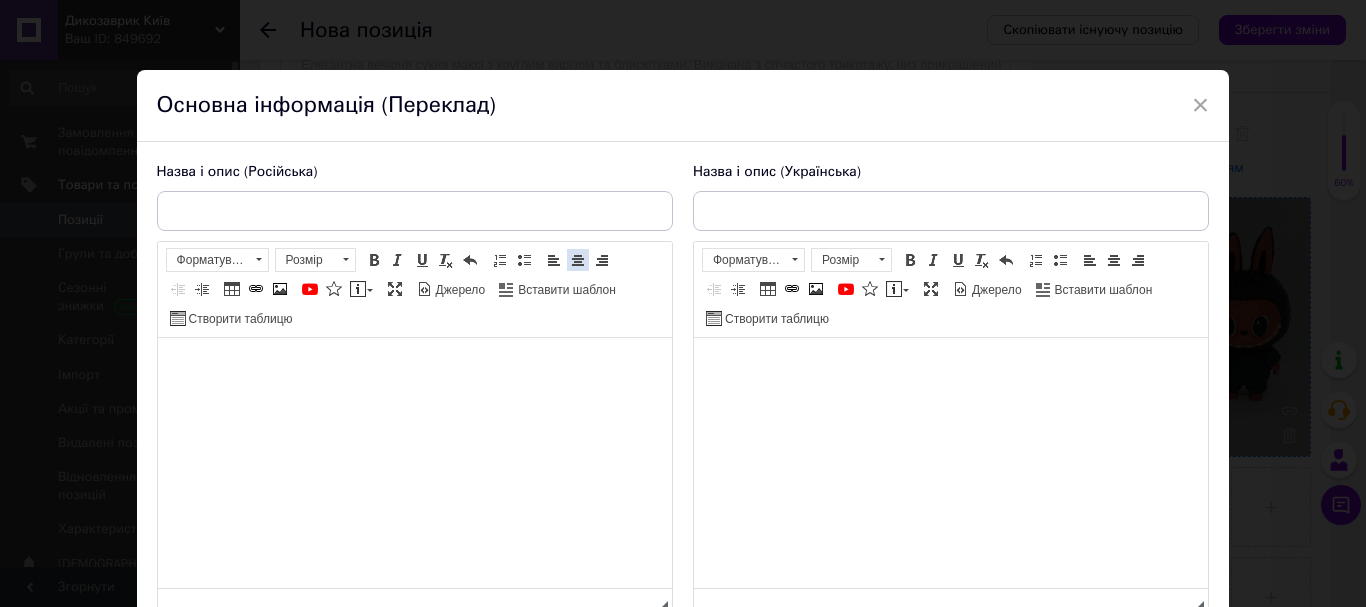scroll, scrollTop: 0, scrollLeft: 0, axis: both 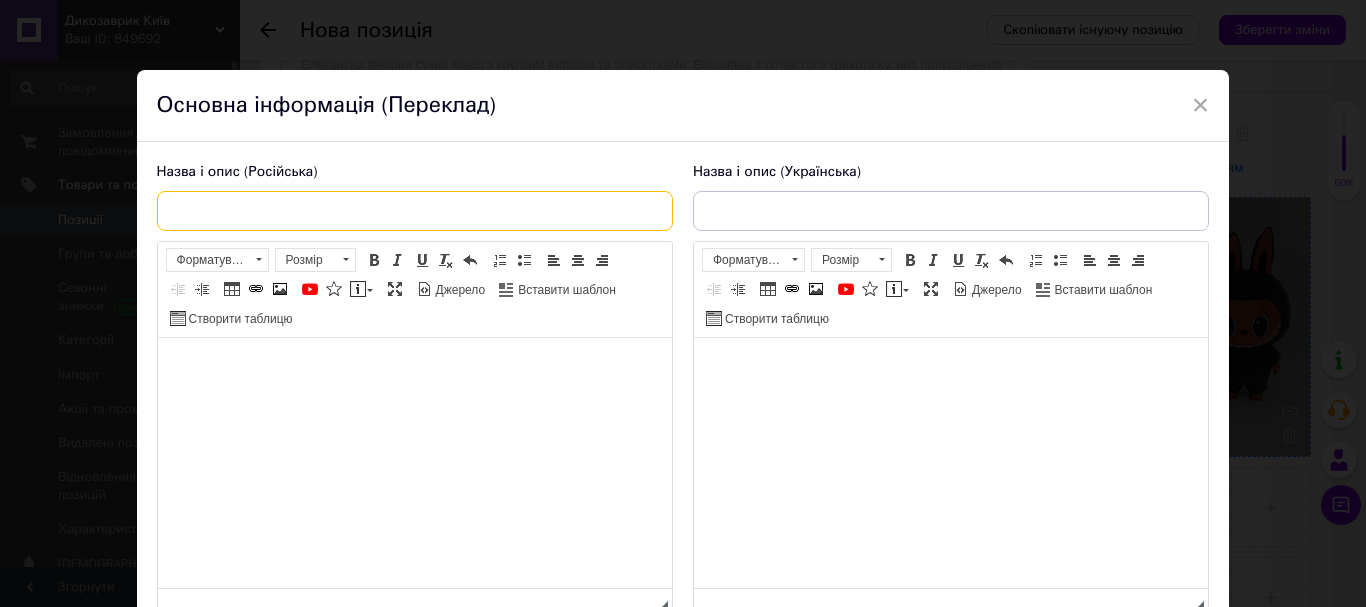 click at bounding box center [415, 211] 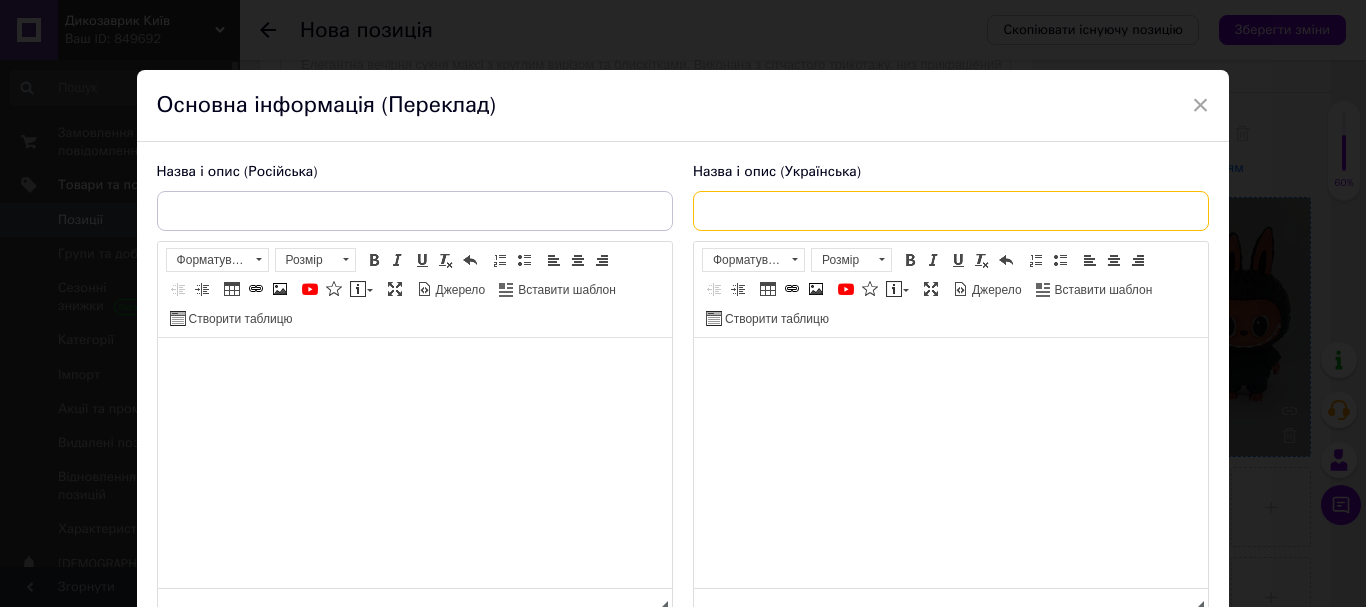 click at bounding box center (951, 211) 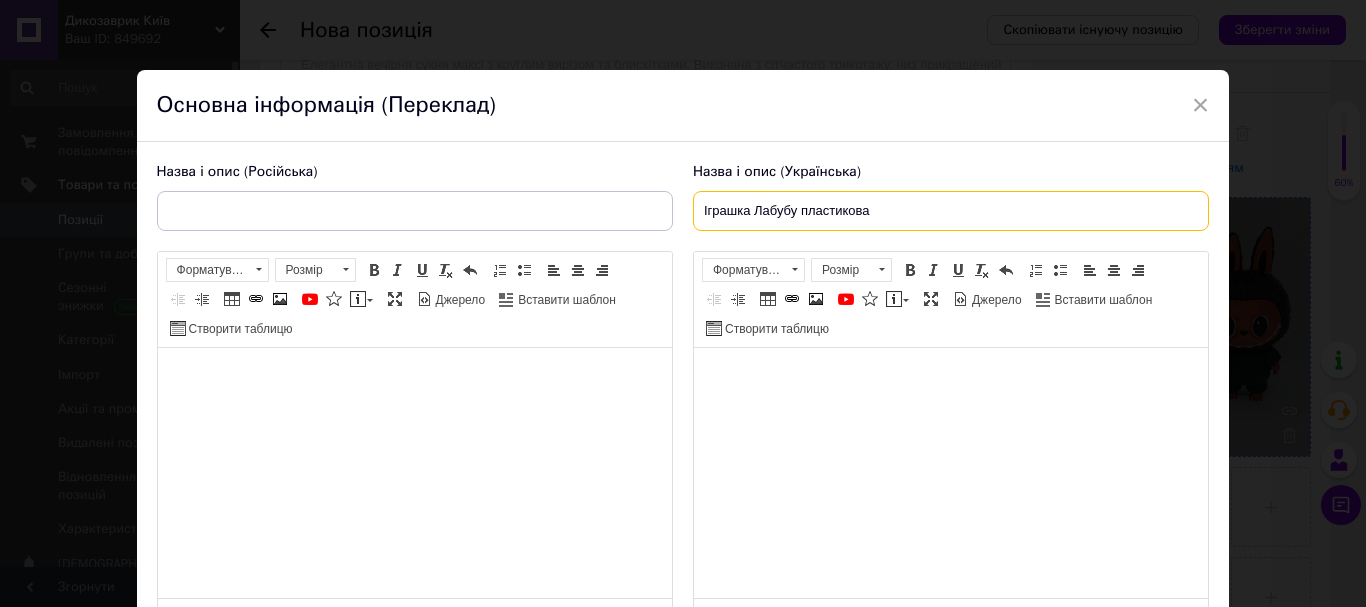 click on "Іграшка Лабубу пластикова" at bounding box center [951, 211] 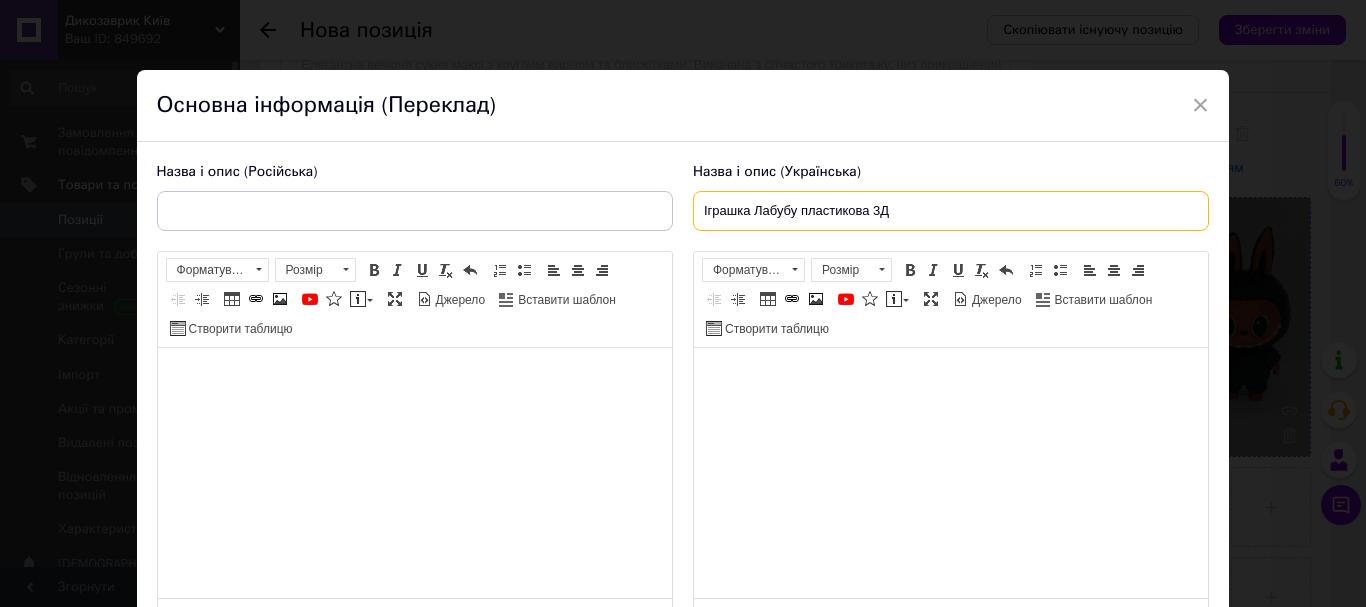 type on "Іграшка Лабубу пластикова 3Д" 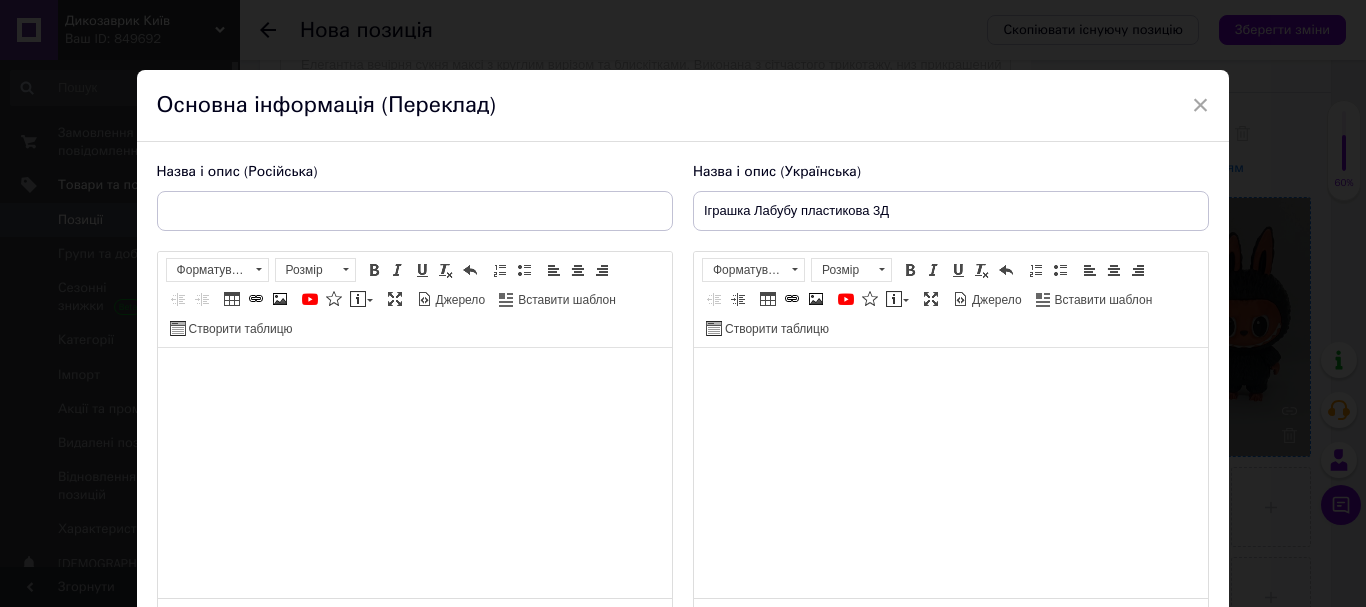 click at bounding box center (414, 378) 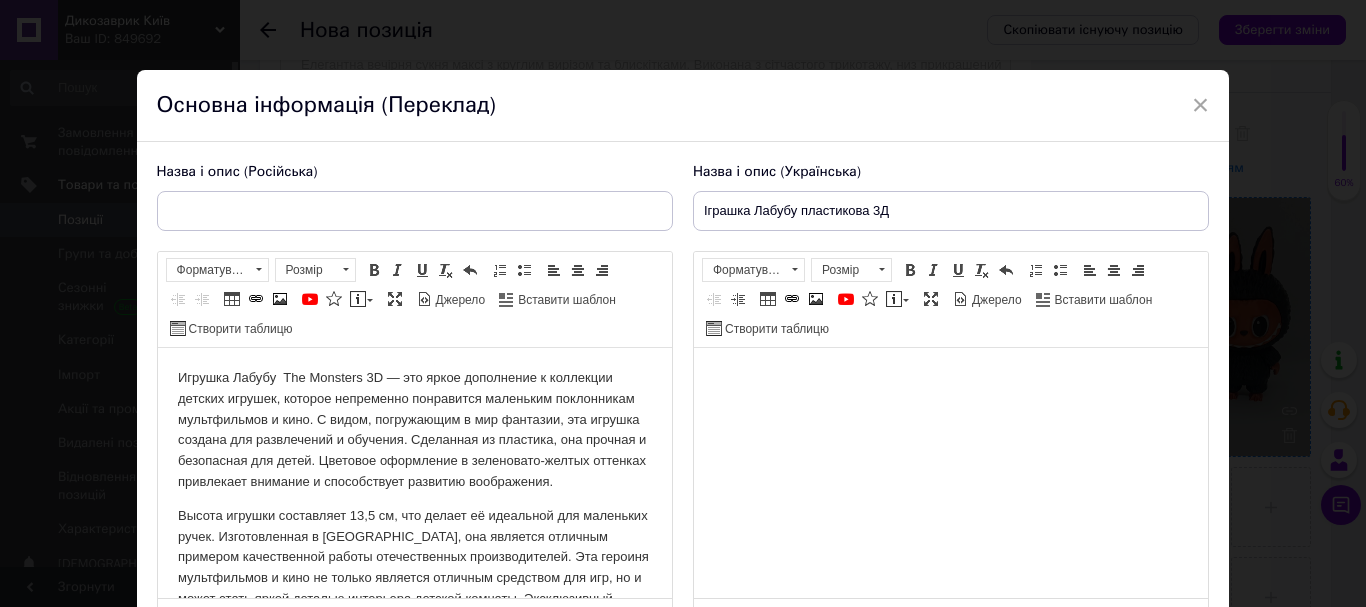 scroll, scrollTop: 325, scrollLeft: 0, axis: vertical 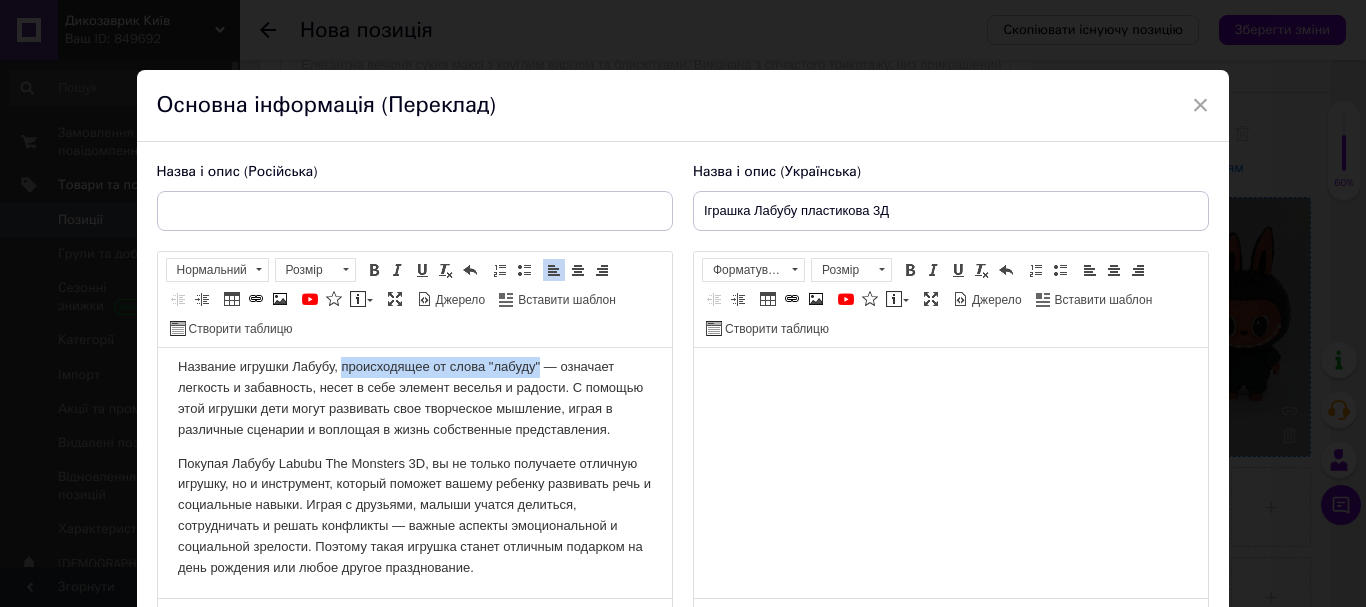 drag, startPoint x: 540, startPoint y: 365, endPoint x: 342, endPoint y: 376, distance: 198.30531 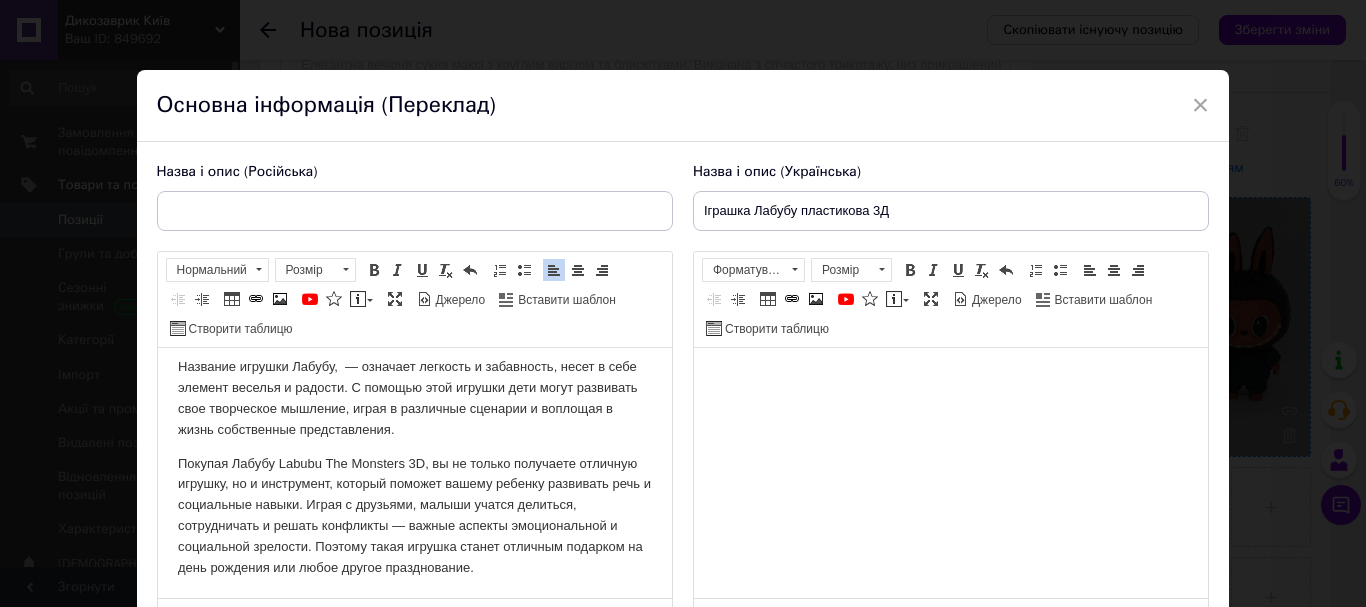click on "Название игрушки Лабубу,  — означает легкость и забавность, несет в себе элемент веселья и радости. С помощью этой игрушки дети могут развивать свое творческое мышление, играя в различные сценарии и воплощая в жизнь собственные представления." at bounding box center (414, 398) 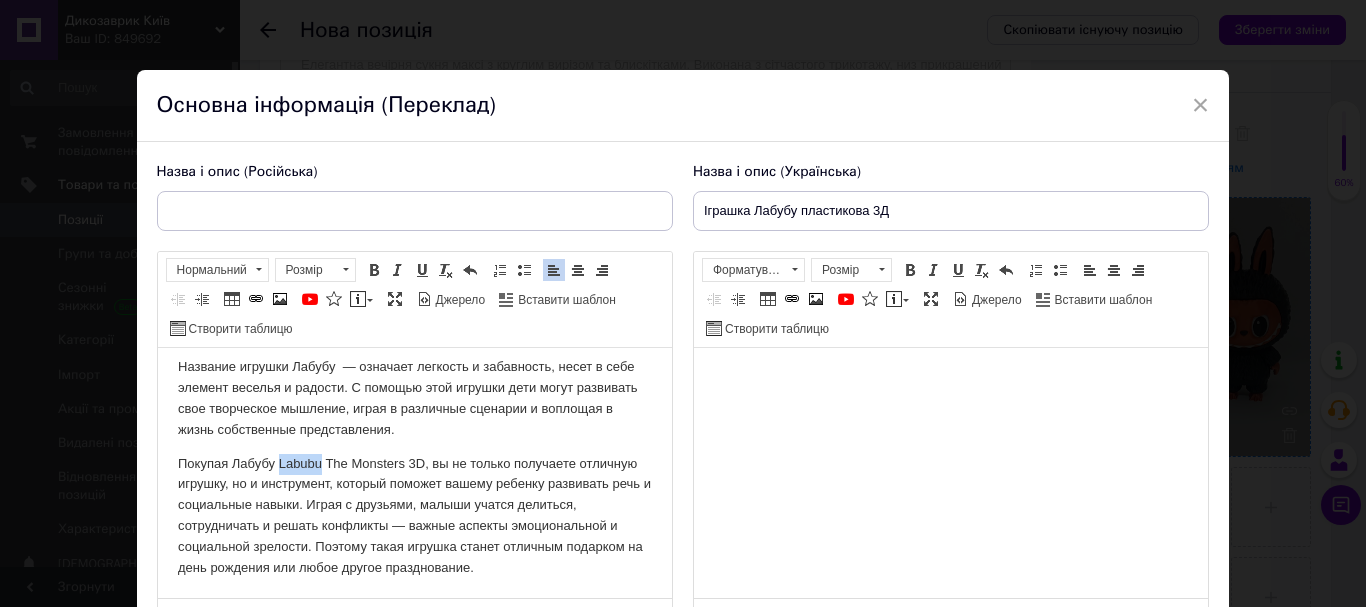 drag, startPoint x: 279, startPoint y: 458, endPoint x: 319, endPoint y: 465, distance: 40.60788 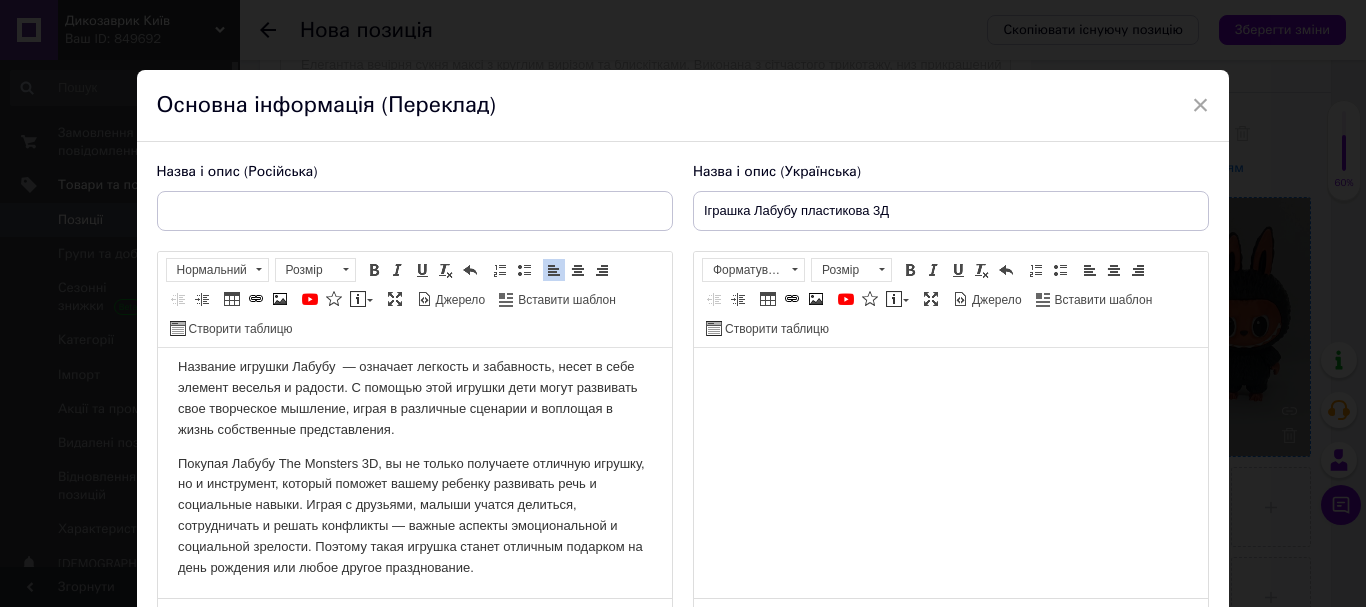 scroll, scrollTop: 328, scrollLeft: 0, axis: vertical 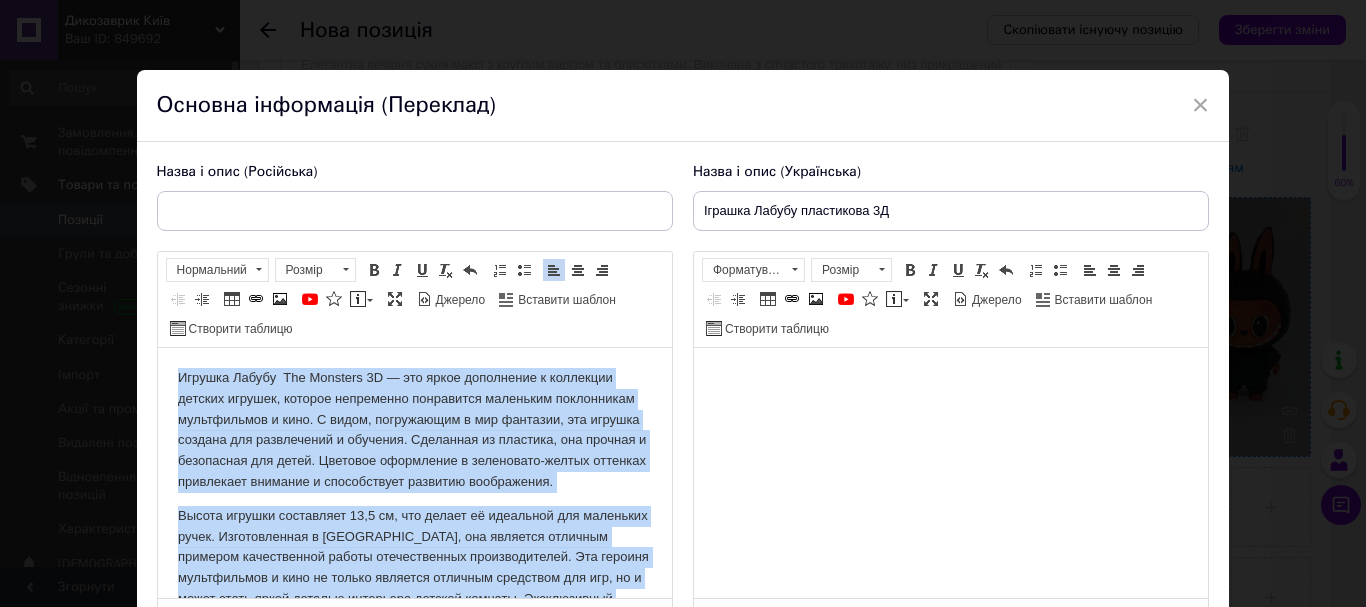 drag, startPoint x: 507, startPoint y: 569, endPoint x: 308, endPoint y: 698, distance: 237.15396 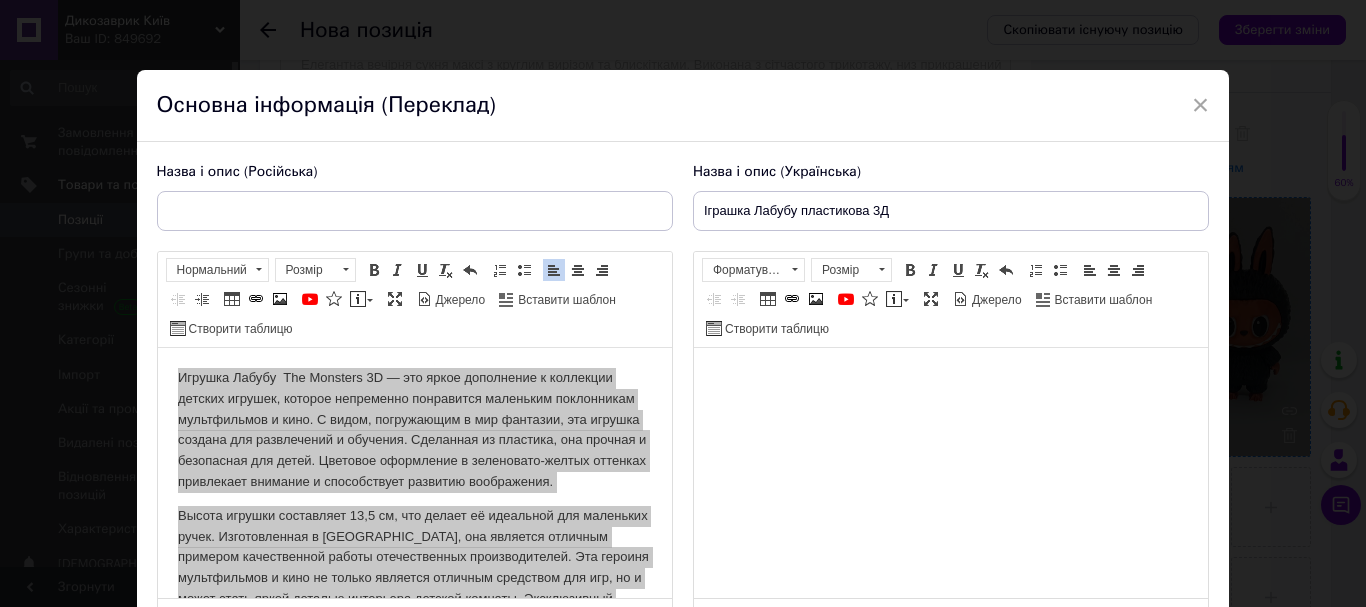 click at bounding box center [950, 378] 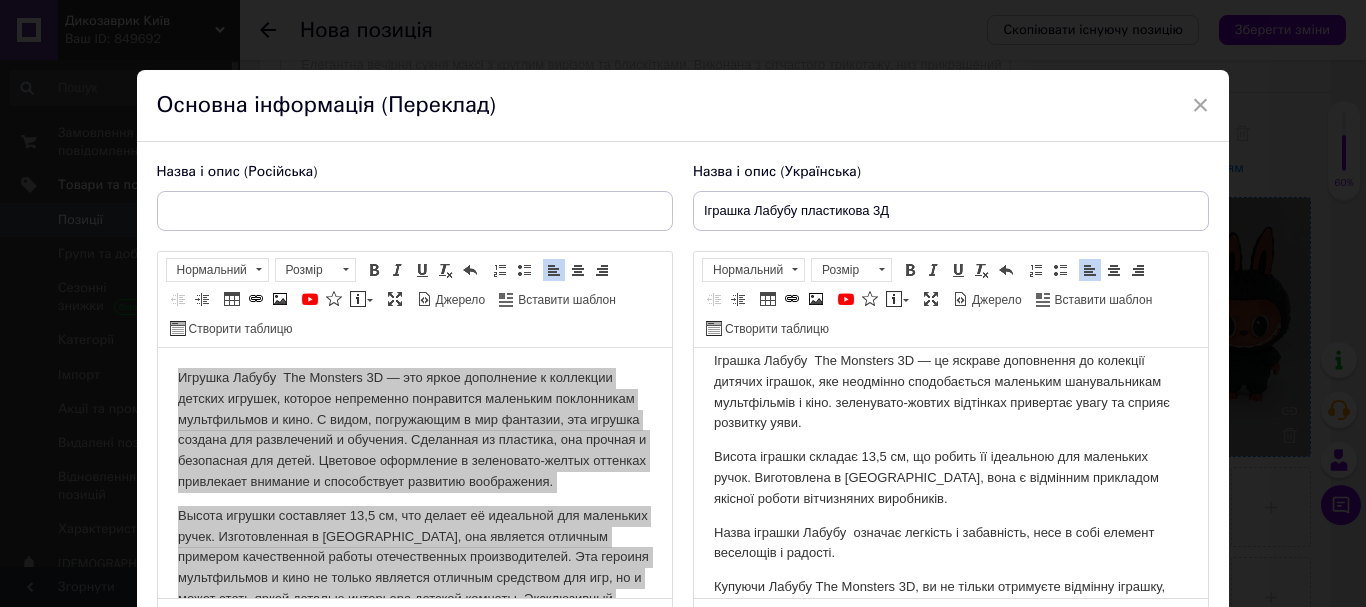 scroll, scrollTop: 0, scrollLeft: 0, axis: both 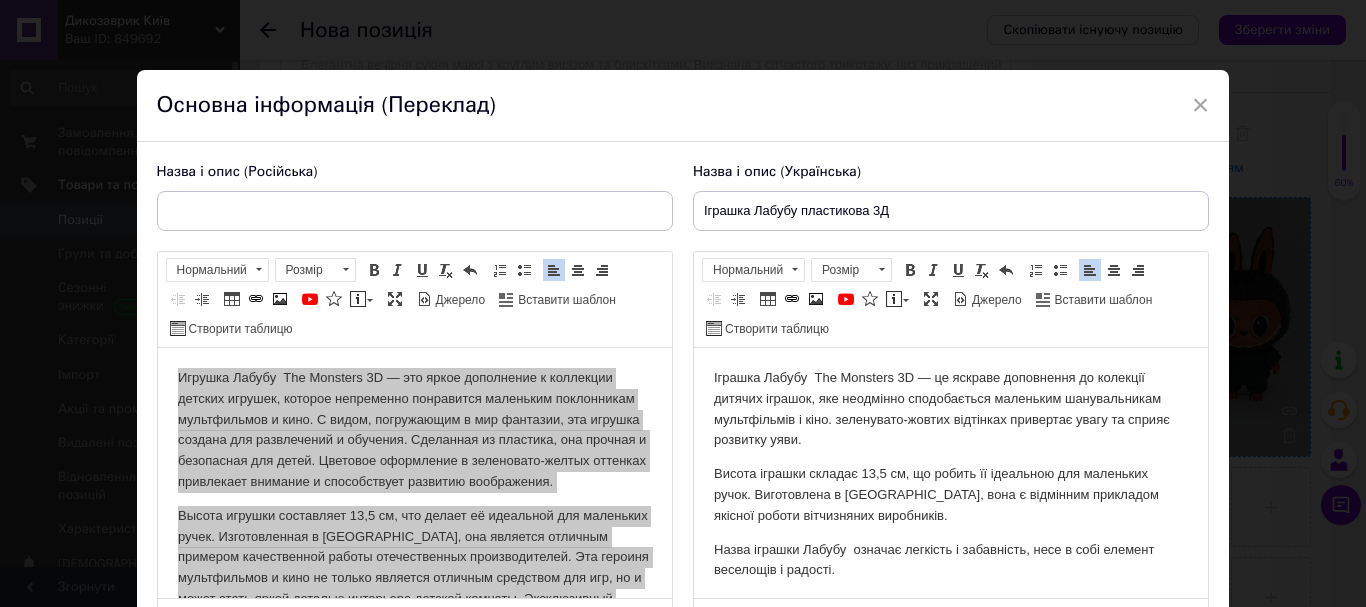 click on "Іграшка Лабубу  The Monsters 3D — це яскраве доповнення до колекції дитячих іграшок, яке неодмінно сподобається маленьким шанувальникам мультфільмів і кіно. зеленувато-жовтих відтінках привертає увагу та сприяє розвитку уяви. Висота іграшки складає 13,5 см, що робить її ідеальною для маленьких ручок. Виготовлена в [GEOGRAPHIC_DATA], вона є відмінним прикладом якісної роботи вітчизняних виробників. Назва іграшки Лабубу  означає легкість і забавність, несе в собі елемент веселощів і радості." at bounding box center (950, 512) 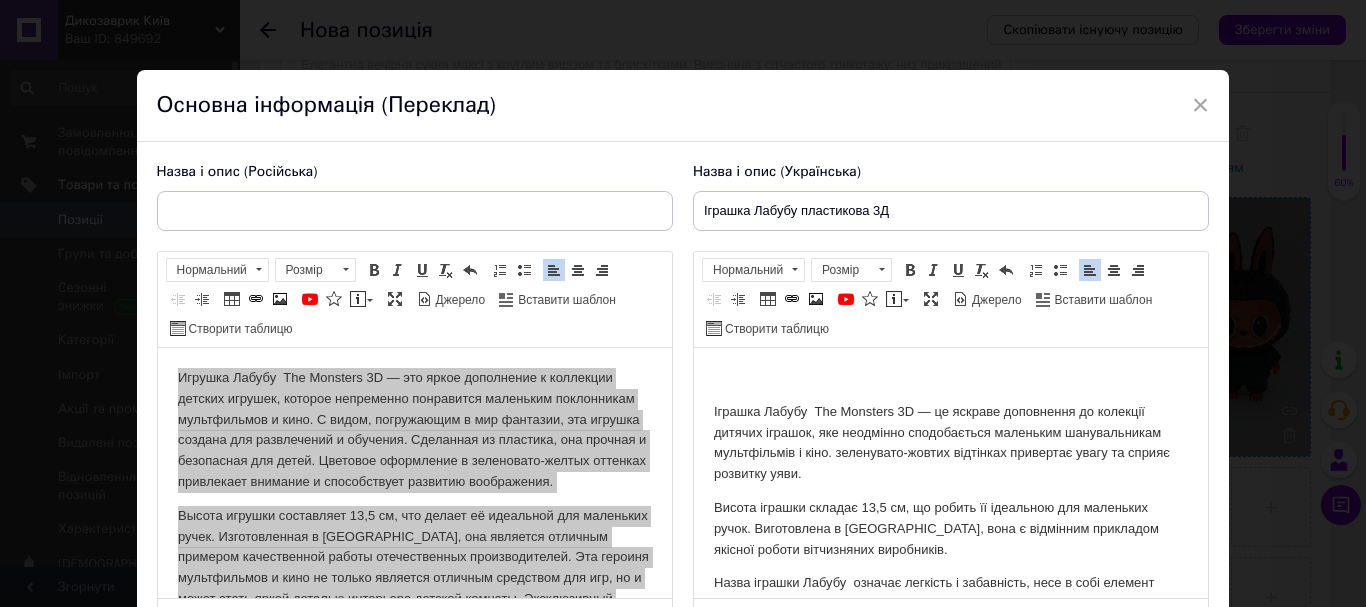 click on "Іграшка Лабубу  The Monsters 3D — це яскраве доповнення до колекції дитячих іграшок, яке неодмінно сподобається маленьким шанувальникам мультфільмів і кіно. зеленувато-жовтих відтінках привертає увагу та сприяє розвитку уяви. Висота іграшки складає 13,5 см, що робить її ідеальною для маленьких ручок. Виготовлена в [GEOGRAPHIC_DATA], вона є відмінним прикладом якісної роботи вітчизняних виробників. Назва іграшки Лабубу  означає легкість і забавність, несе в собі елемент веселощів і радості." at bounding box center [950, 529] 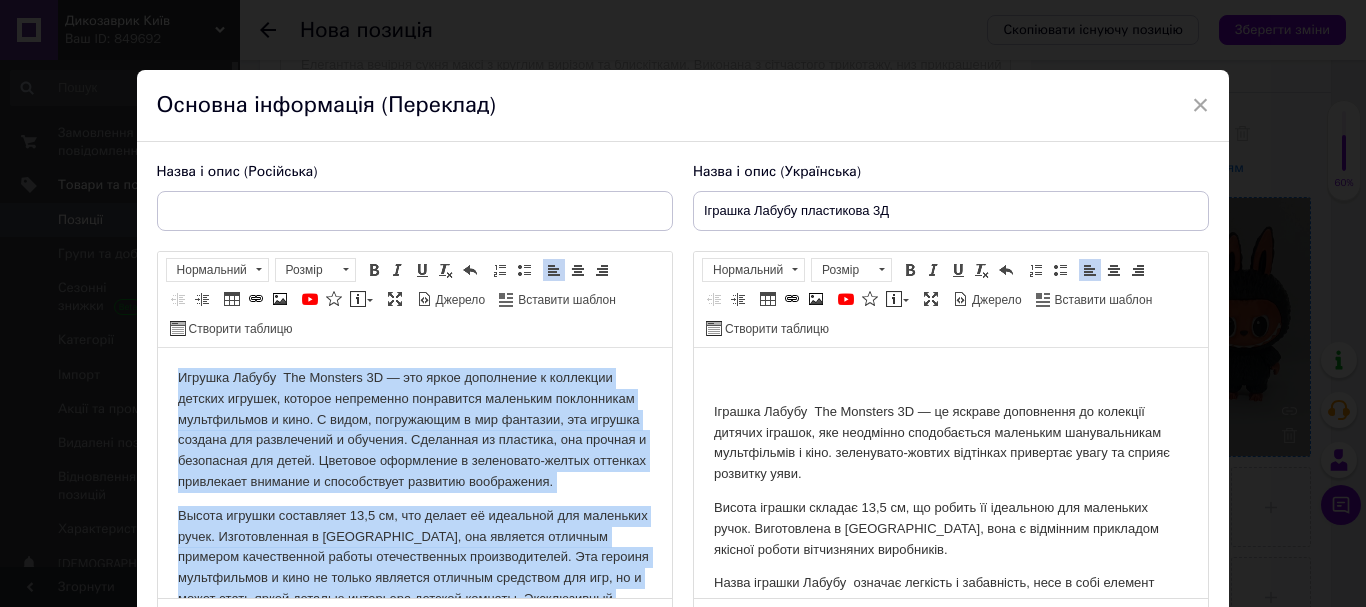 click on "Игрушка Лабубу  The Monsters 3D — это яркое дополнение к коллекции детских игрушек, которое непременно понравится маленьким поклонникам мультфильмов и кино. С видом, погружающим в мир фантазии, эта игрушка создана для развлечений и обучения. Сделанная из пластика, она прочная и безопасная для детей. Цветовое оформление в зеленовато-желтых оттенках привлекает внимание и способствует развитию воображения." at bounding box center [414, 626] 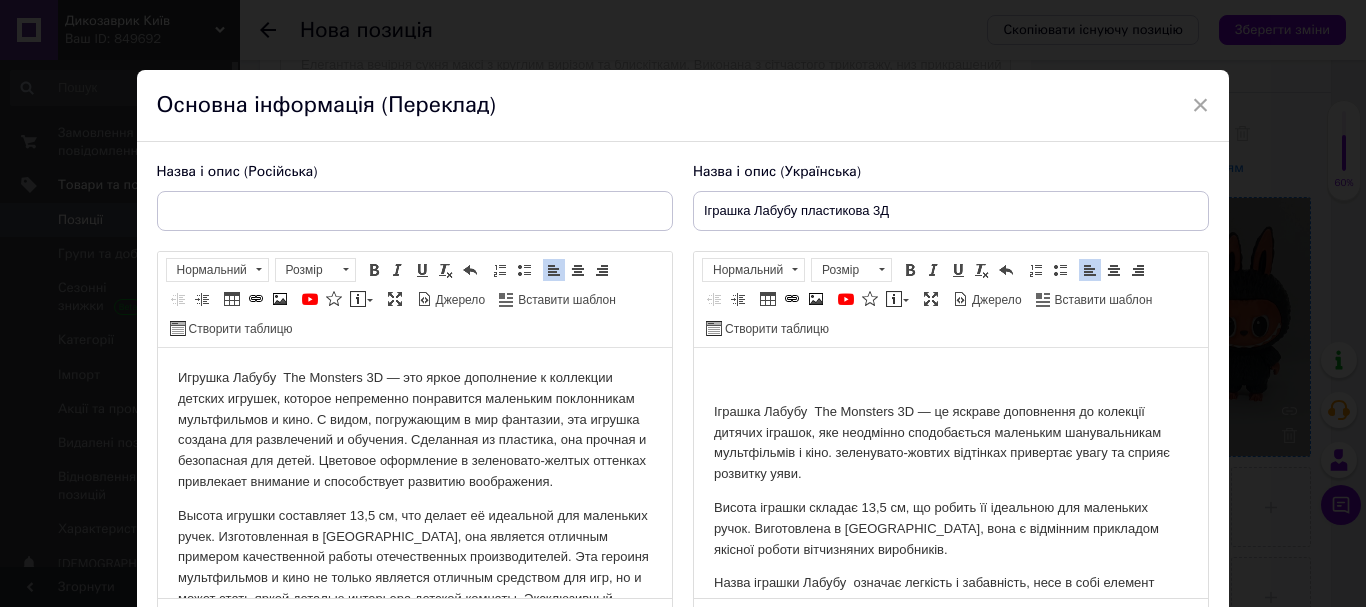 click on "Игрушка Лабубу  The Monsters 3D — это яркое дополнение к коллекции детских игрушек, которое непременно понравится маленьким поклонникам мультфильмов и кино. С видом, погружающим в мир фантазии, эта игрушка создана для развлечений и обучения. Сделанная из пластика, она прочная и безопасная для детей. Цветовое оформление в зеленовато-желтых оттенках привлекает внимание и способствует развитию воображения." at bounding box center (414, 430) 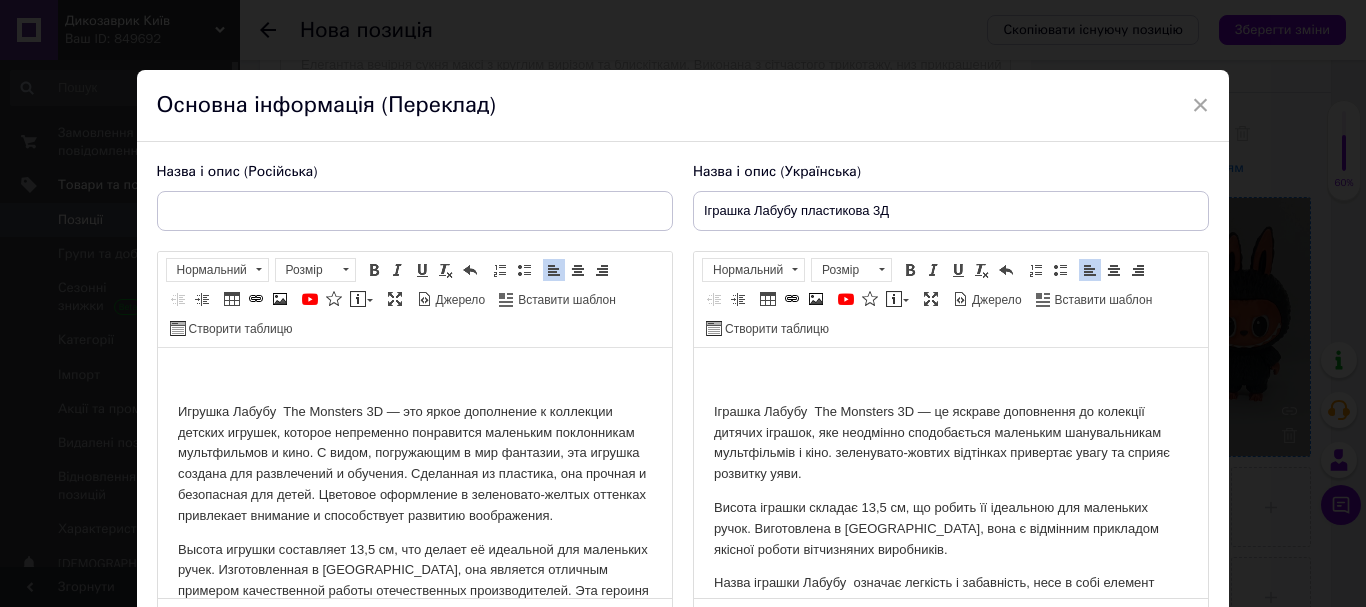 click on "Игрушка Лабубу  The Monsters 3D — это яркое дополнение к коллекции детских игрушек, которое непременно понравится маленьким поклонникам мультфильмов и кино. С видом, погружающим в мир фантазии, эта игрушка создана для развлечений и обучения. Сделанная из пластика, она прочная и безопасная для детей. Цветовое оформление в зеленовато-желтых оттенках привлекает внимание и способствует развитию воображения." at bounding box center (414, 643) 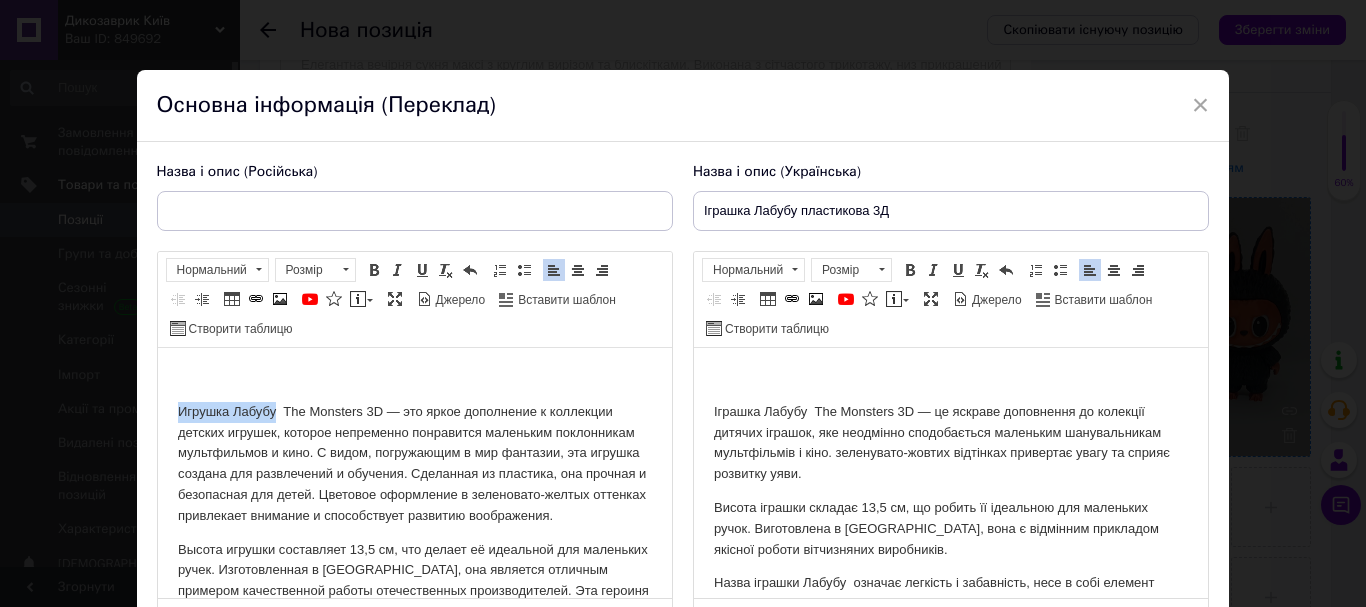 drag, startPoint x: 175, startPoint y: 411, endPoint x: 274, endPoint y: 412, distance: 99.00505 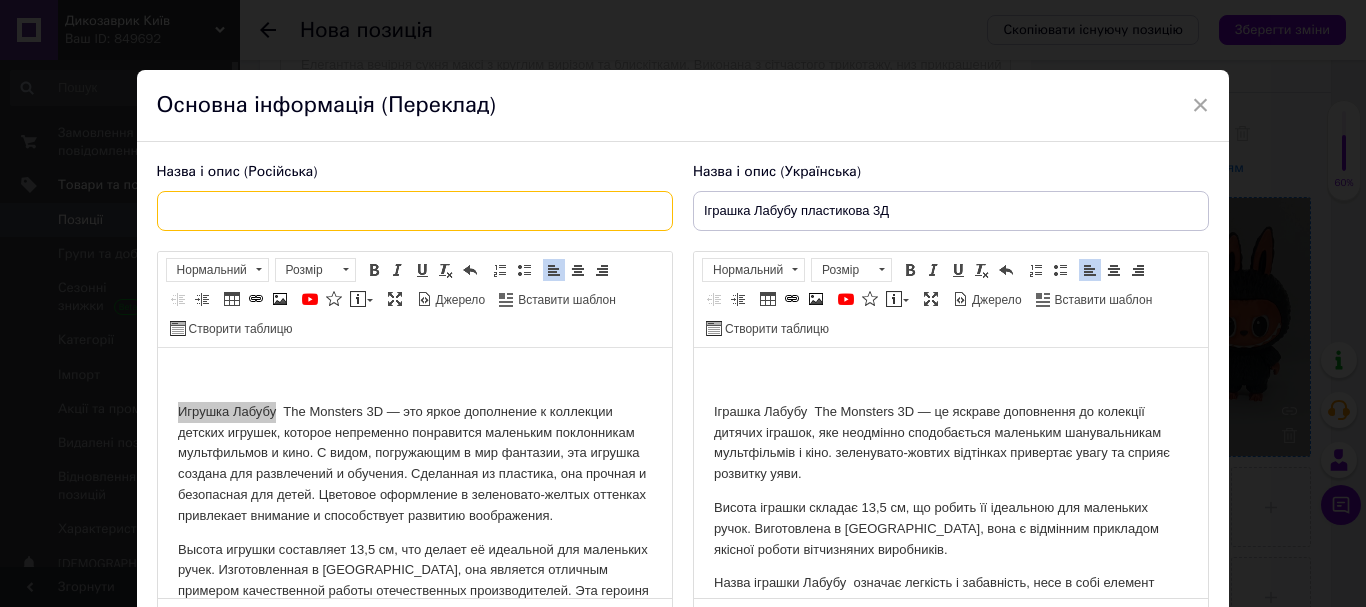 click at bounding box center [415, 211] 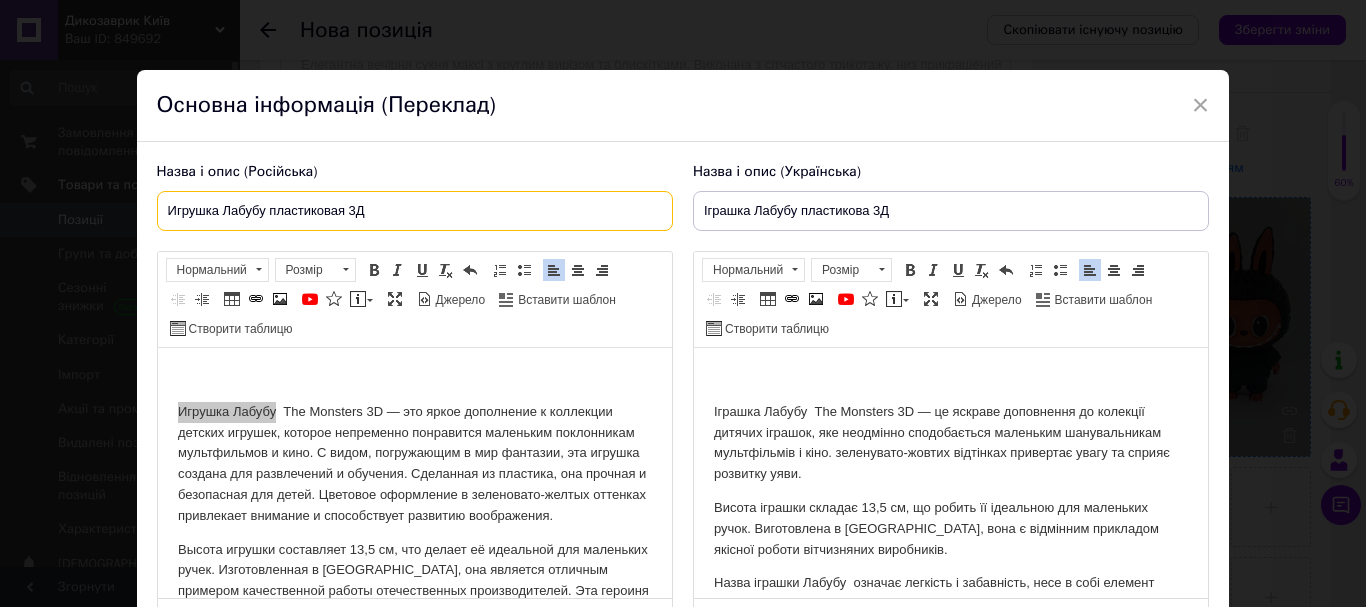 type on "Игрушка Лабубу пластиковая 3Д" 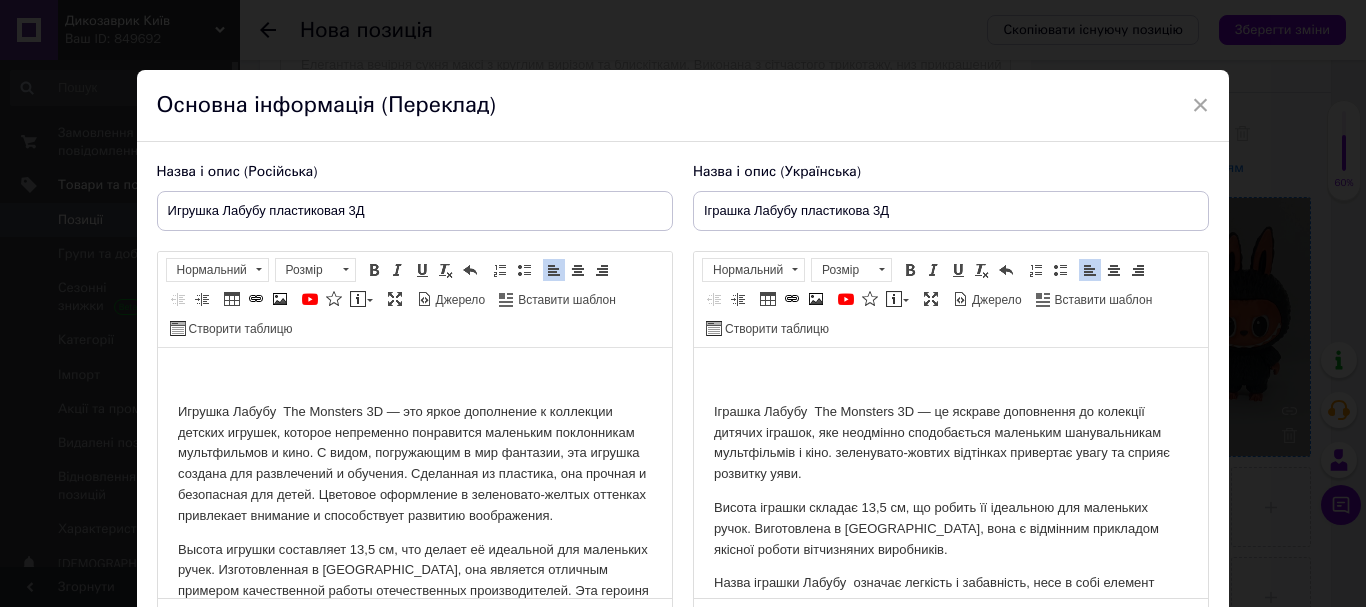 click on "Игрушка Лабубу  The Monsters 3D — это яркое дополнение к коллекции детских игрушек, которое непременно понравится маленьким поклонникам мультфильмов и кино. С видом, погружающим в мир фантазии, эта игрушка создана для развлечений и обучения. Сделанная из пластика, она прочная и безопасная для детей. Цветовое оформление в зеленовато-желтых оттенках привлекает внимание и способствует развитию воображения." at bounding box center (414, 464) 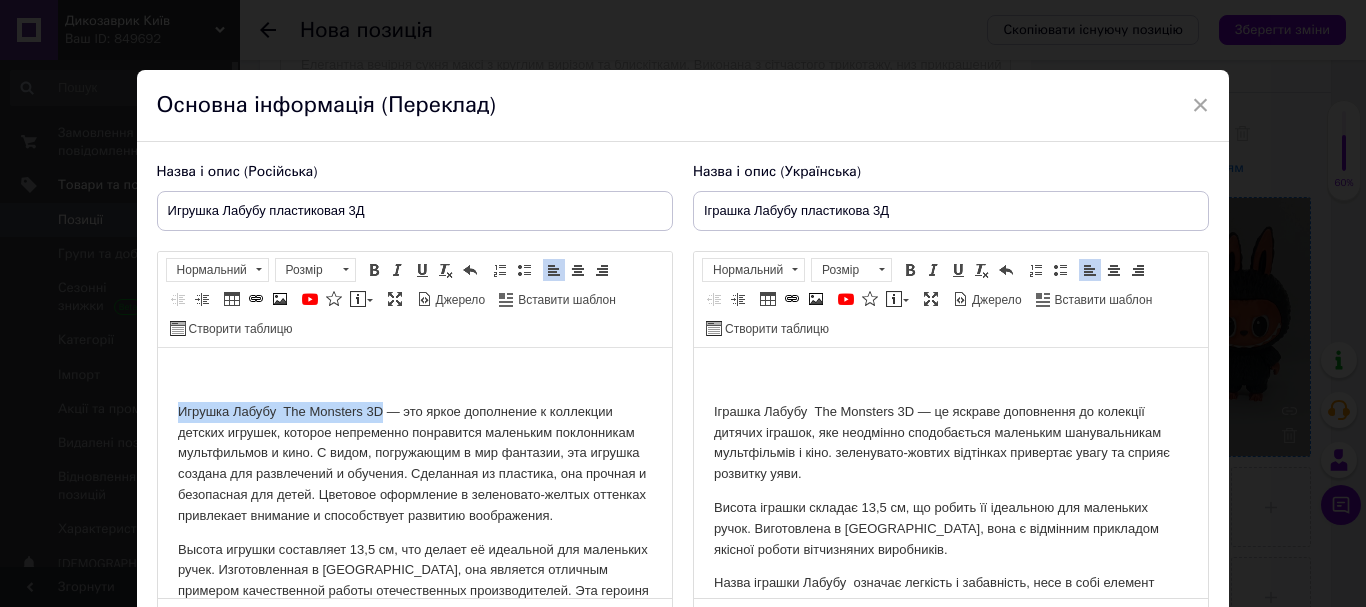 drag, startPoint x: 176, startPoint y: 408, endPoint x: 380, endPoint y: 400, distance: 204.1568 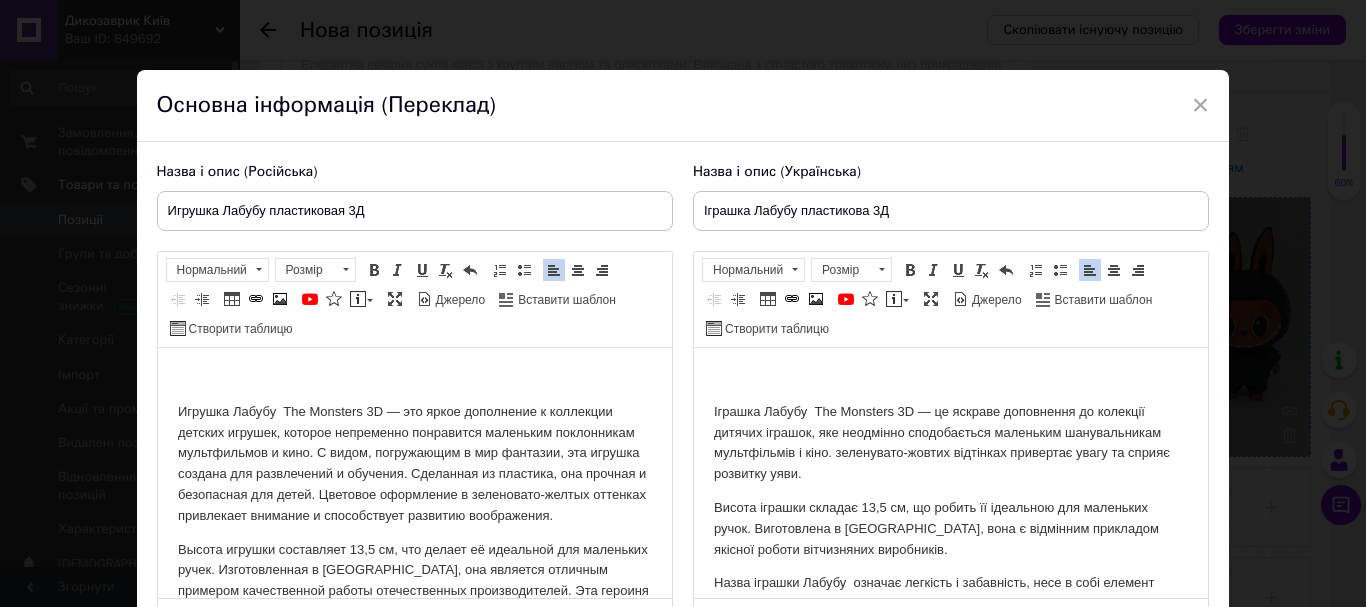 click on "Игрушка Лабубу  The Monsters 3D — это яркое дополнение к коллекции детских игрушек, которое непременно понравится маленьким поклонникам мультфильмов и кино. С видом, погружающим в мир фантазии, эта игрушка создана для развлечений и обучения. Сделанная из пластика, она прочная и безопасная для детей. Цветовое оформление в зеленовато-желтых оттенках привлекает внимание и способствует развитию воображения." at bounding box center (414, 643) 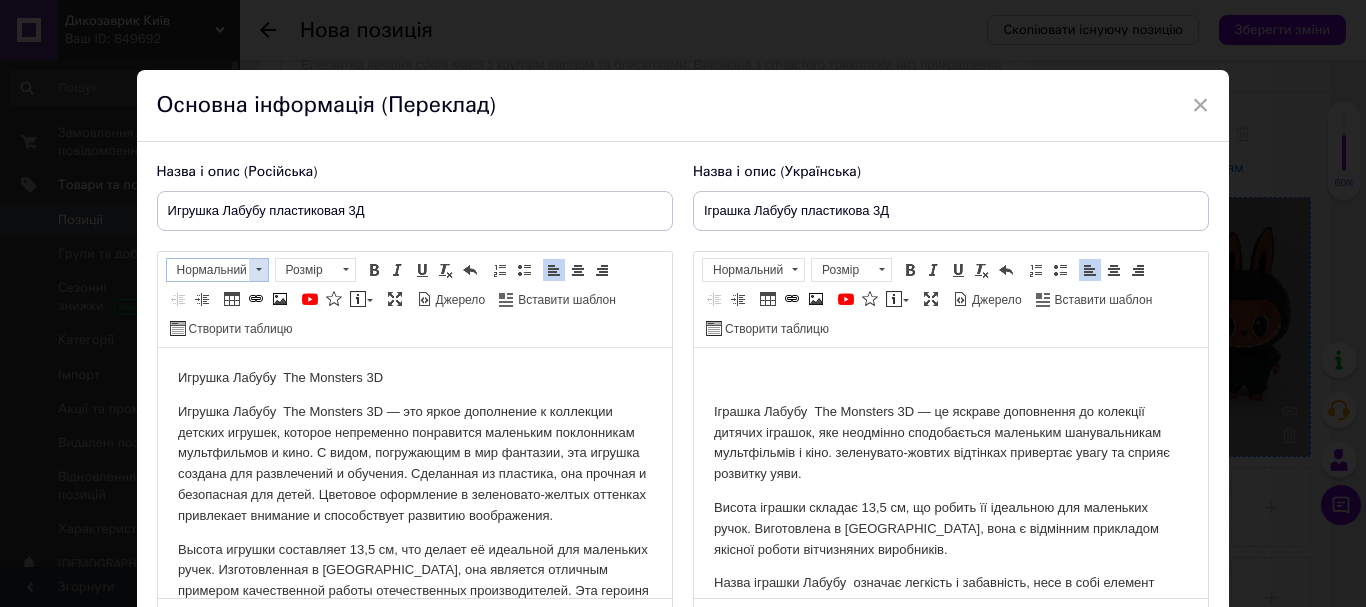 click at bounding box center (258, 270) 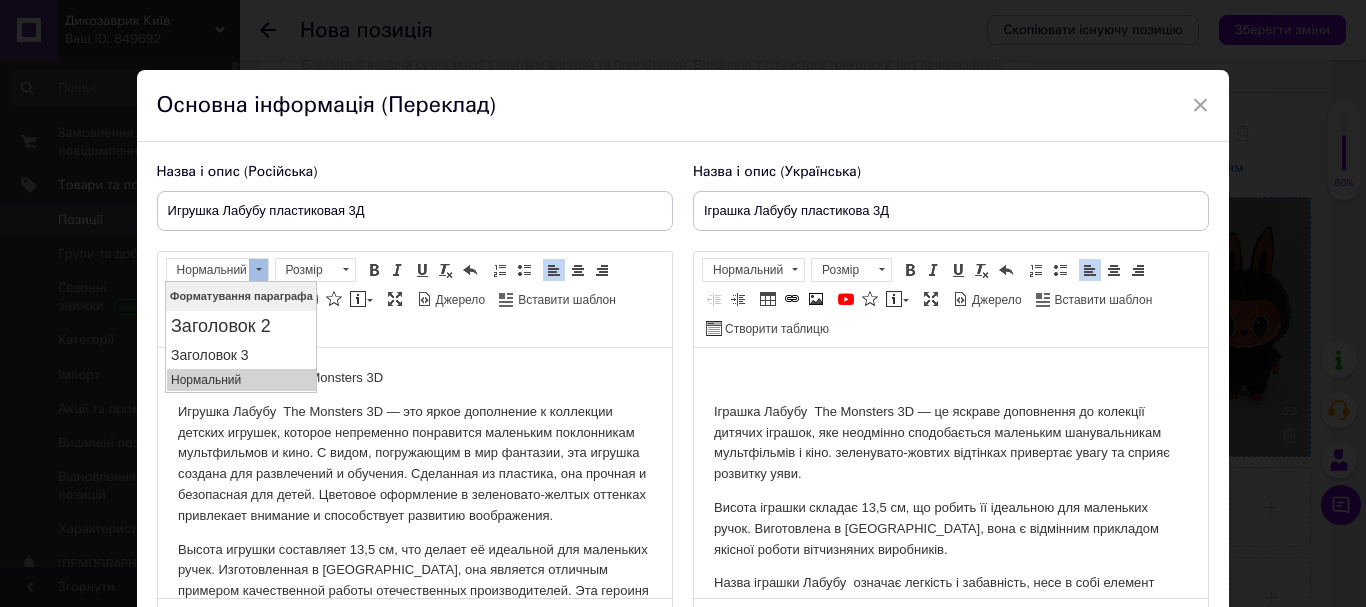 scroll, scrollTop: 0, scrollLeft: 0, axis: both 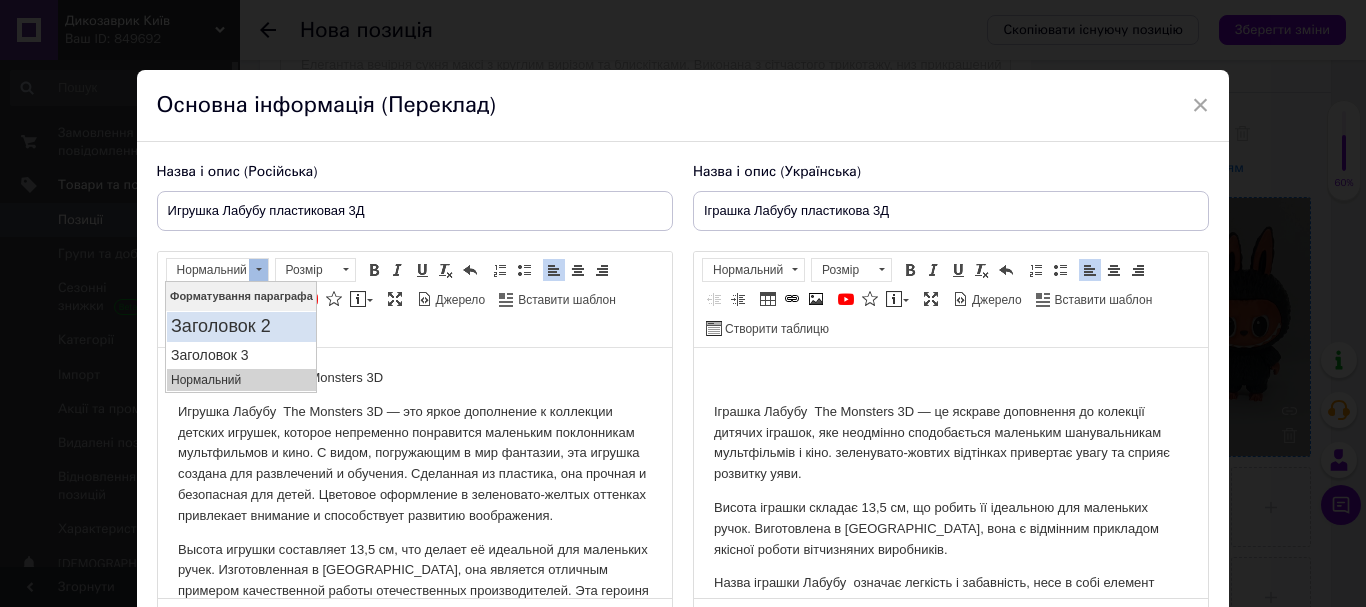 click on "Заголовок 2" at bounding box center (241, 327) 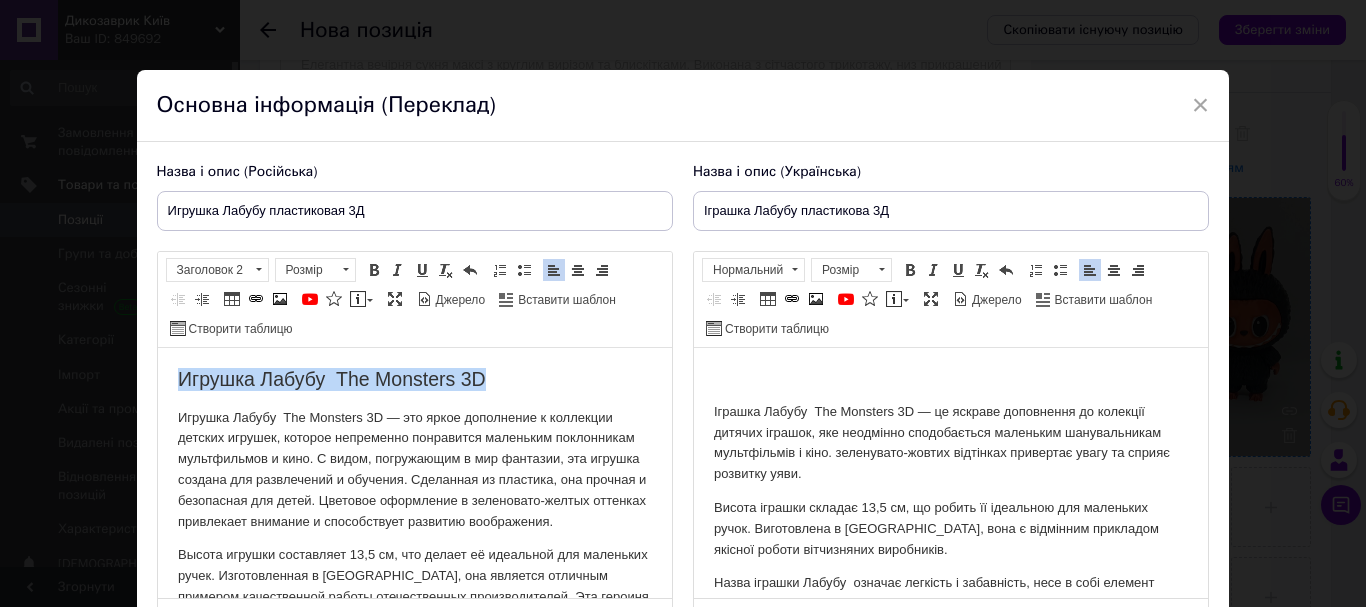 drag, startPoint x: 500, startPoint y: 380, endPoint x: 160, endPoint y: 380, distance: 340 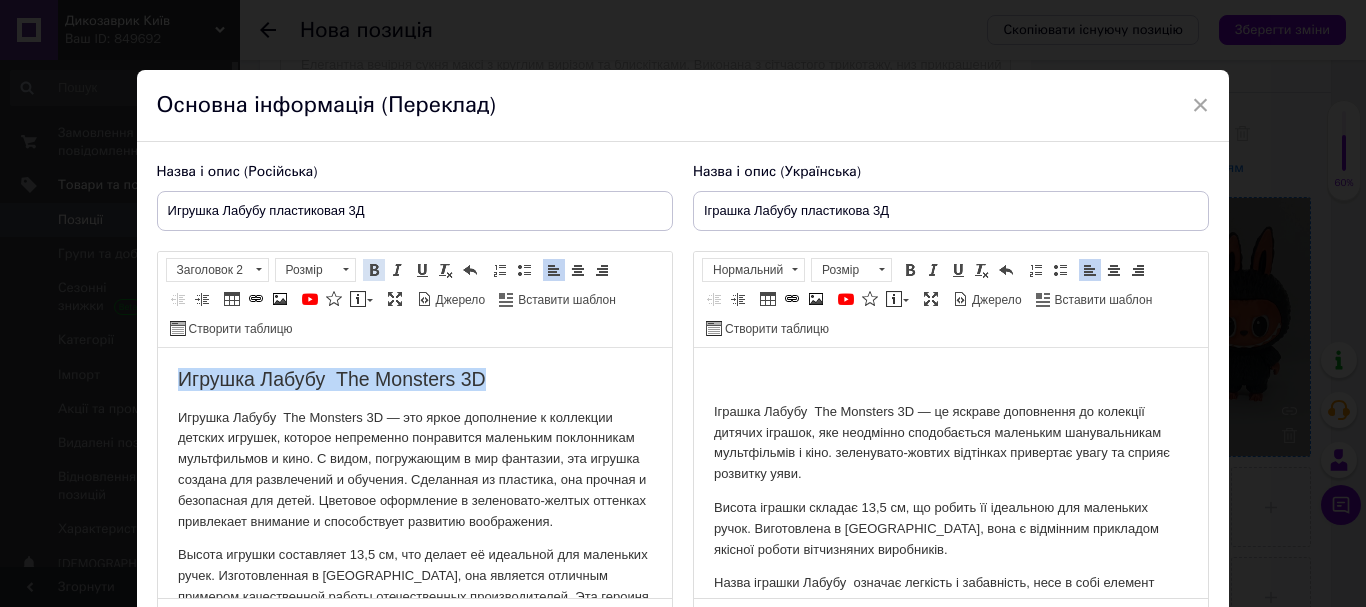 click at bounding box center [374, 270] 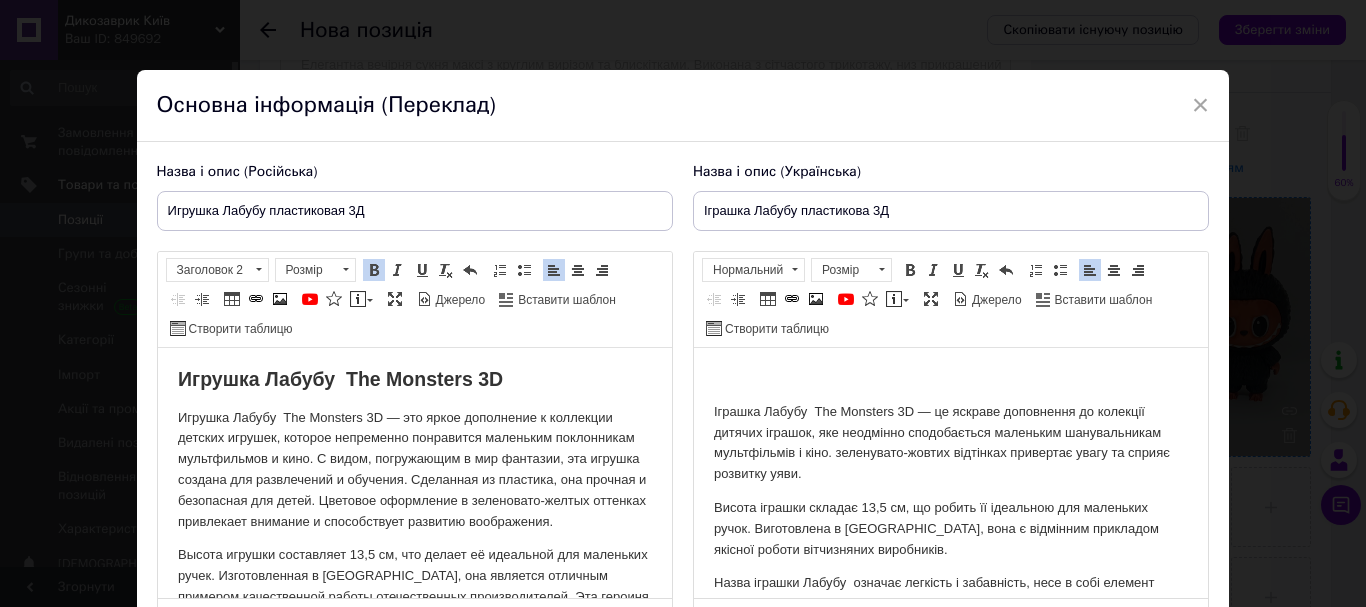 click on "Игрушка Лабубу  The Monsters 3D" at bounding box center (414, 379) 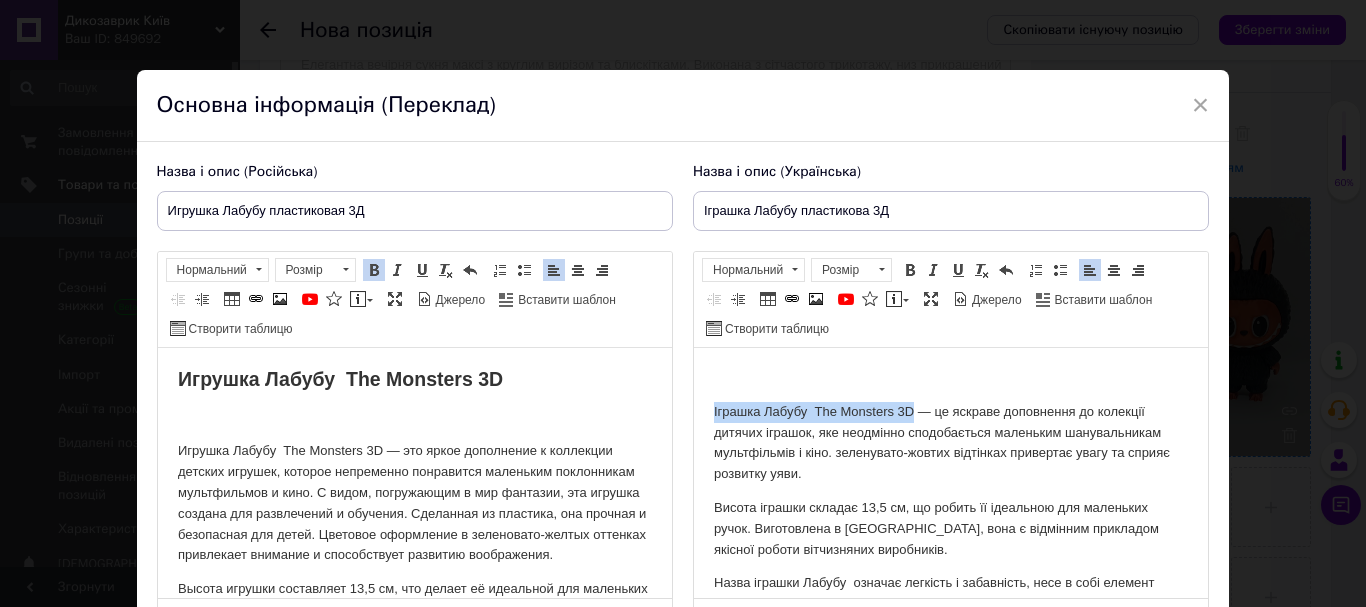 drag, startPoint x: 909, startPoint y: 412, endPoint x: 706, endPoint y: 418, distance: 203.08865 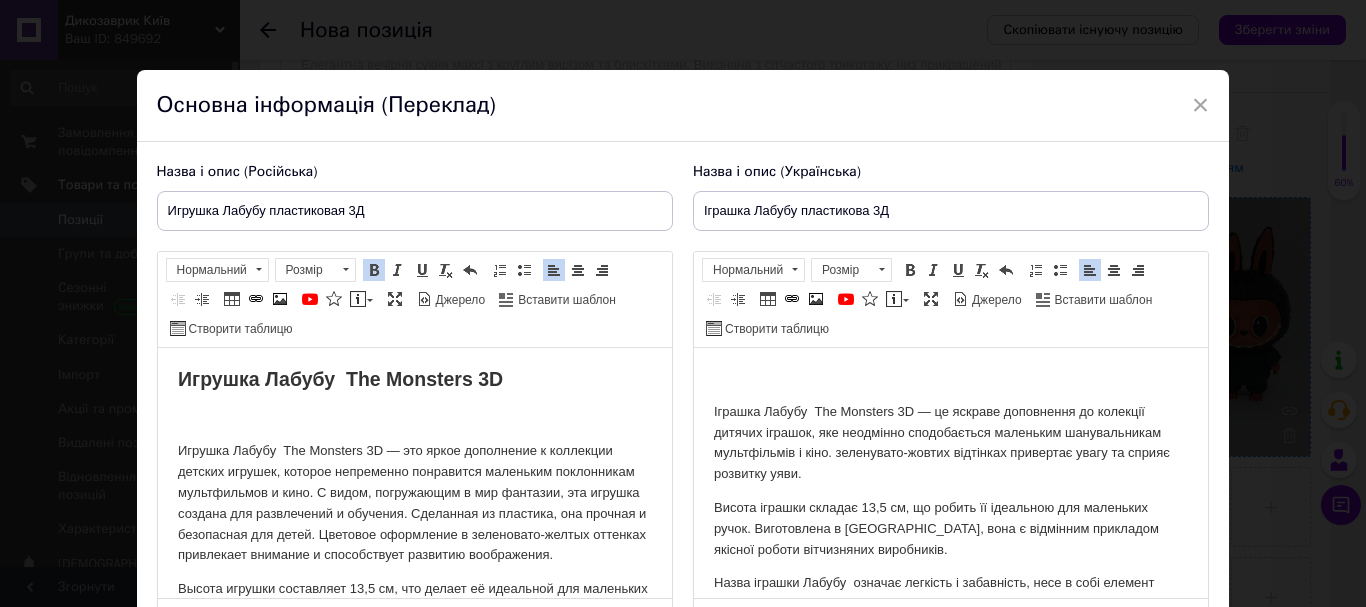 click on "Іграшка Лабубу  The Monsters 3D — це яскраве доповнення до колекції дитячих іграшок, яке неодмінно сподобається маленьким шанувальникам мультфільмів і кіно. зеленувато-жовтих відтінках привертає увагу та сприяє розвитку уяви. Висота іграшки складає 13,5 см, що робить її ідеальною для маленьких ручок. Виготовлена в [GEOGRAPHIC_DATA], вона є відмінним прикладом якісної роботи вітчизняних виробників. Назва іграшки Лабубу  означає легкість і забавність, несе в собі елемент веселощів і радості." at bounding box center [950, 529] 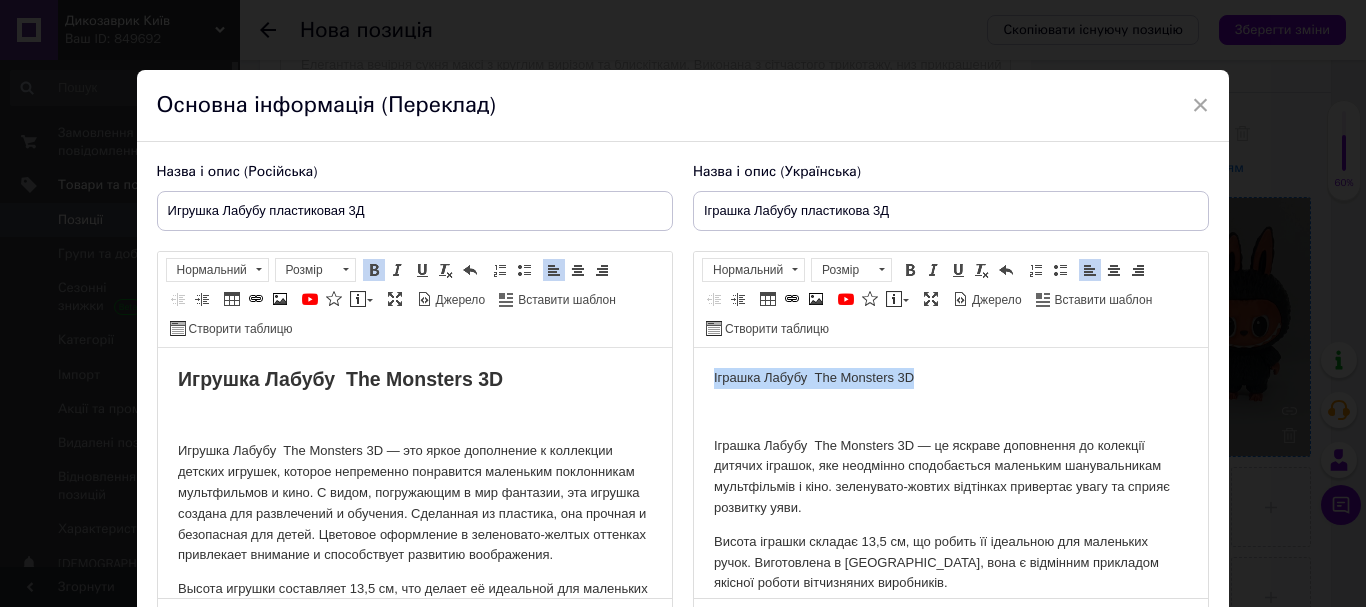 drag, startPoint x: 933, startPoint y: 375, endPoint x: 709, endPoint y: 386, distance: 224.26993 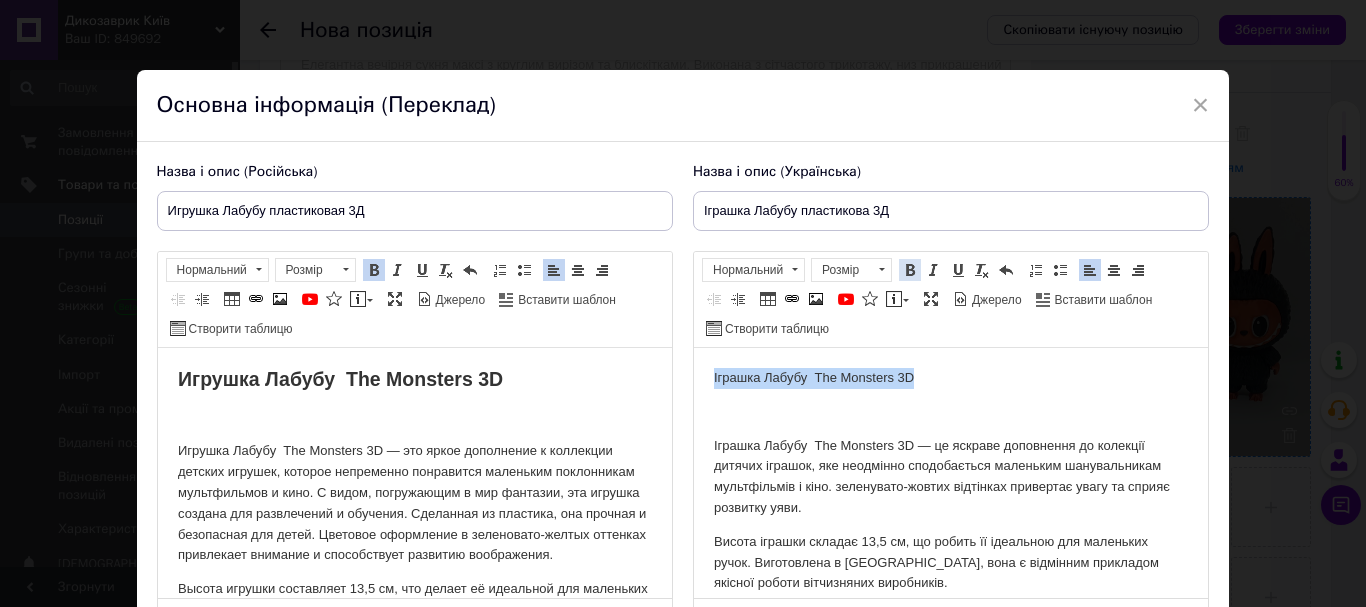 click at bounding box center (910, 270) 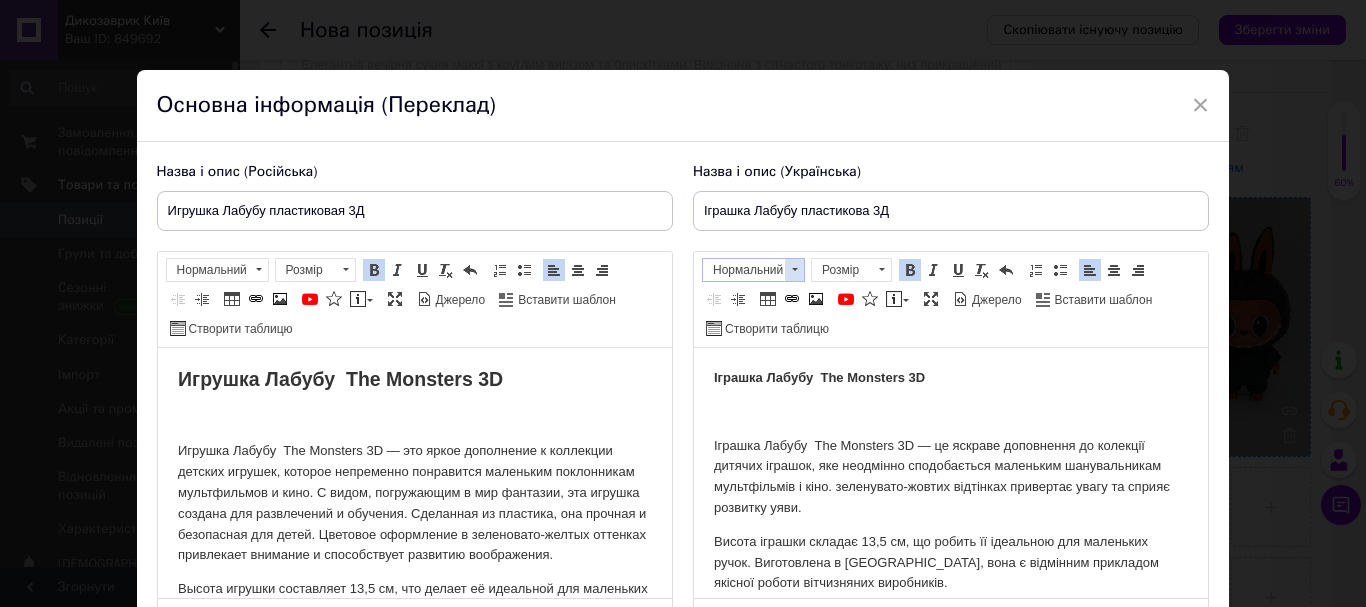click at bounding box center (794, 270) 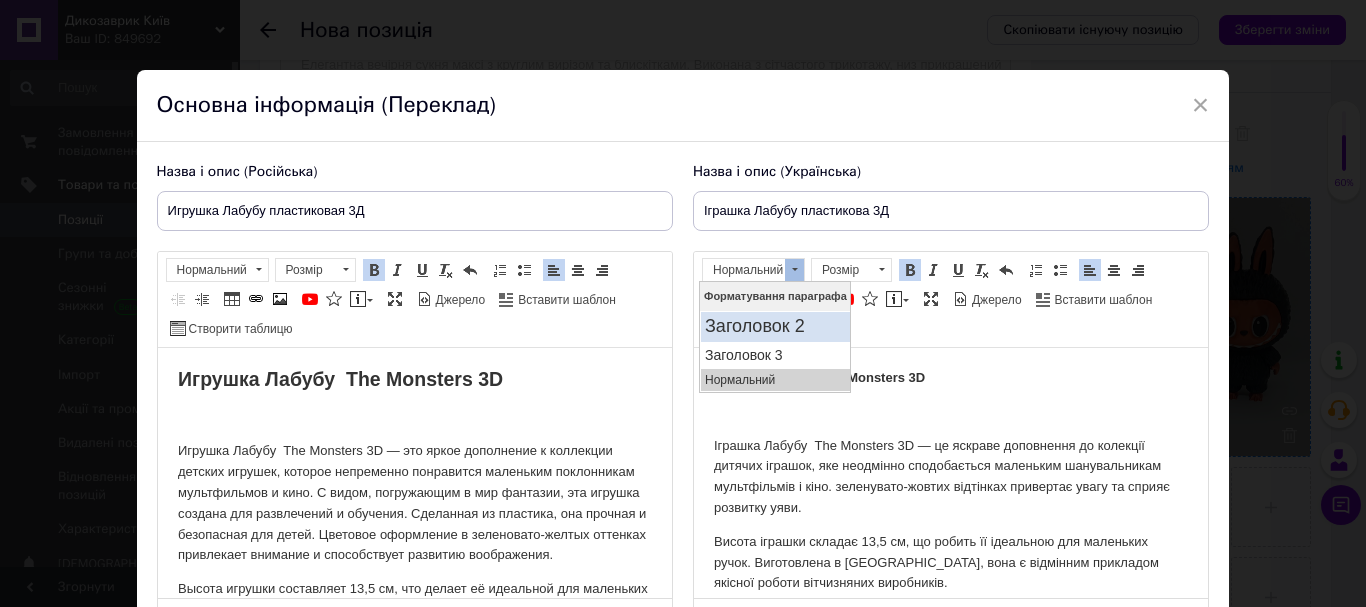 click on "Заголовок 2" at bounding box center (775, 327) 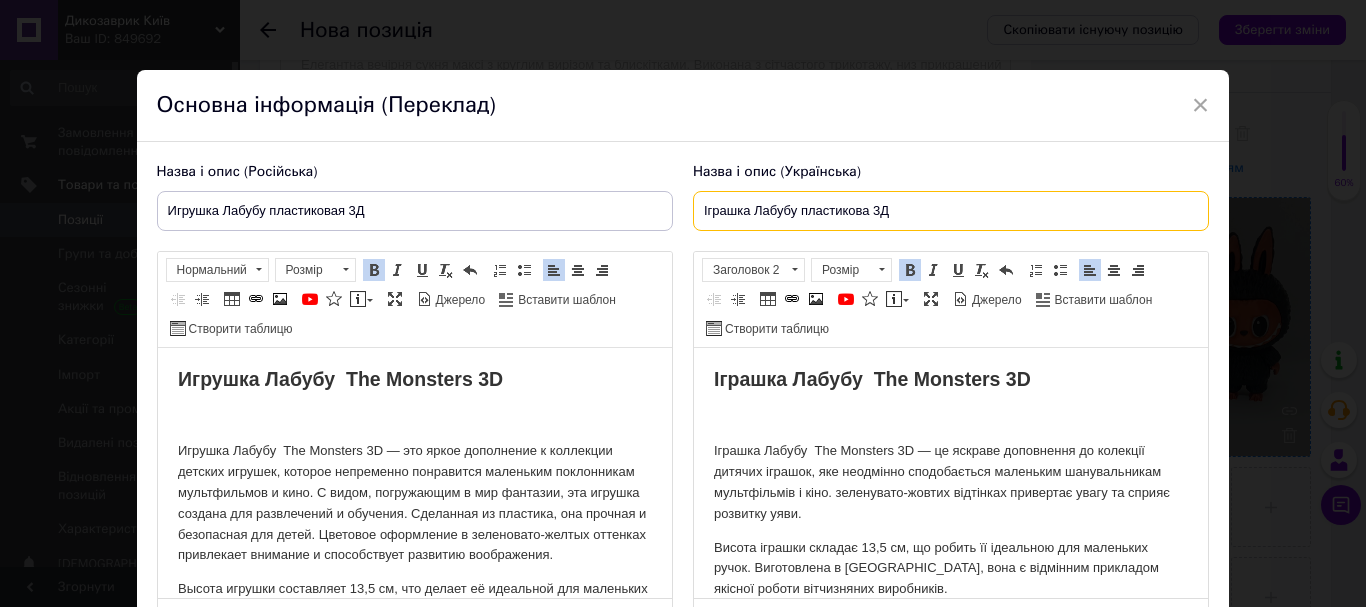 drag, startPoint x: 915, startPoint y: 210, endPoint x: 688, endPoint y: 212, distance: 227.0088 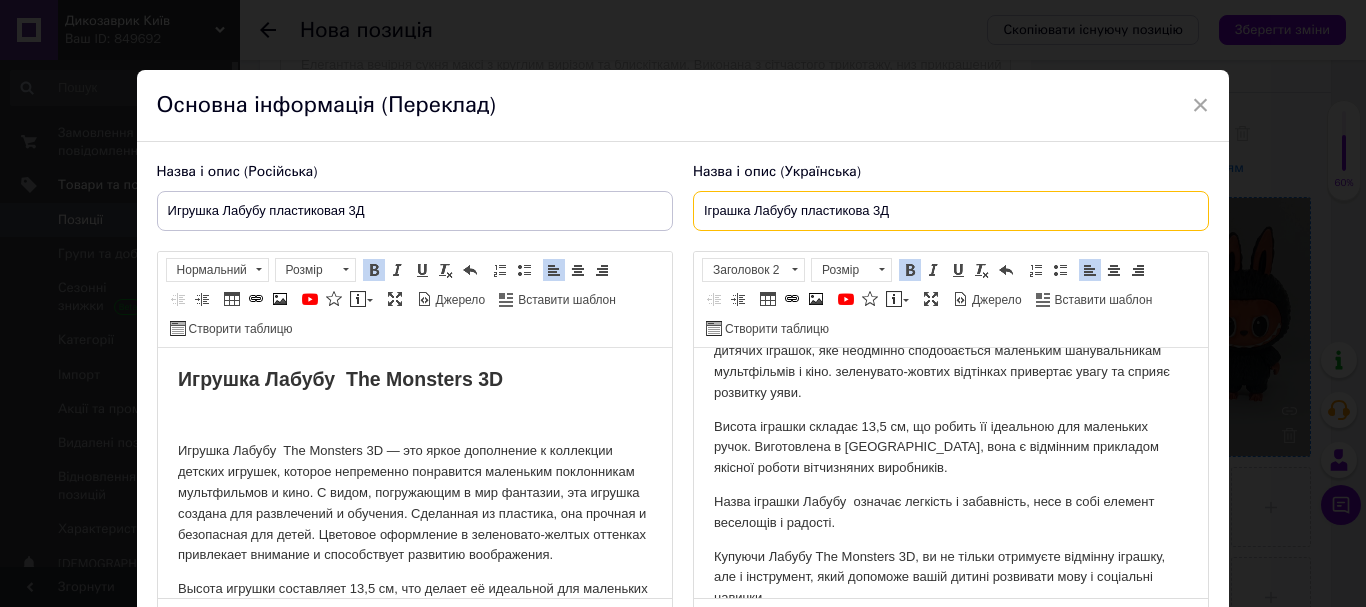 scroll, scrollTop: 152, scrollLeft: 0, axis: vertical 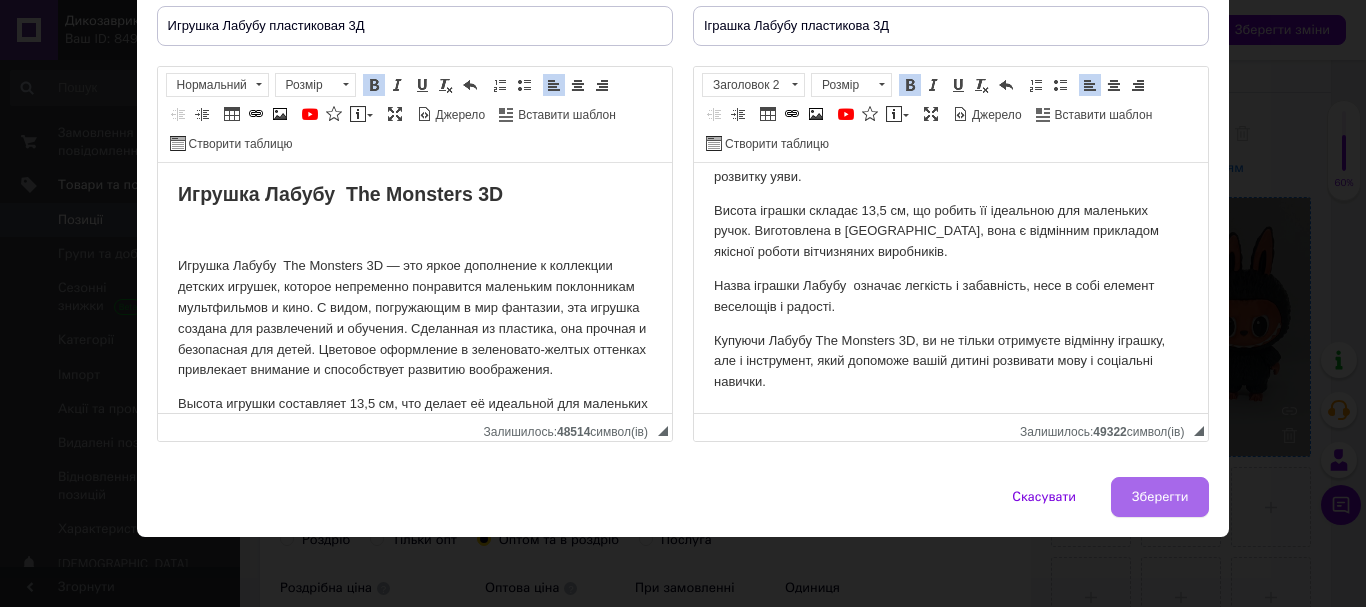 click on "Зберегти" at bounding box center [1160, 497] 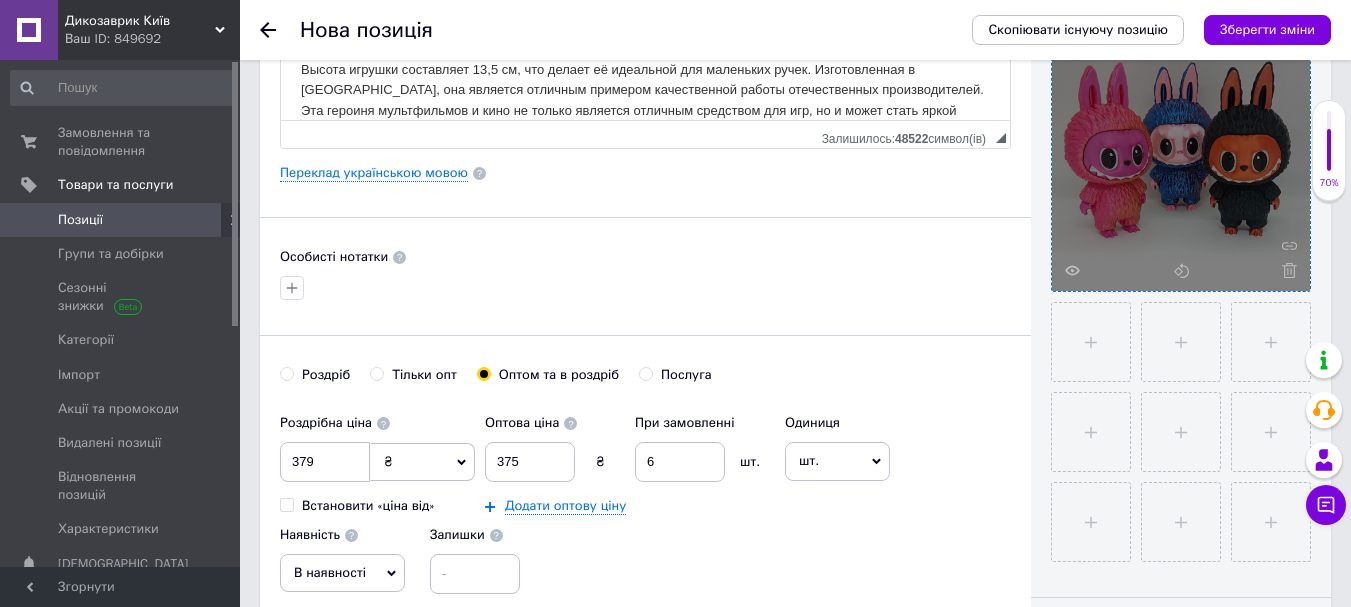 scroll, scrollTop: 500, scrollLeft: 0, axis: vertical 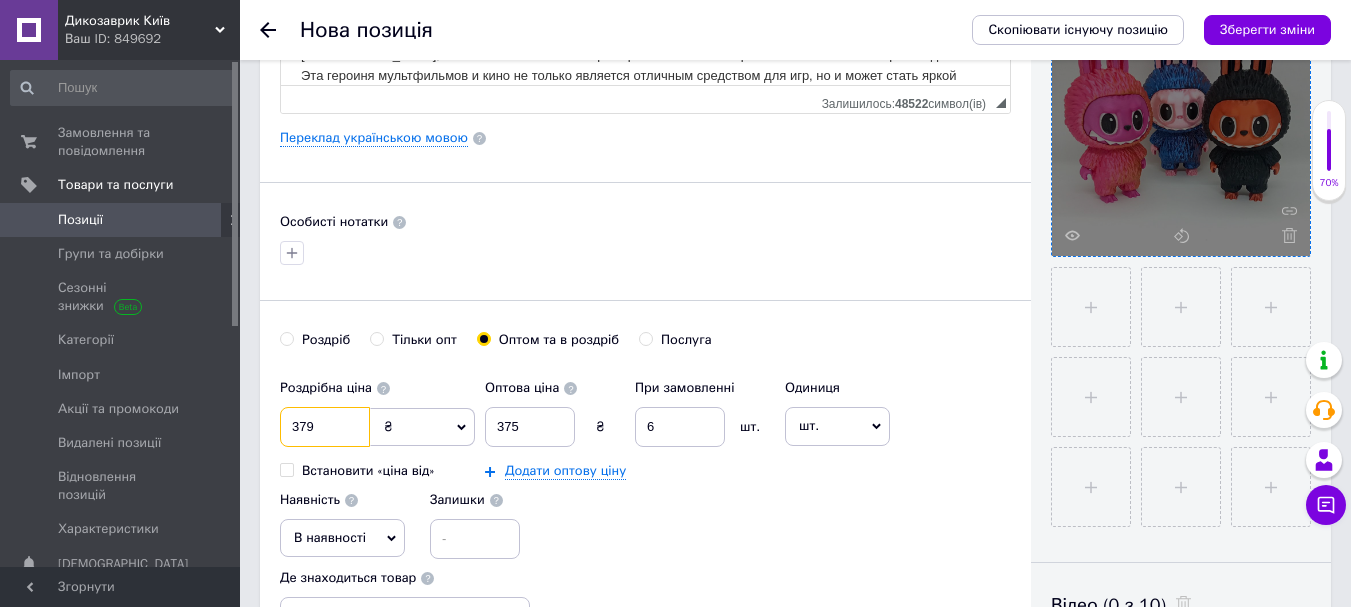 click on "379" at bounding box center [325, 427] 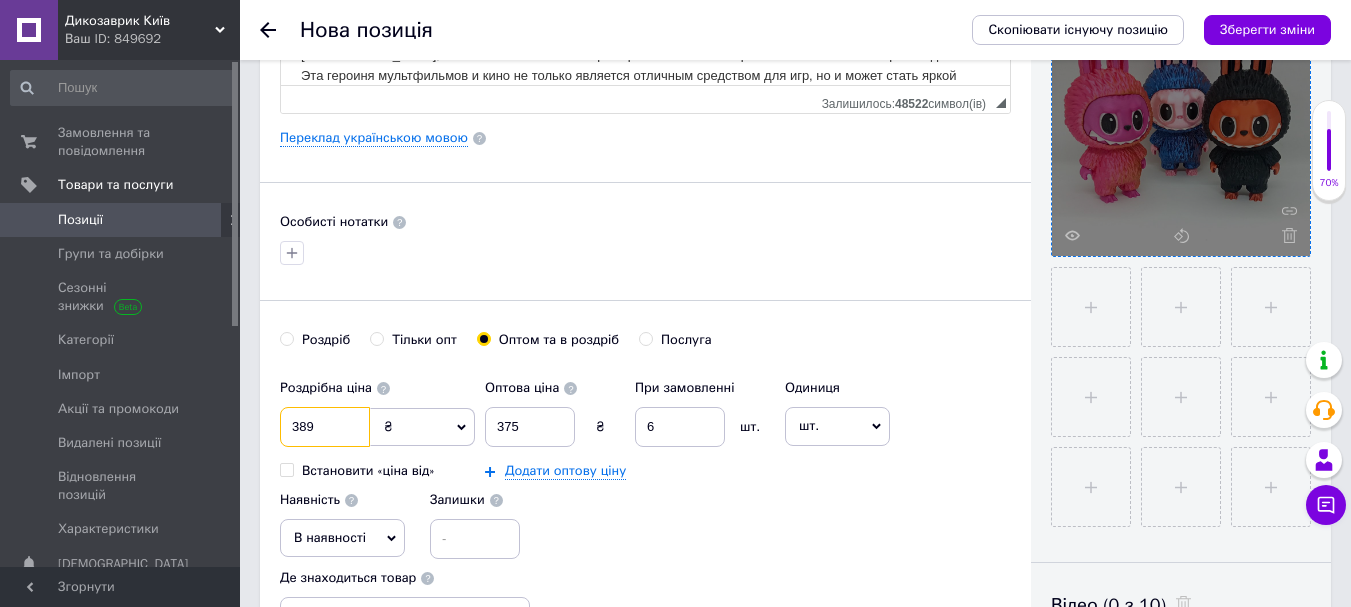 type on "389" 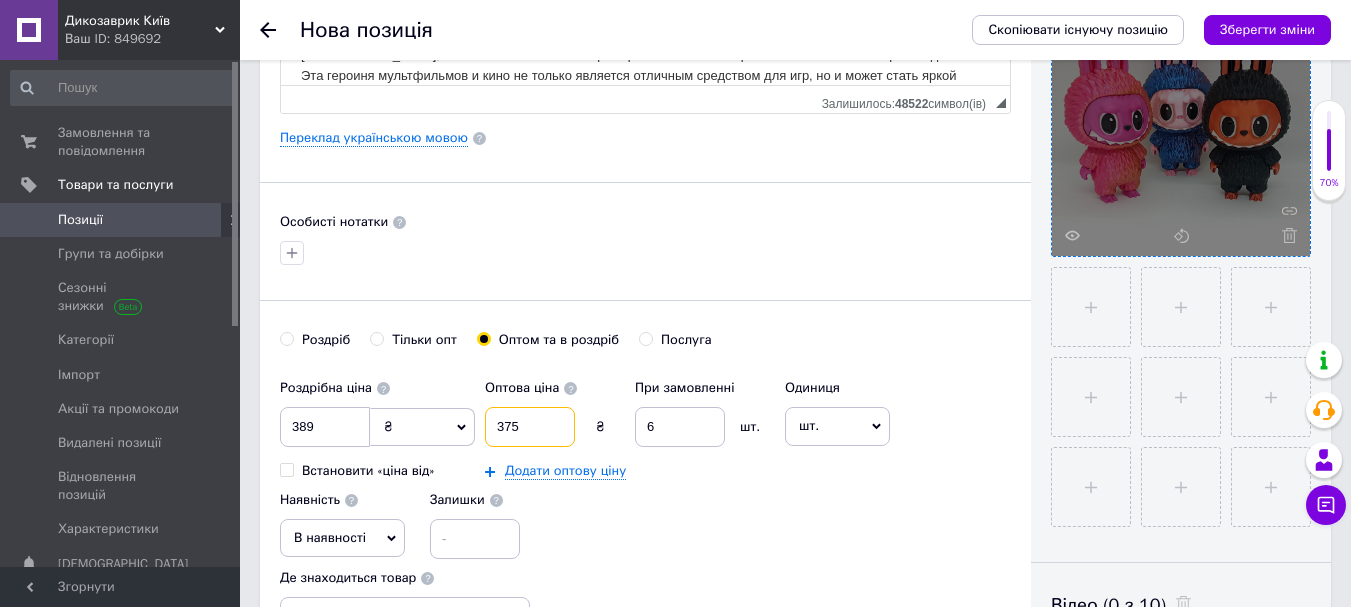 click on "375" at bounding box center [530, 427] 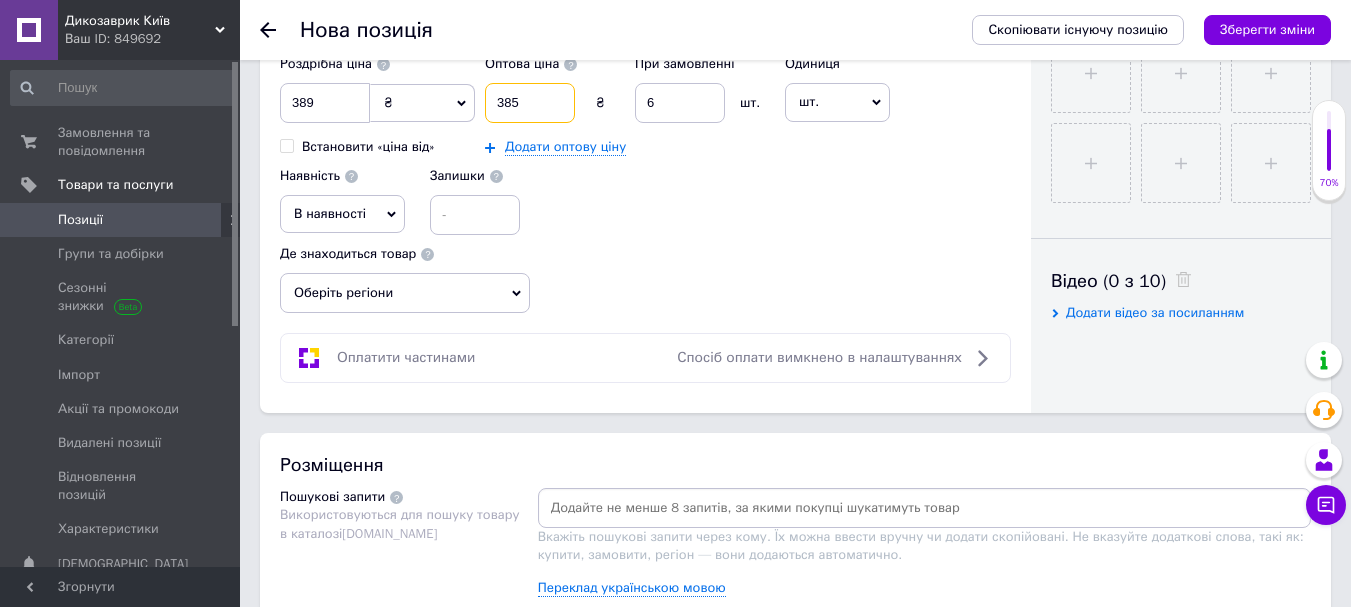 scroll, scrollTop: 900, scrollLeft: 0, axis: vertical 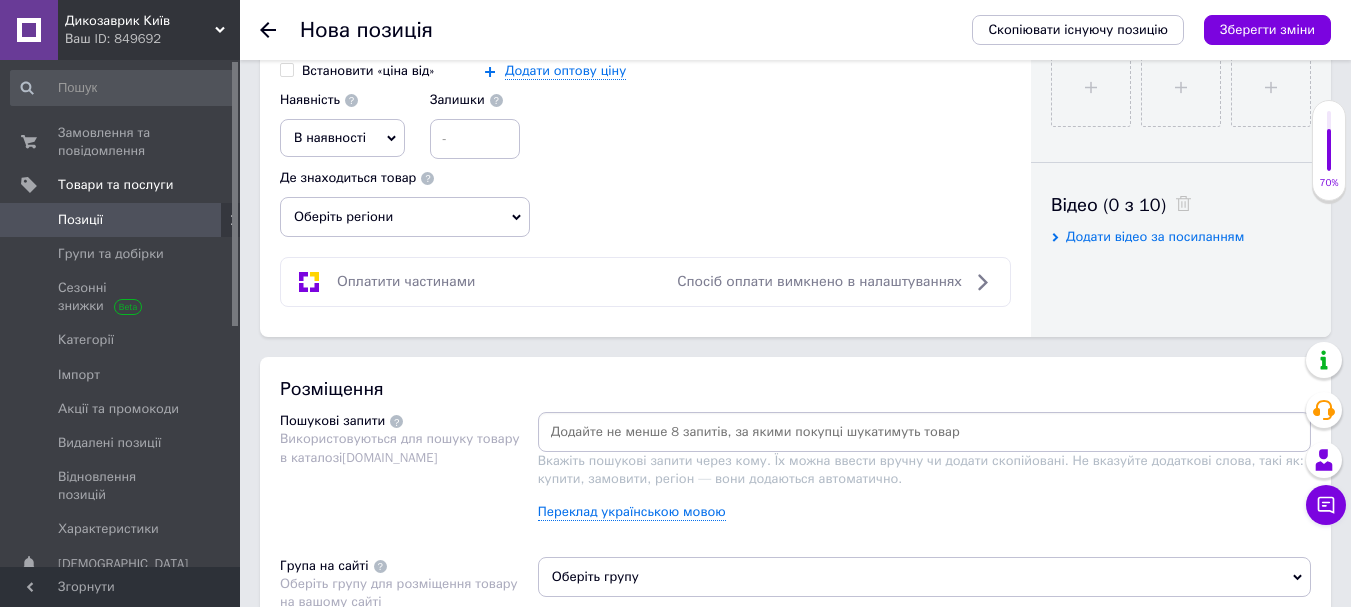 type on "385" 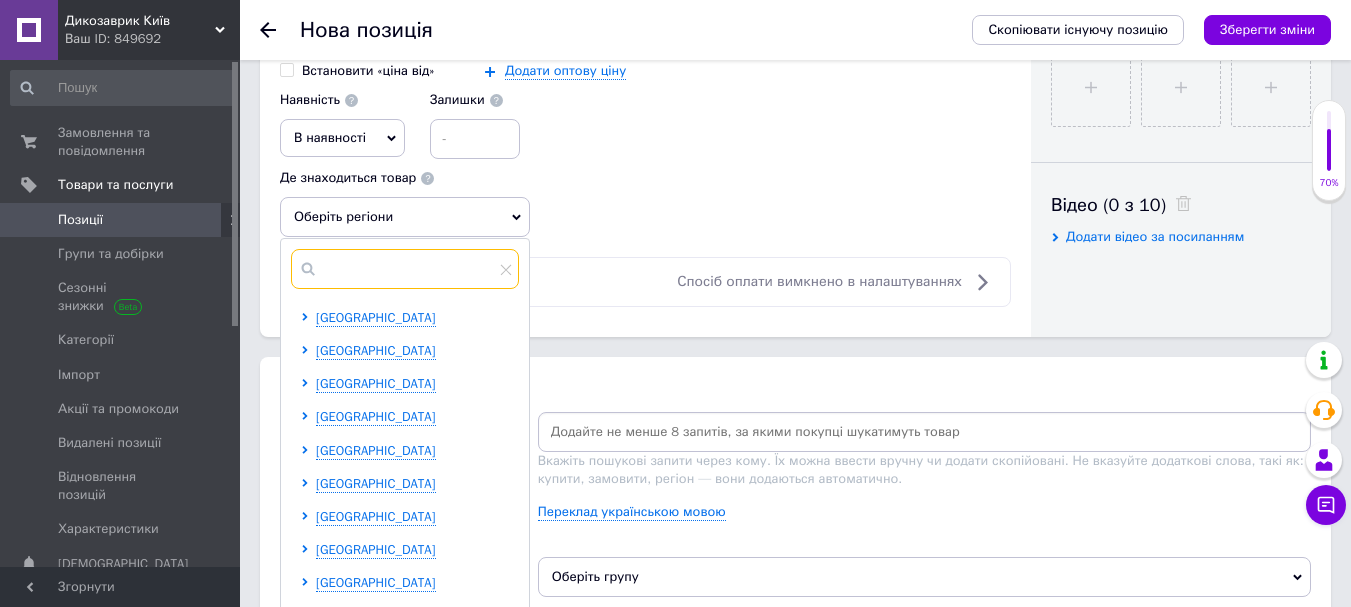 click at bounding box center (405, 269) 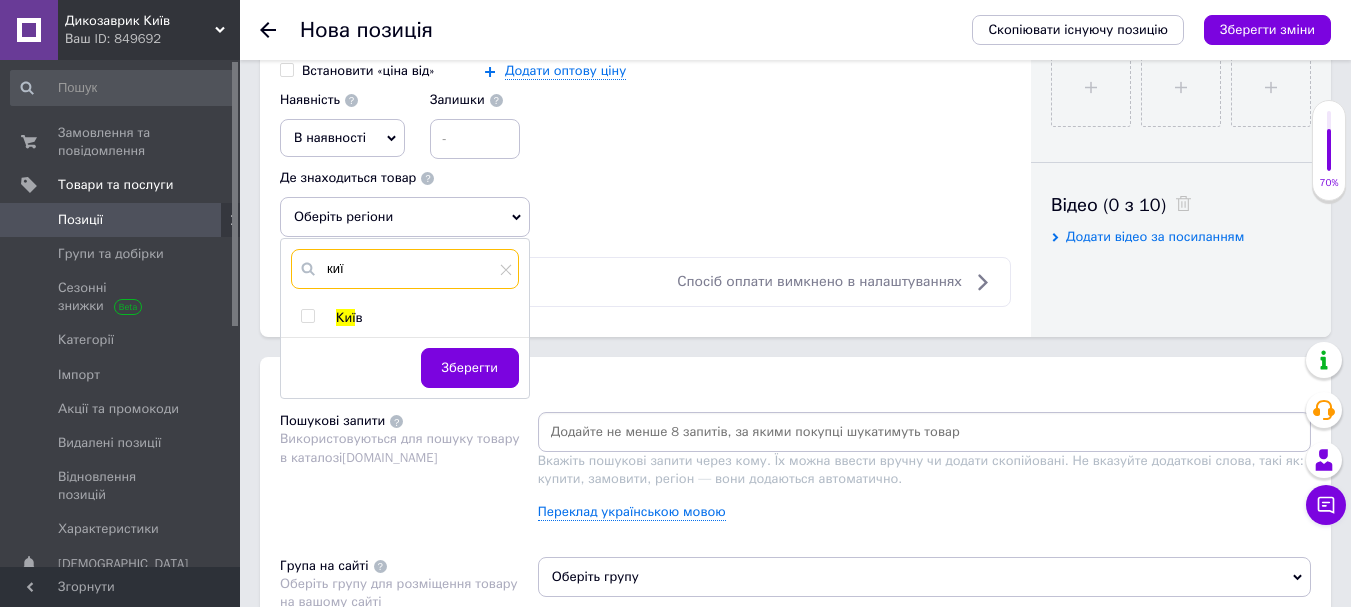 type on "киї" 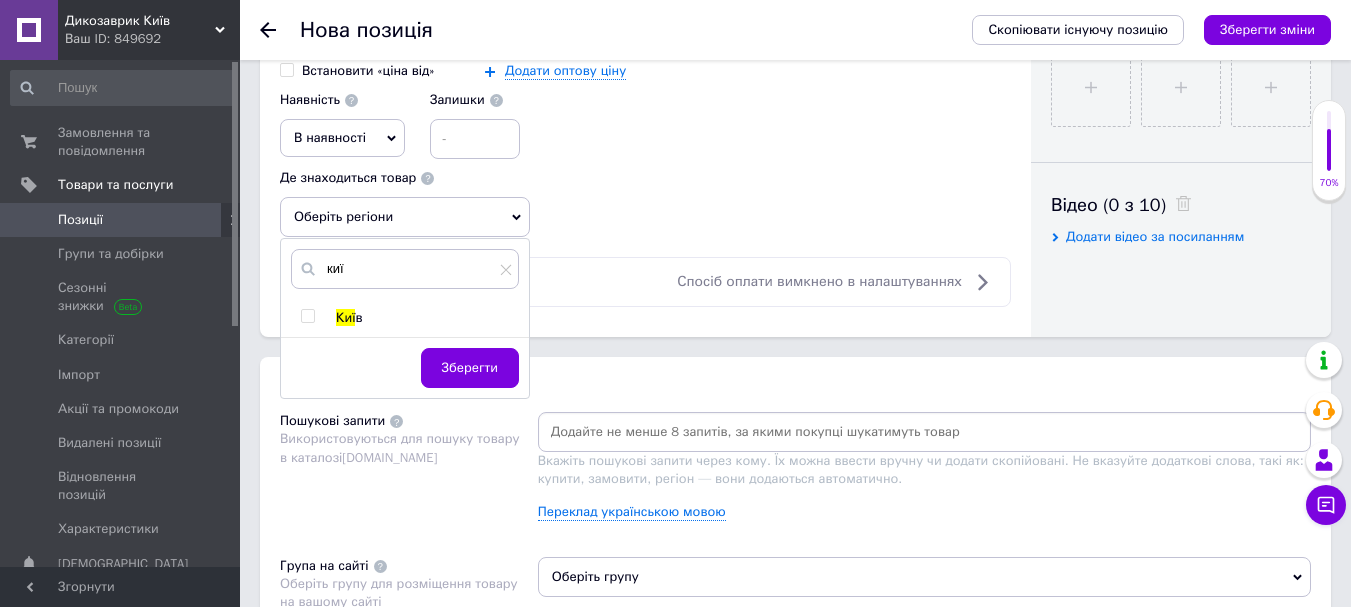 click at bounding box center (307, 316) 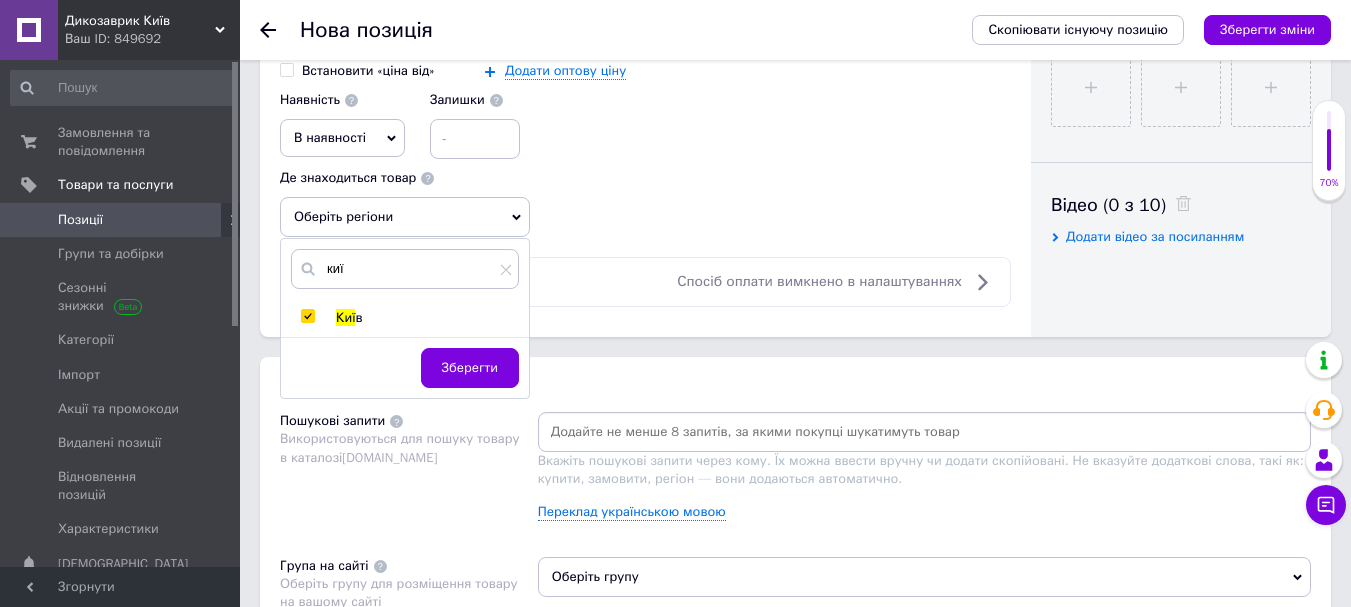 checkbox on "true" 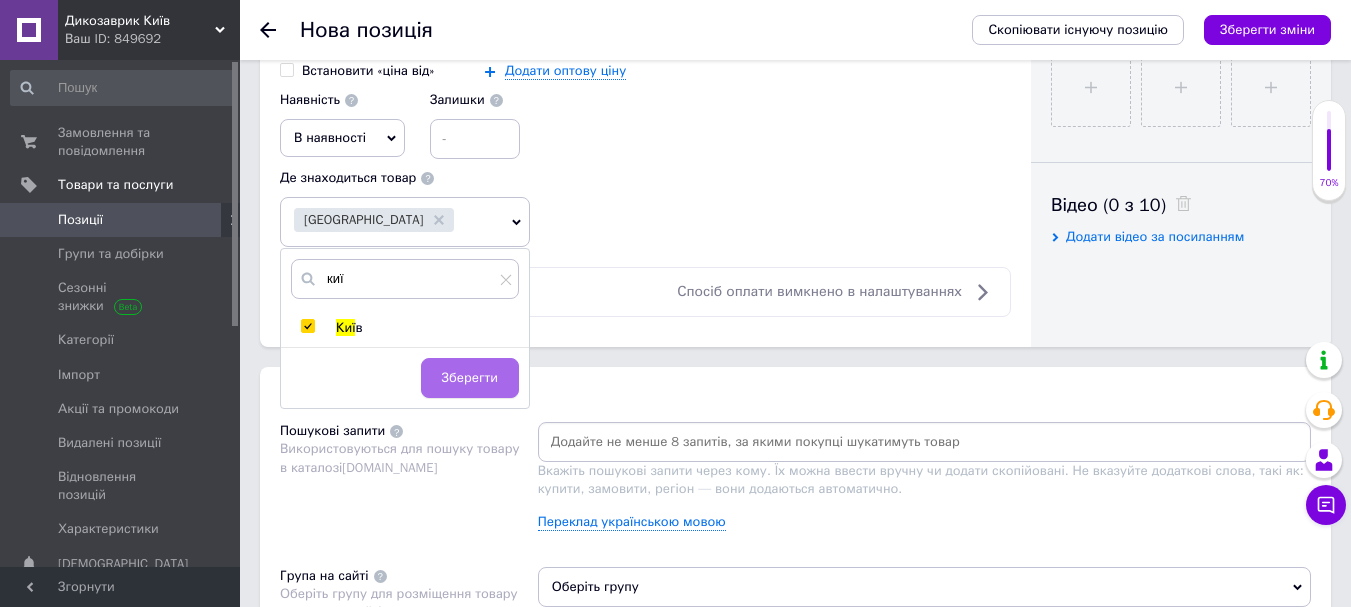 click on "Зберегти" at bounding box center (470, 378) 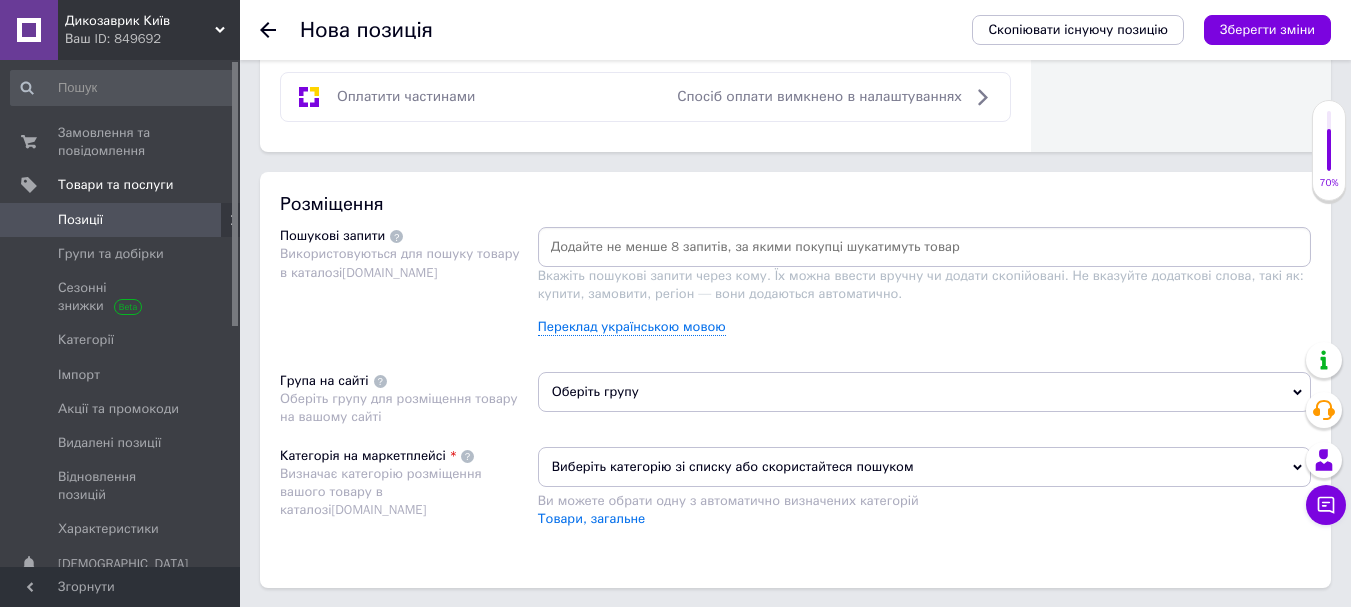 scroll, scrollTop: 1100, scrollLeft: 0, axis: vertical 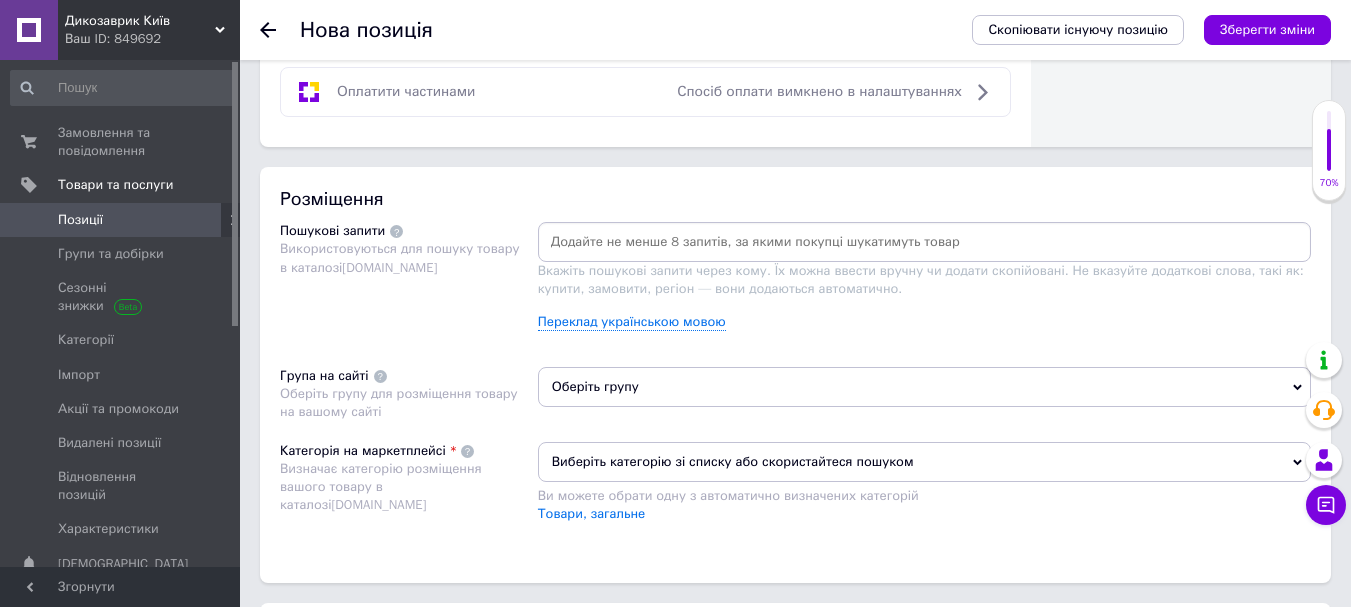click on "Оберіть групу" at bounding box center (924, 387) 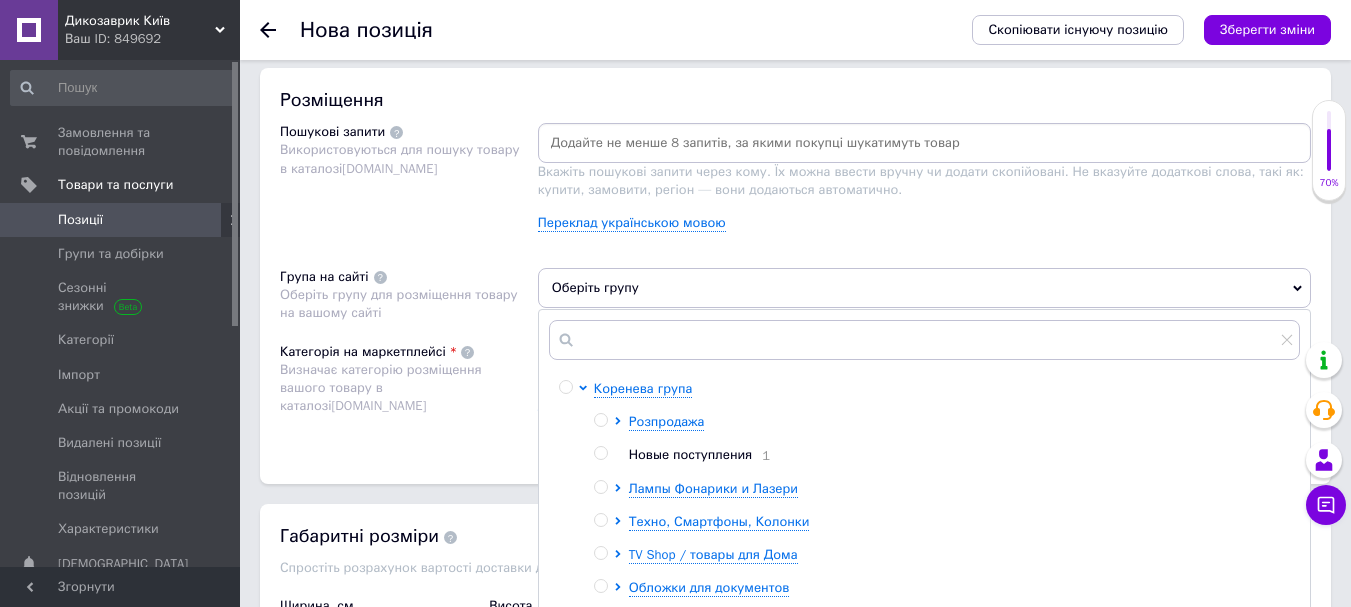 scroll, scrollTop: 1200, scrollLeft: 0, axis: vertical 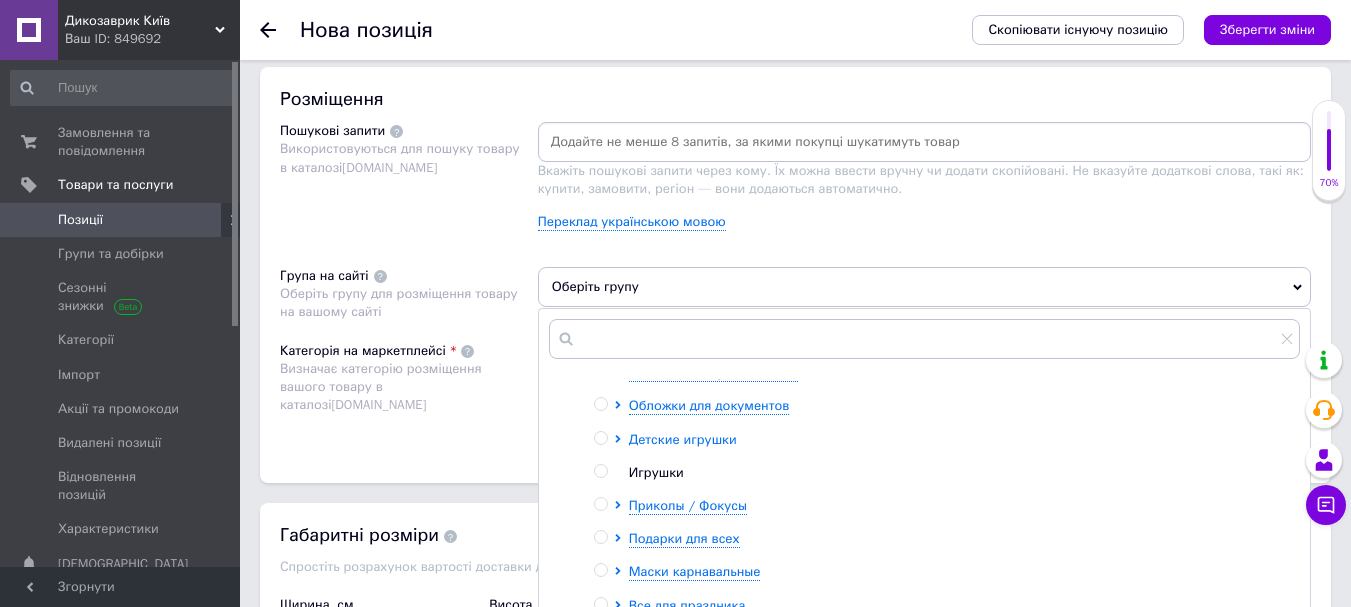 click 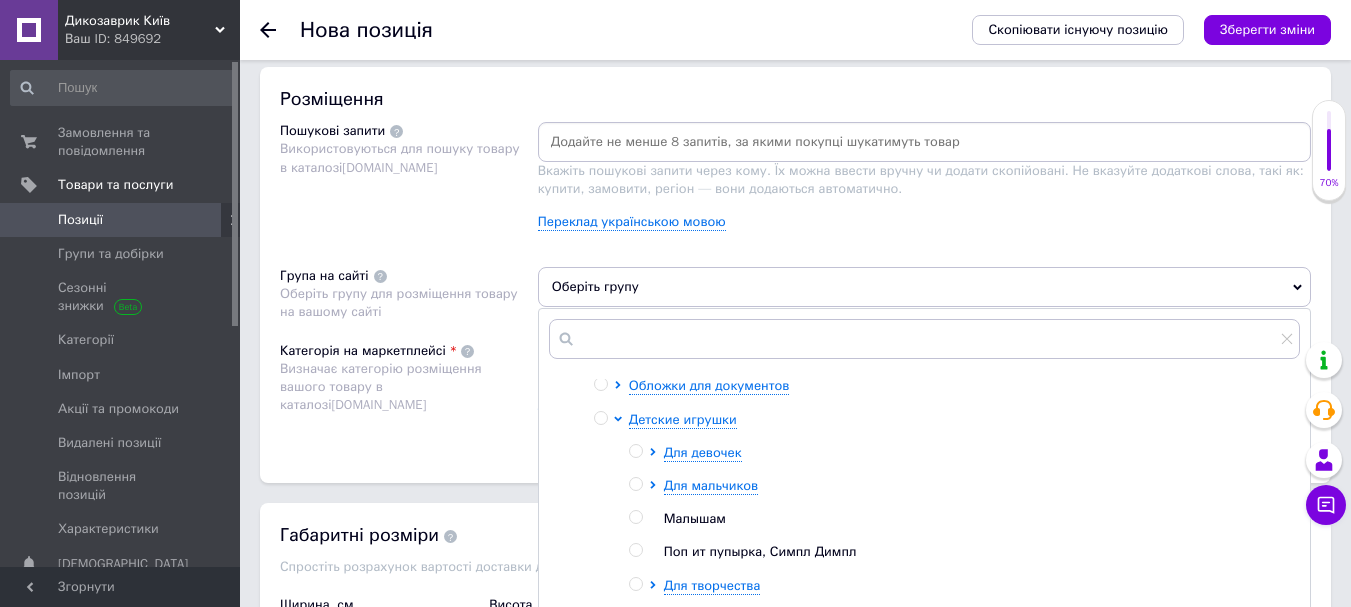 scroll, scrollTop: 184, scrollLeft: 0, axis: vertical 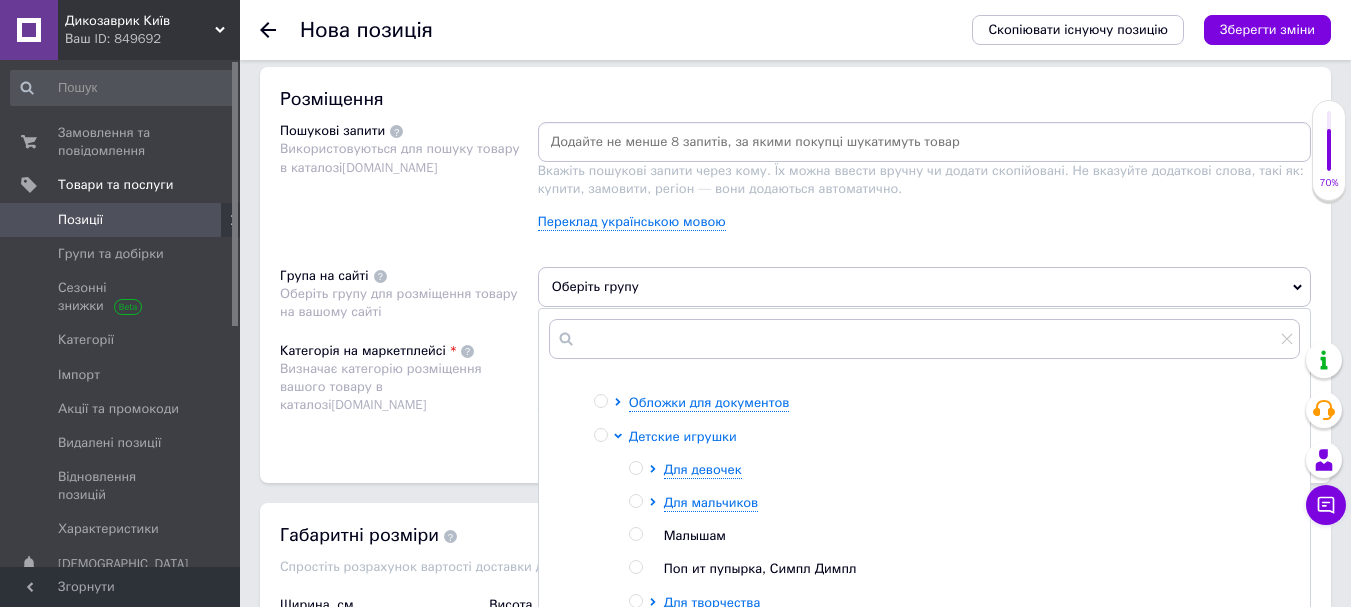 click 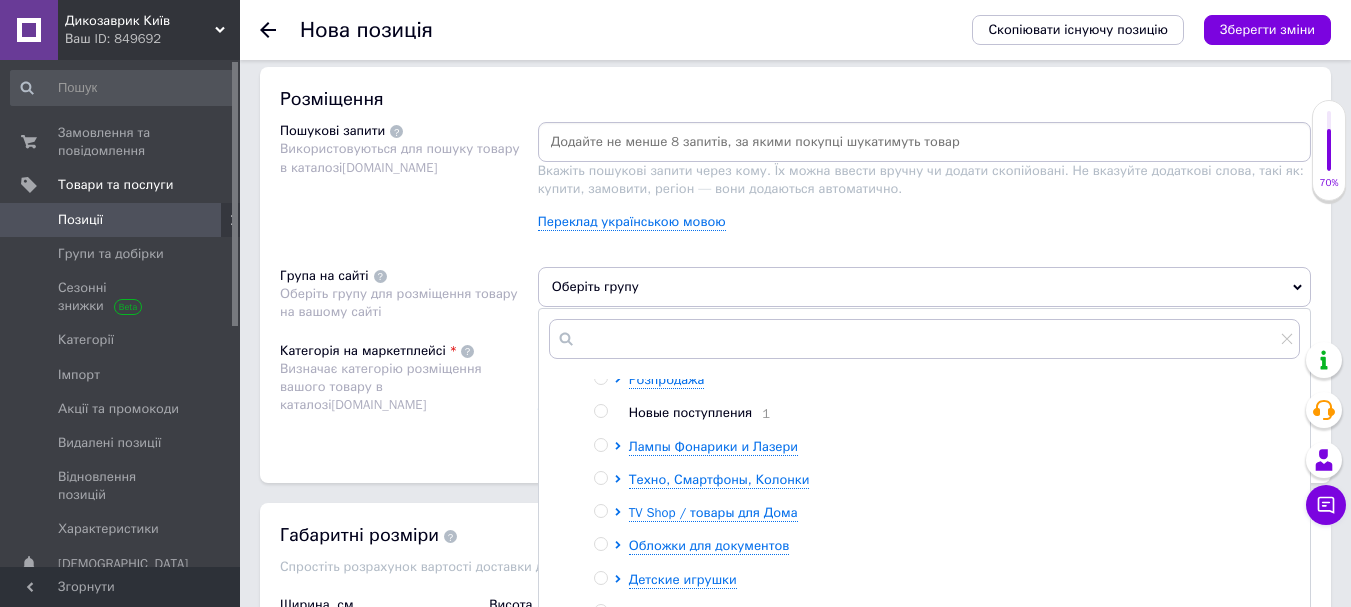 scroll, scrollTop: 0, scrollLeft: 0, axis: both 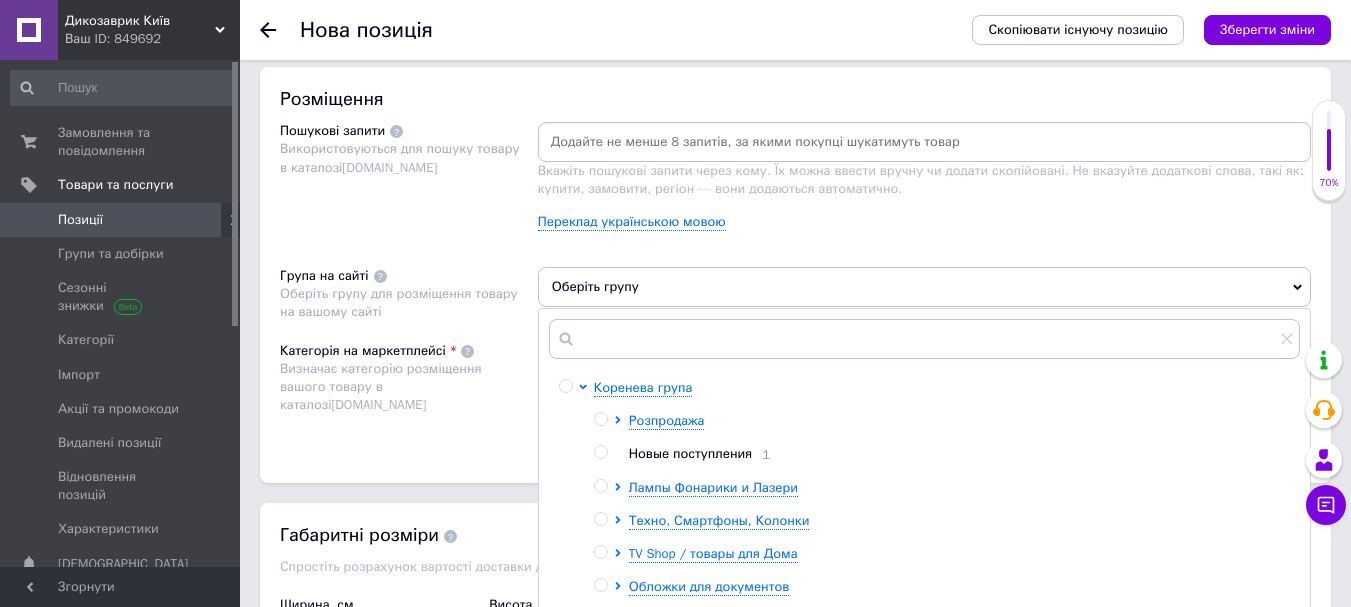 click at bounding box center (600, 452) 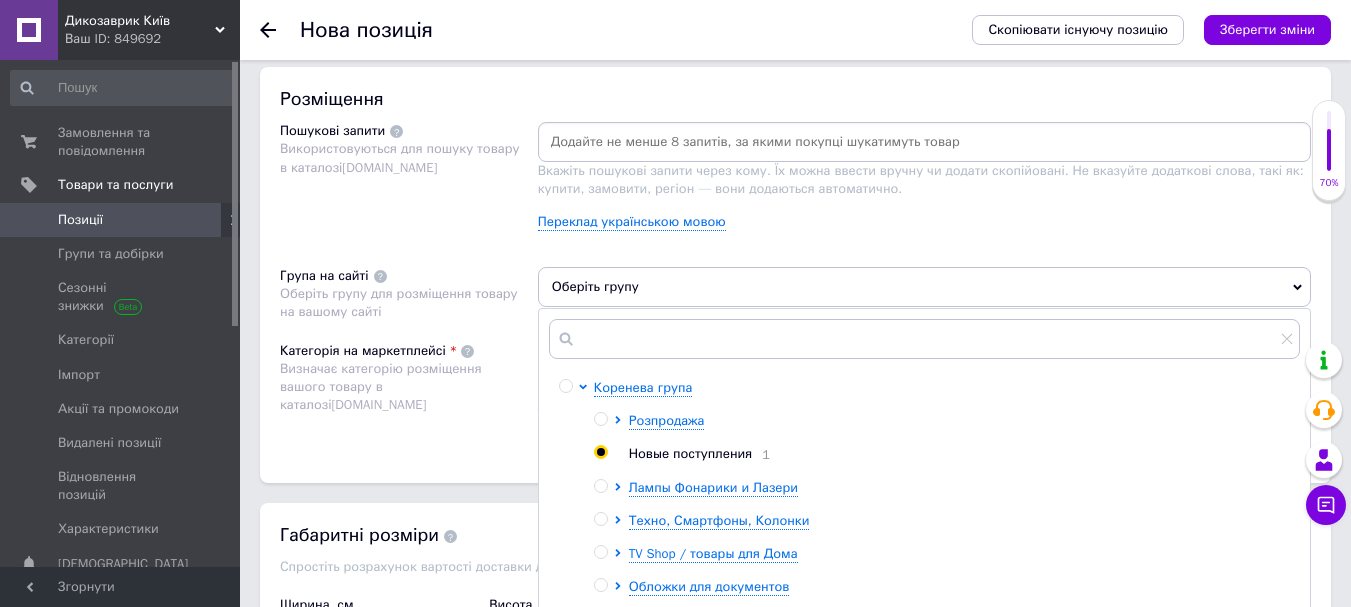 radio on "true" 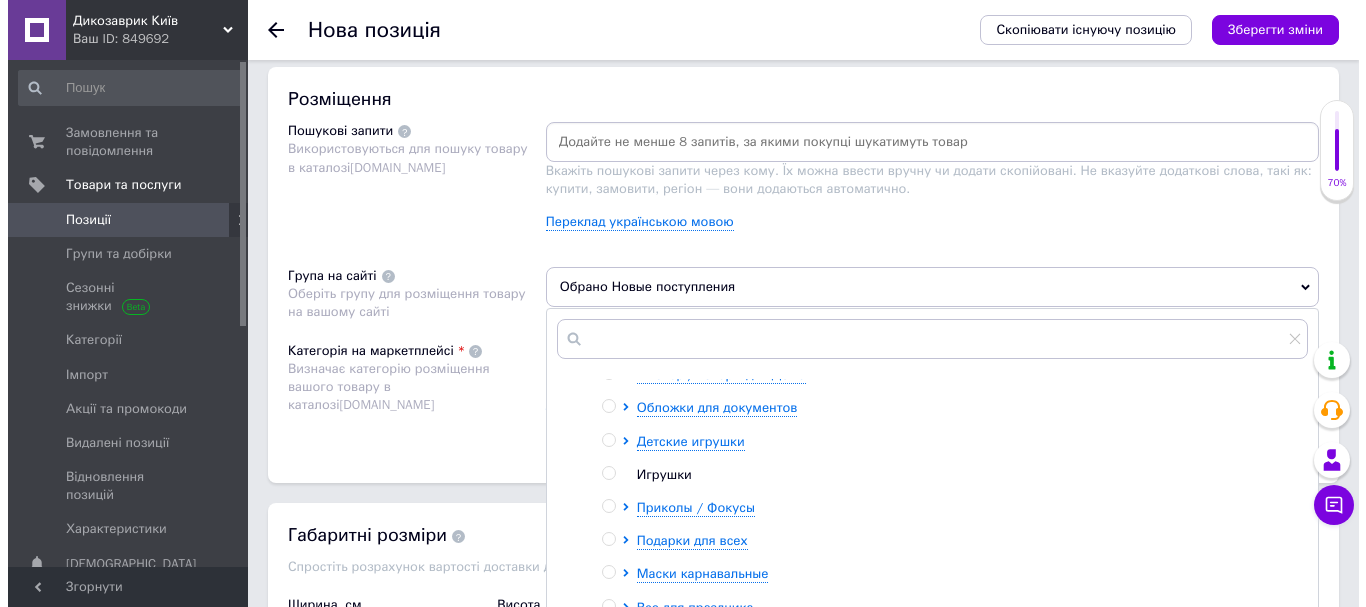 scroll, scrollTop: 184, scrollLeft: 0, axis: vertical 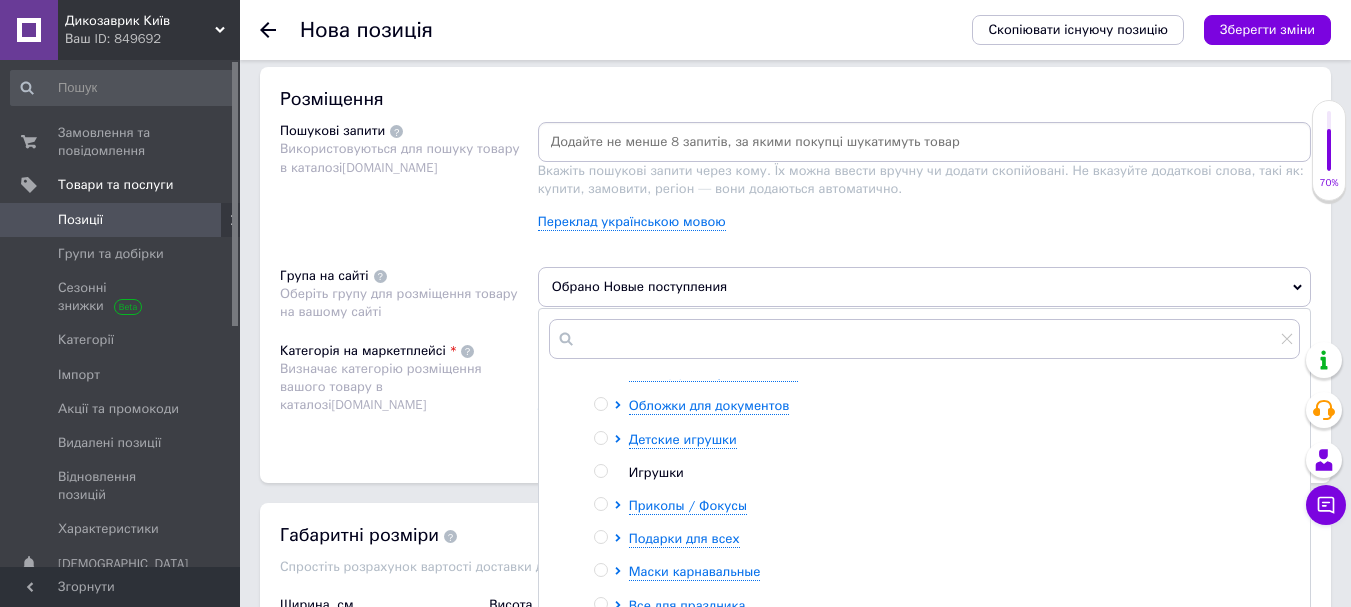 click on "Розміщення Пошукові запити Використовуються для пошуку товару в каталозі  [DOMAIN_NAME] Вкажіть пошукові запити через кому. Їх можна ввести вручну чи додати скопійовані. Не вказуйте додаткові слова, такі як: купити, замовити, регіон — вони додаються автоматично. Переклад українською мовою Група на сайті Оберіть групу для розміщення товару на вашому сайті Обрано Новые поступления Коренева група Розпродажа Новые поступления 1 Лампы Фонарики и Лазери Техно, Смартфоны, Колонки TV Shop / товары для Дома Обложки для документов Детские игрушки Игрушки Приколы / Фокусы 4 1" at bounding box center (795, 275) 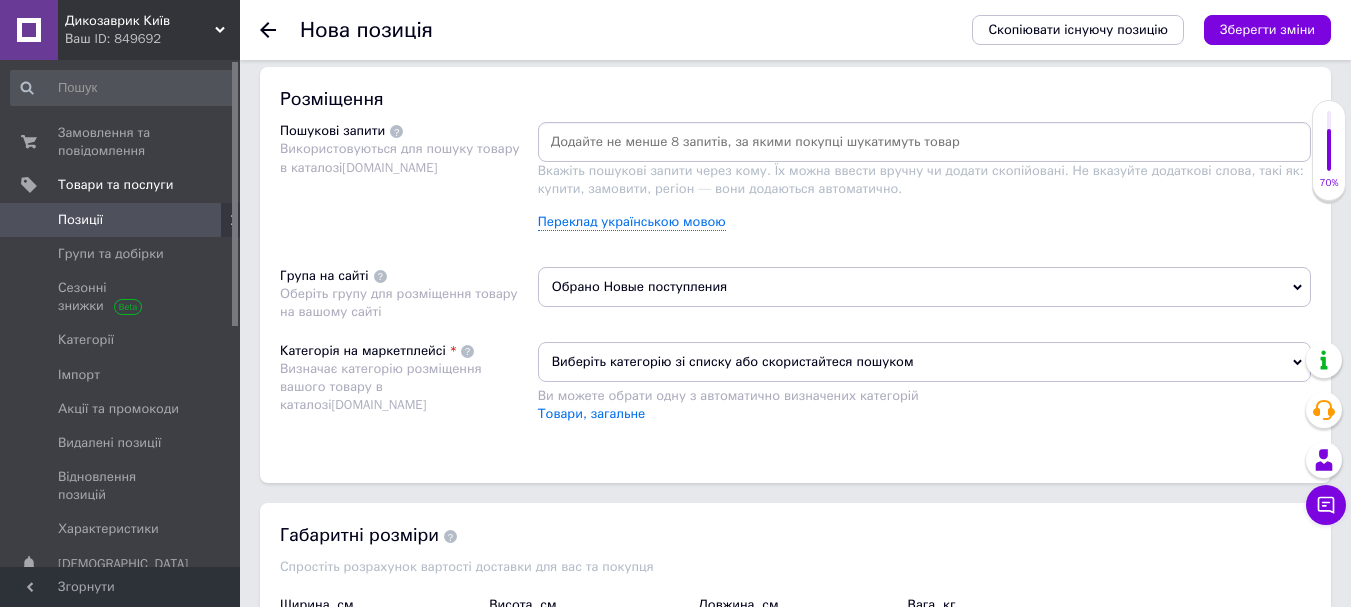 click on "Виберіть категорію зі списку або скористайтеся пошуком" at bounding box center [924, 362] 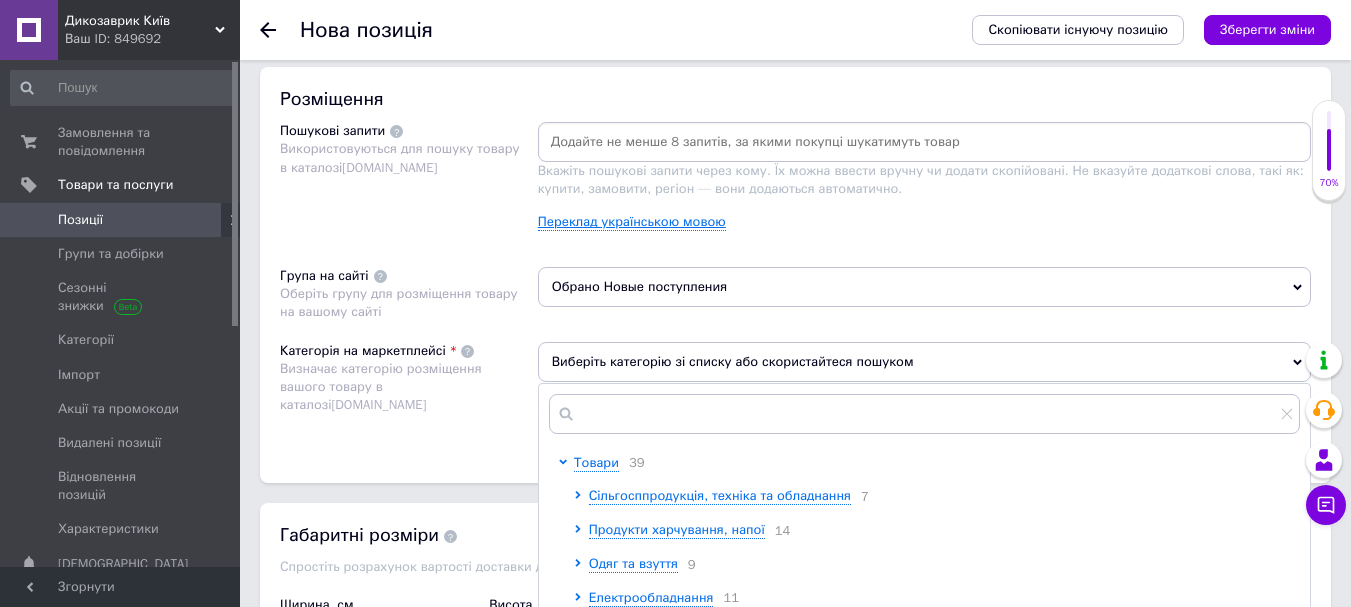 click on "Переклад українською мовою" at bounding box center [632, 222] 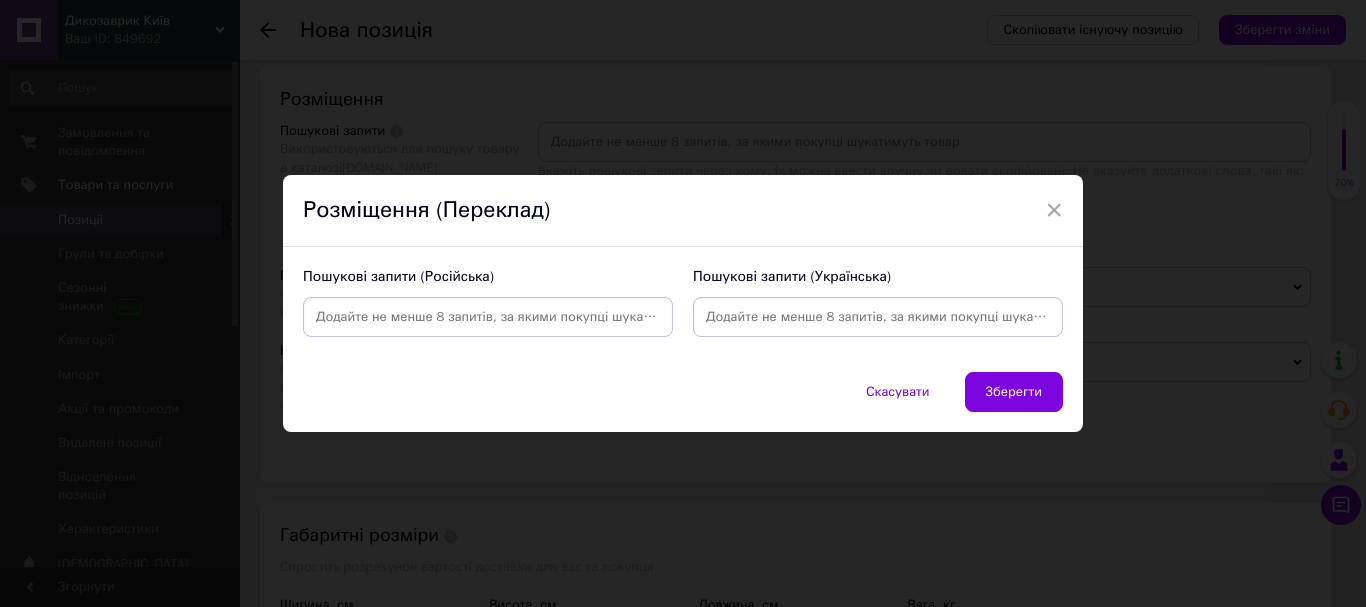 click at bounding box center [878, 317] 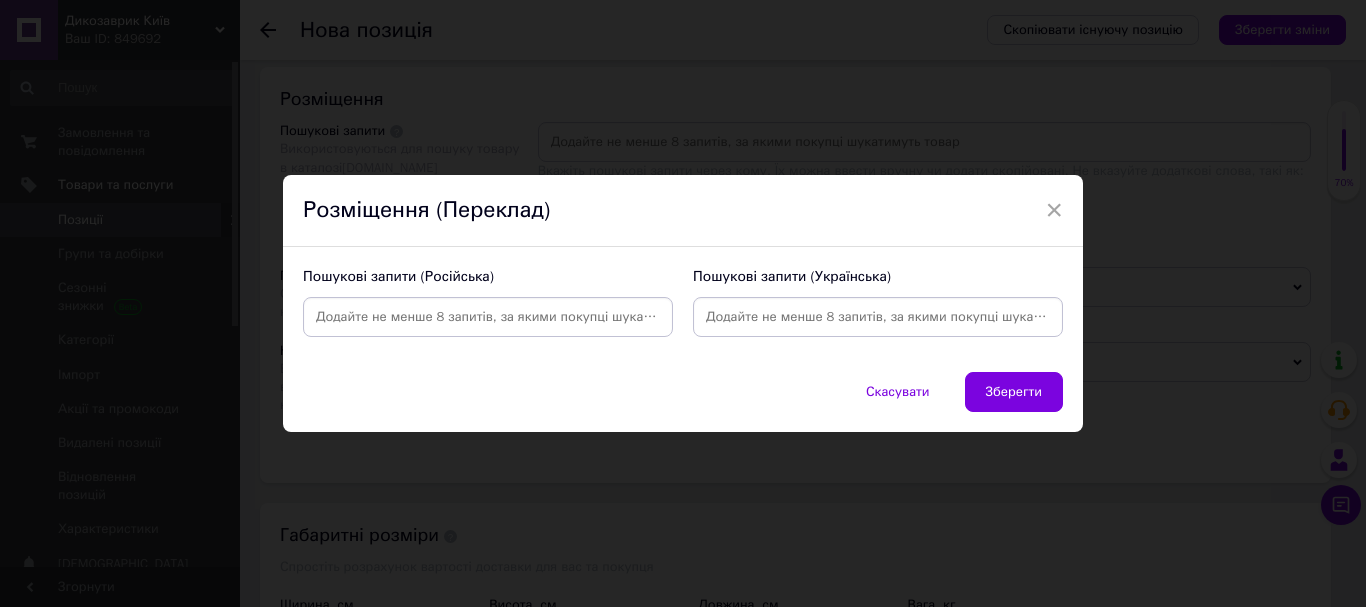 paste on "Іграшка Лабубу пластикова 3Д" 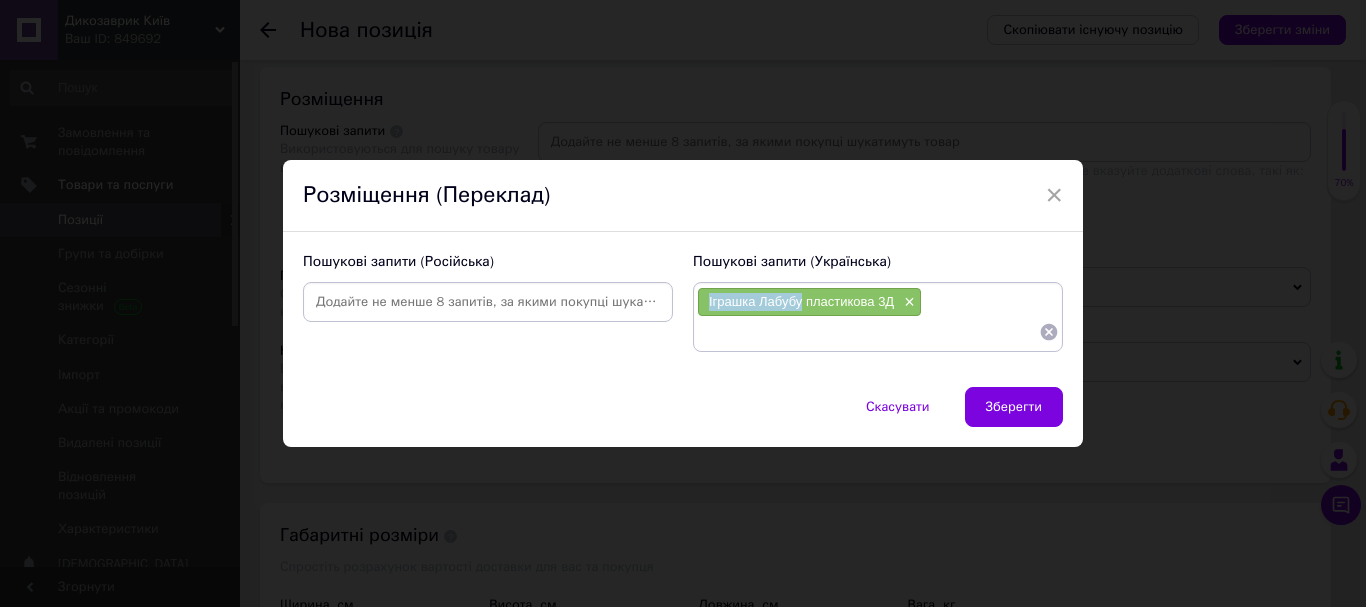 drag, startPoint x: 800, startPoint y: 297, endPoint x: 701, endPoint y: 297, distance: 99 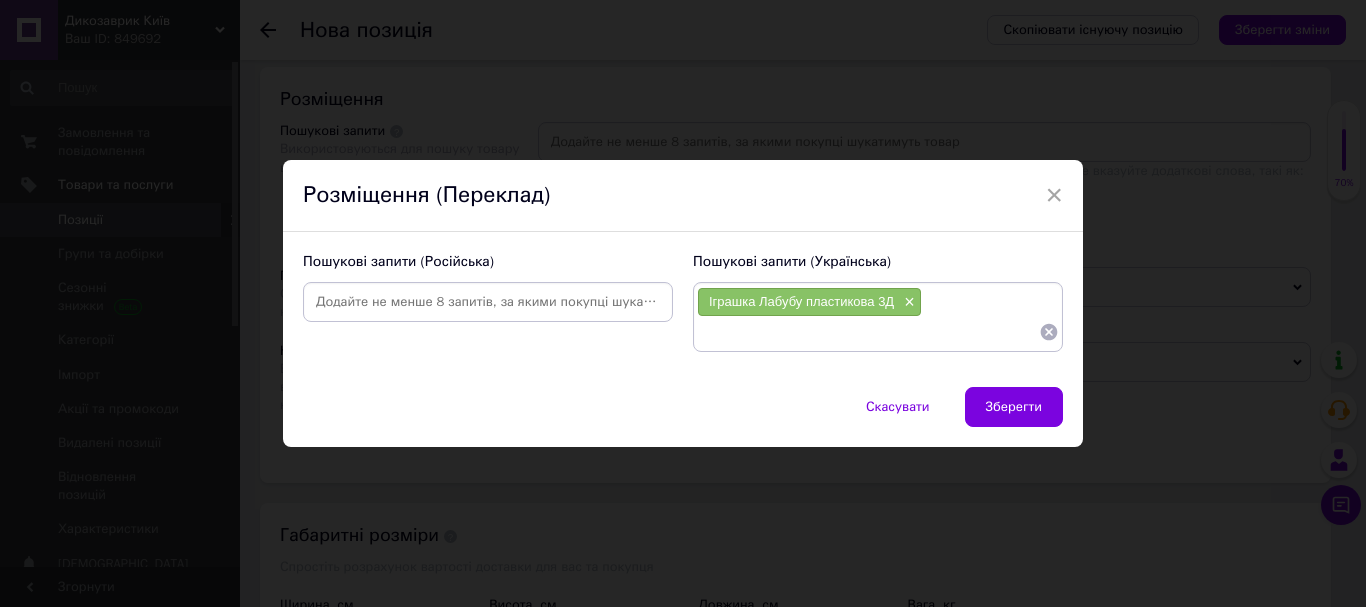 click at bounding box center [868, 332] 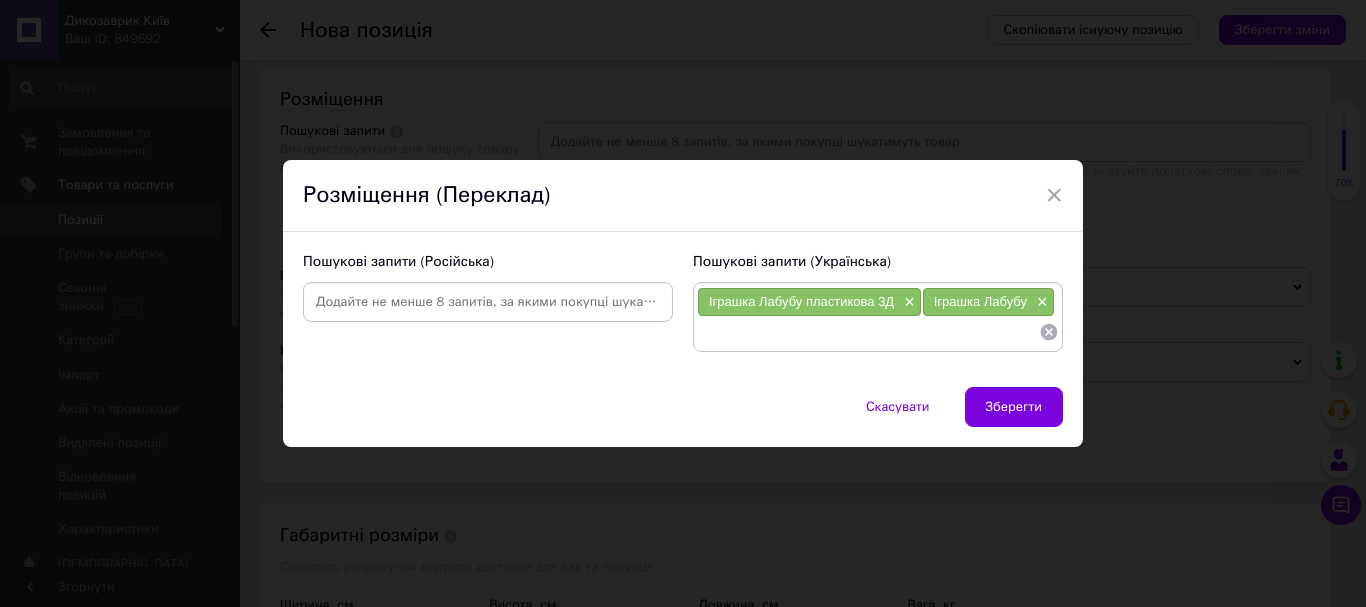 paste on "Іграшка Лабубу" 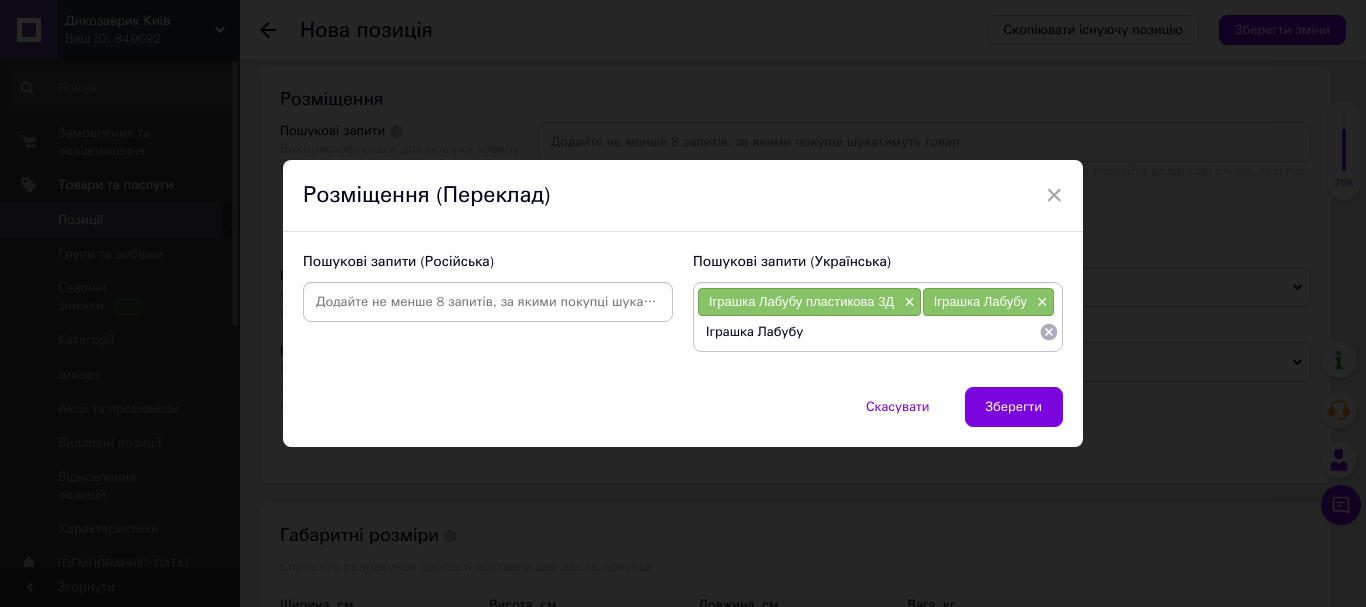 drag, startPoint x: 754, startPoint y: 330, endPoint x: 701, endPoint y: 333, distance: 53.08484 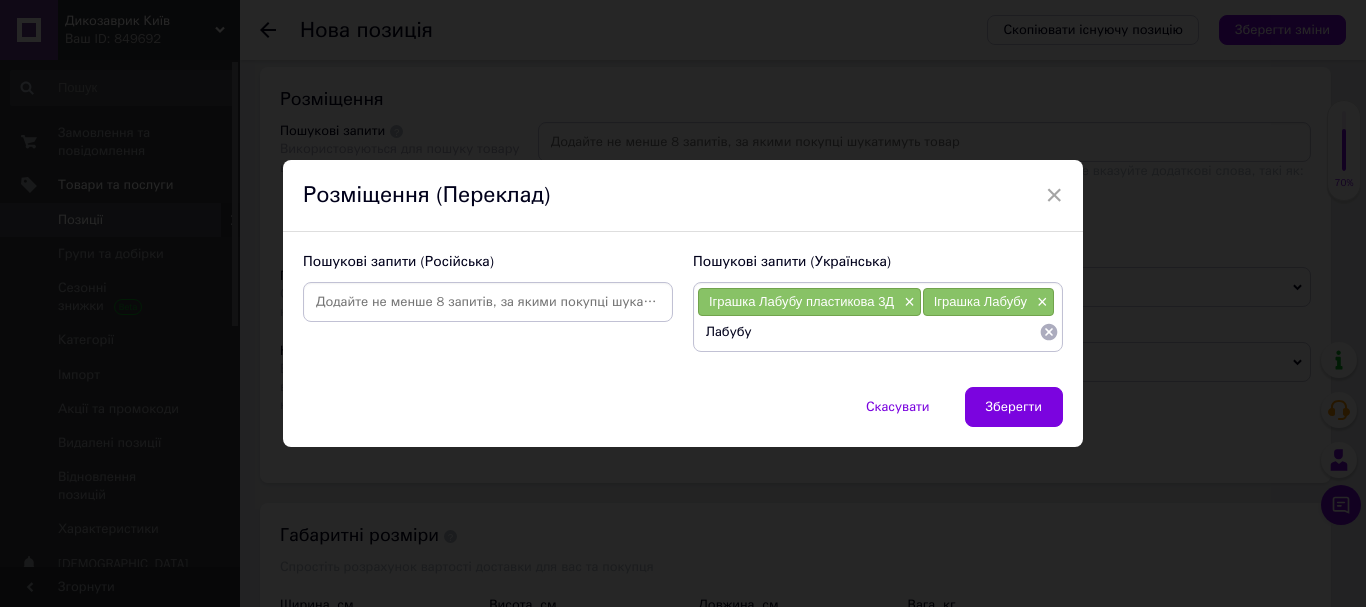 type 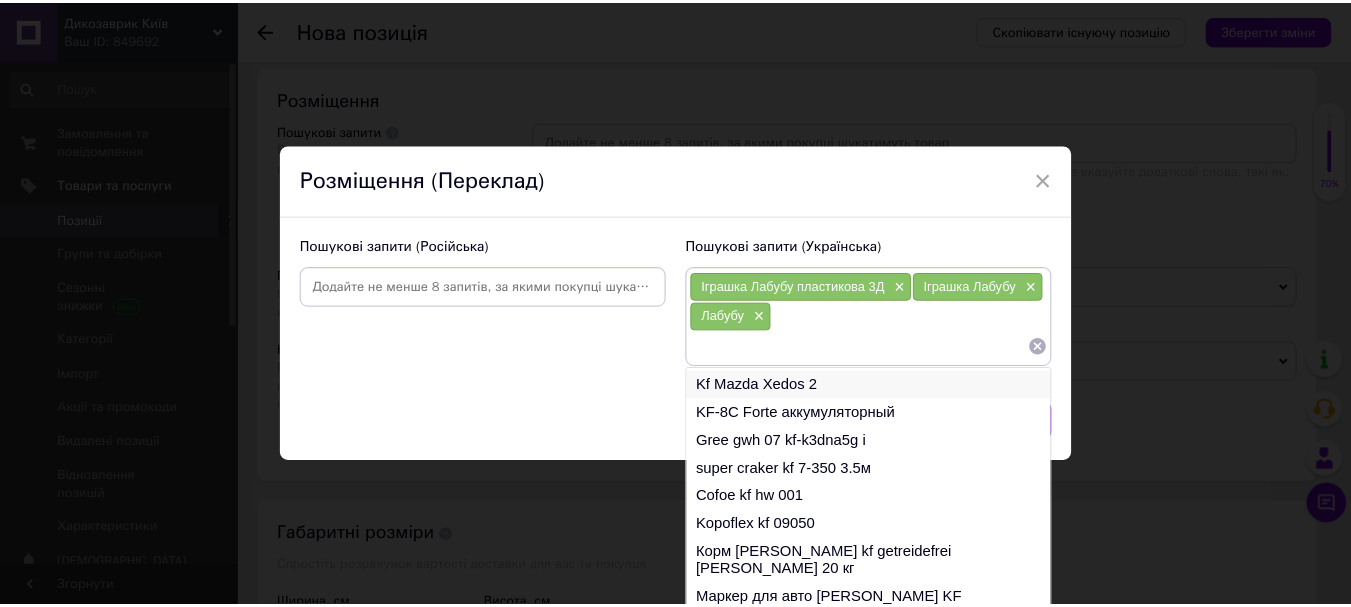 scroll, scrollTop: 30, scrollLeft: 0, axis: vertical 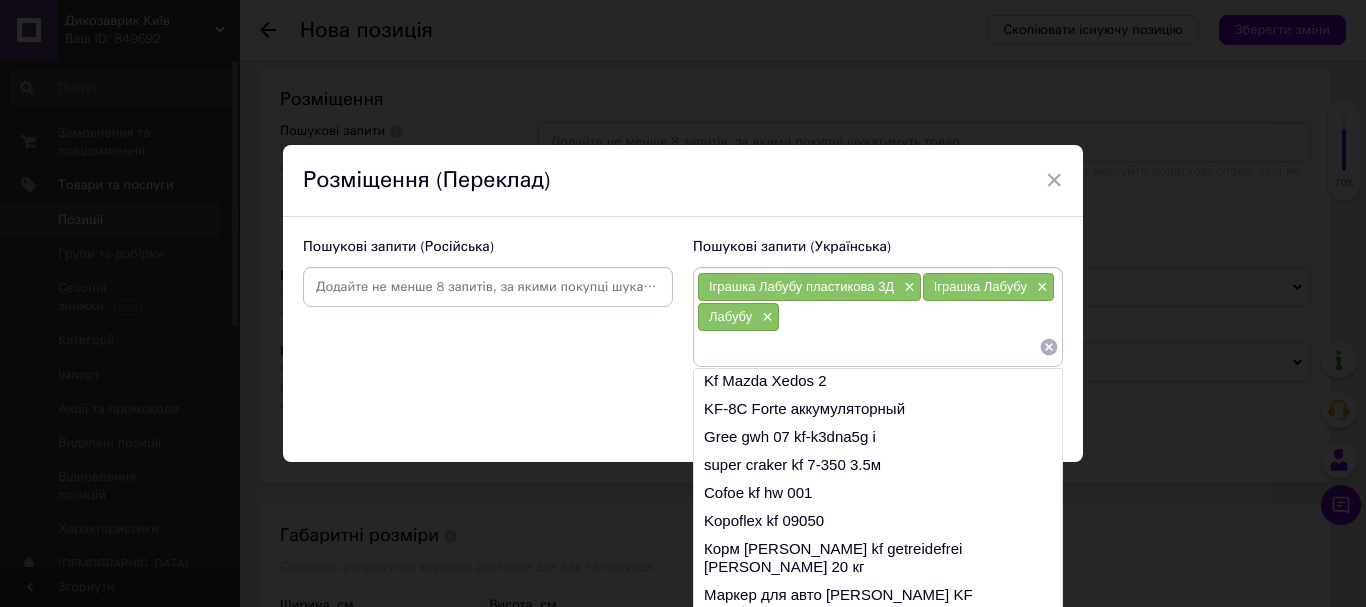 click on "Скасувати   Зберегти" at bounding box center (683, 432) 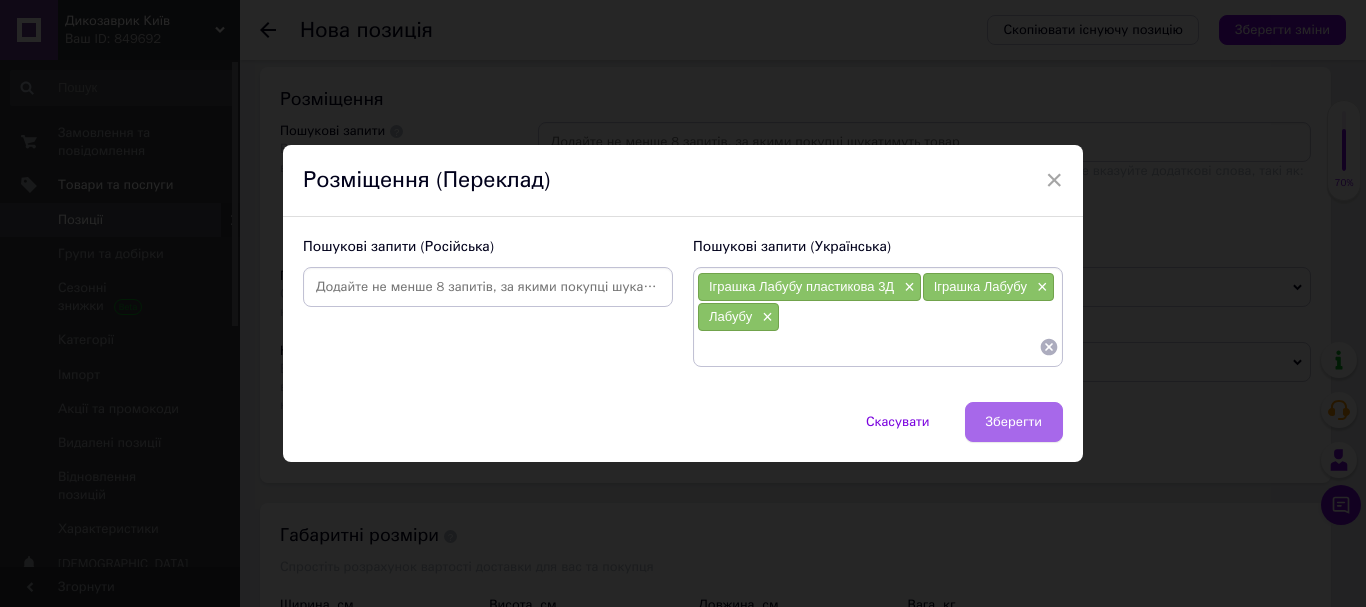 click on "Зберегти" at bounding box center [1014, 422] 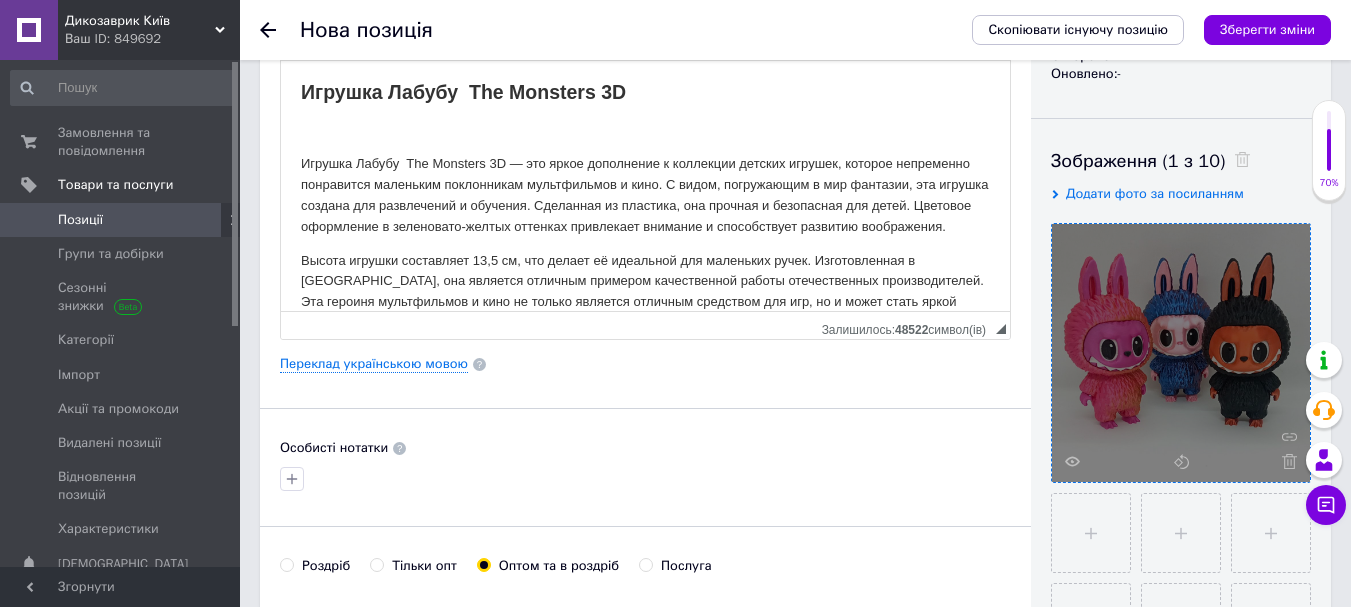 scroll, scrollTop: 0, scrollLeft: 0, axis: both 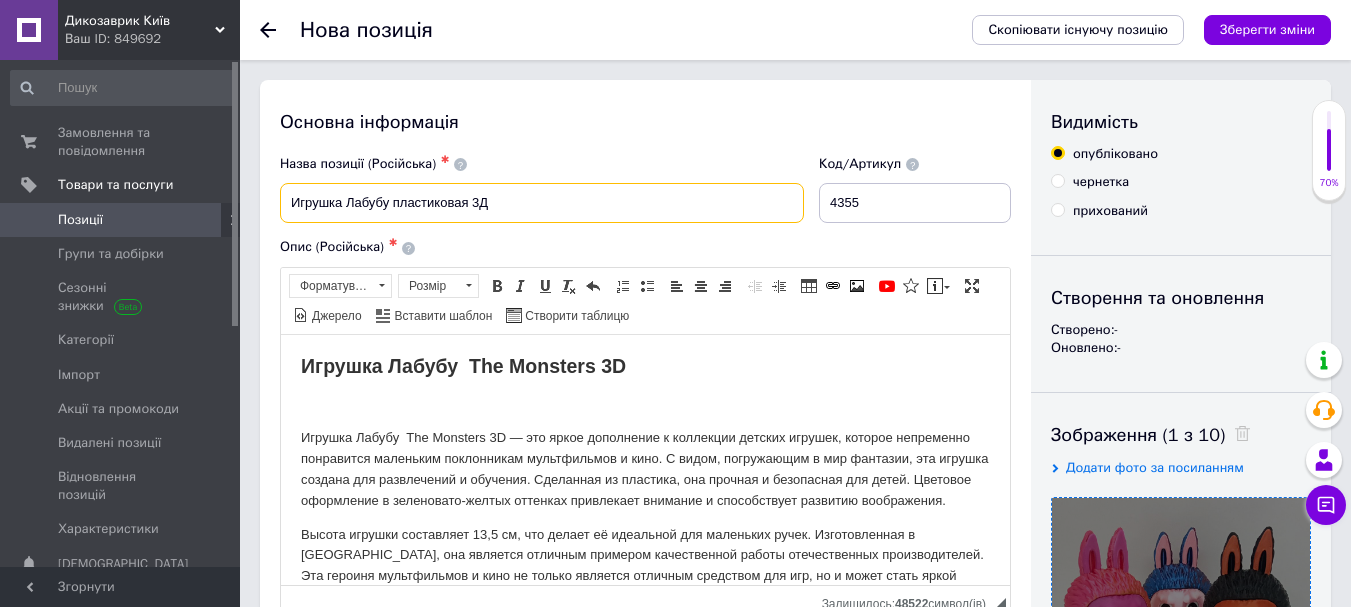 drag, startPoint x: 516, startPoint y: 205, endPoint x: 285, endPoint y: 203, distance: 231.00865 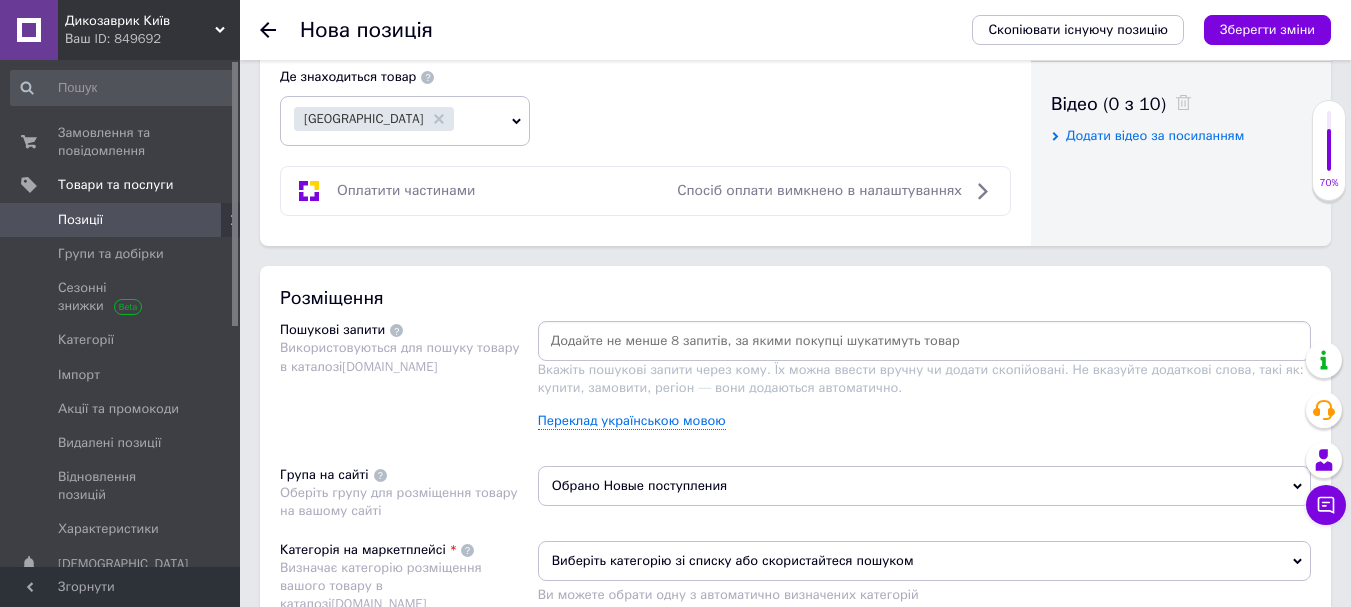 scroll, scrollTop: 1100, scrollLeft: 0, axis: vertical 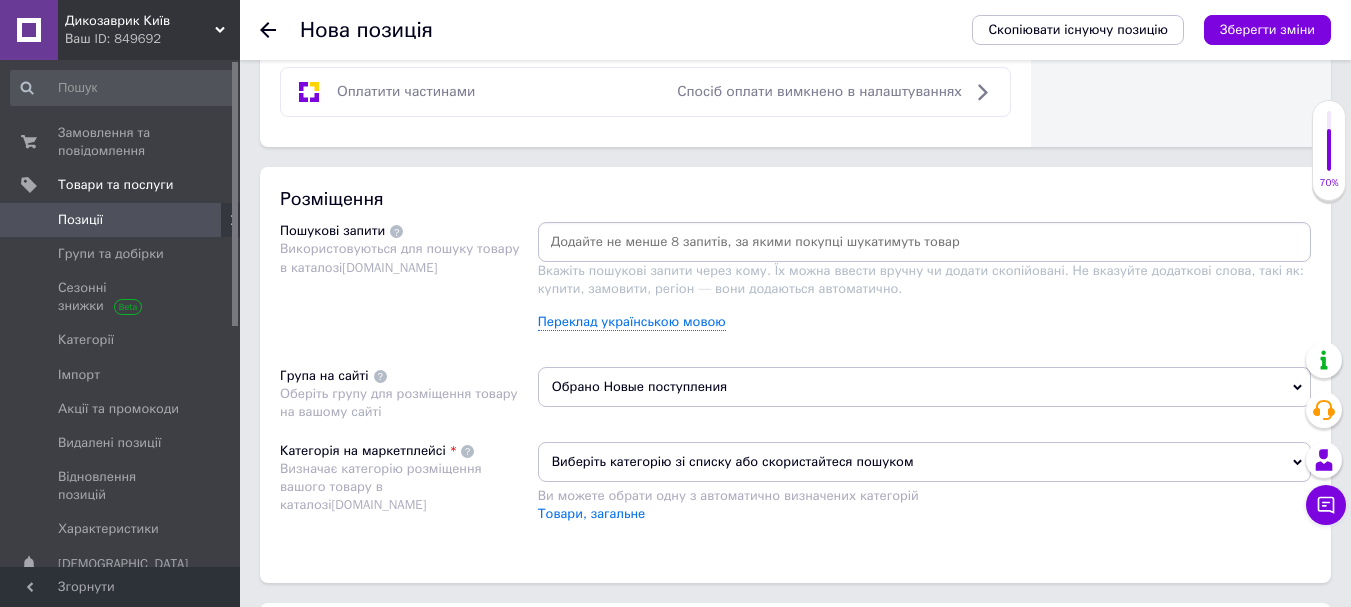 click at bounding box center [924, 242] 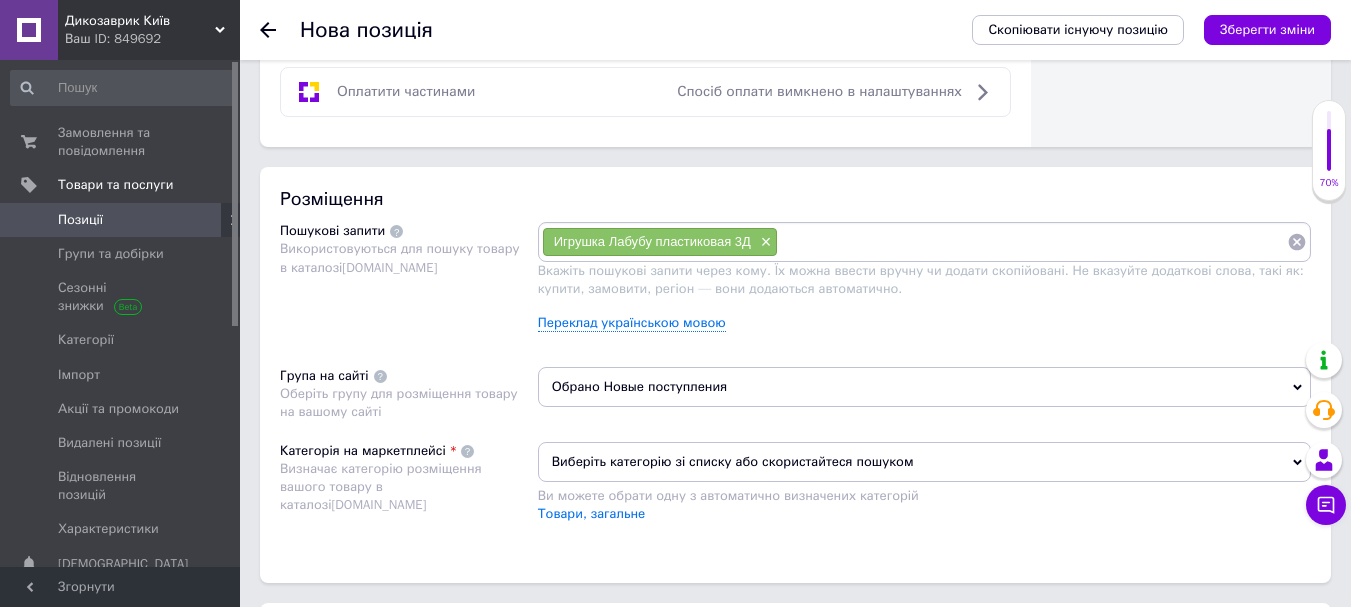 paste on "Игрушка Лабубу пластиковая 3Д" 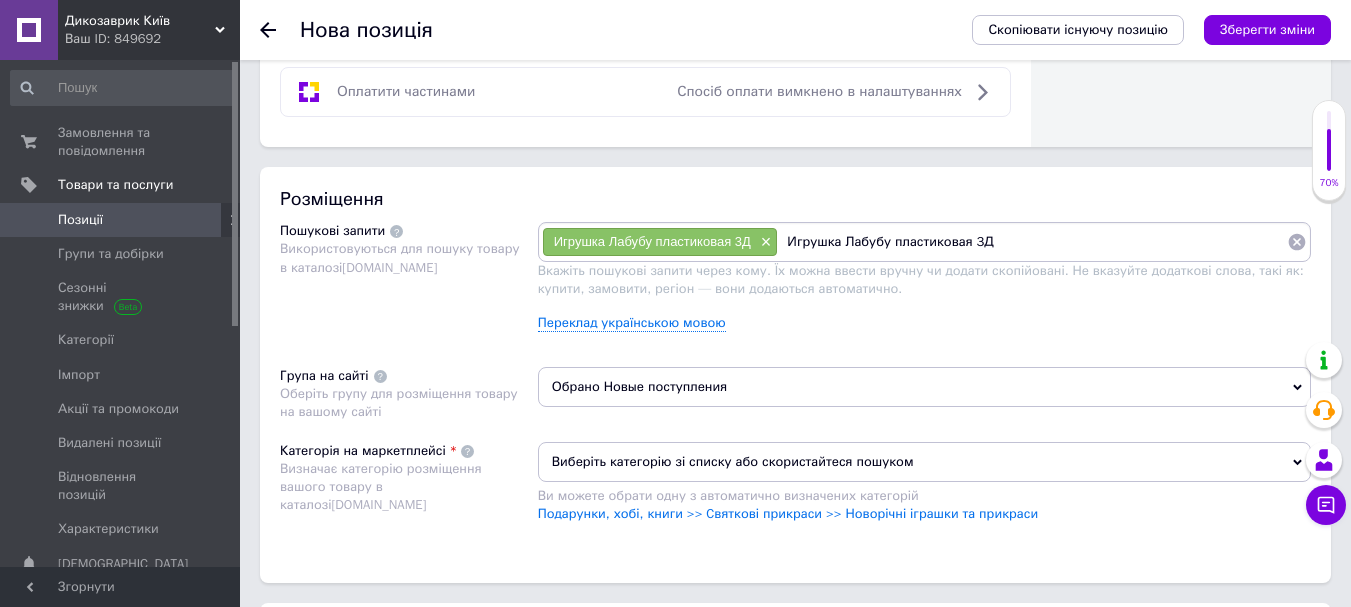 drag, startPoint x: 888, startPoint y: 240, endPoint x: 1015, endPoint y: 237, distance: 127.03543 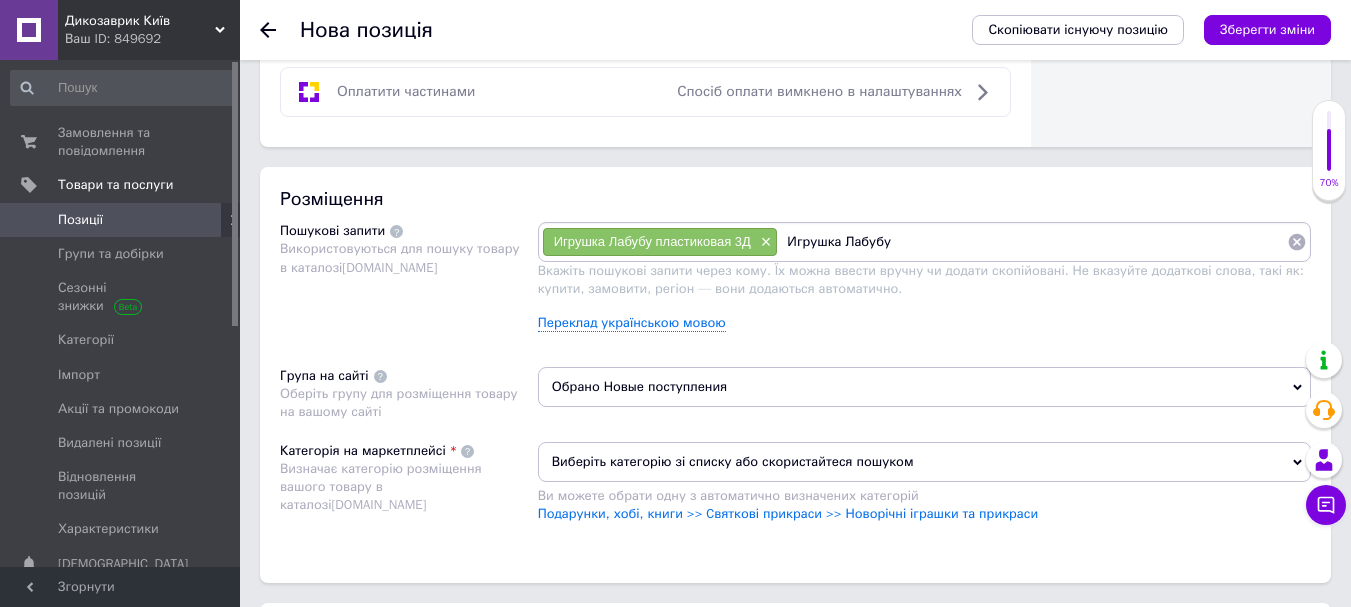 type on "Игрушка Лабубу" 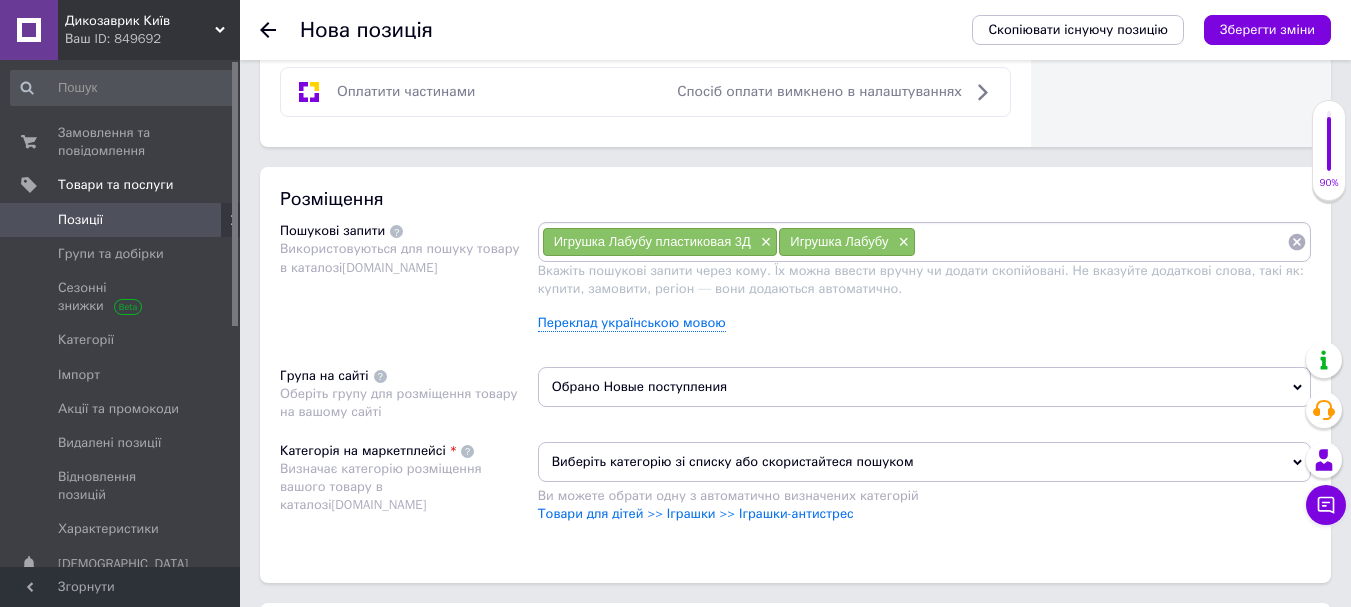 paste on "Игрушка Лабубу пластиковая 3Д" 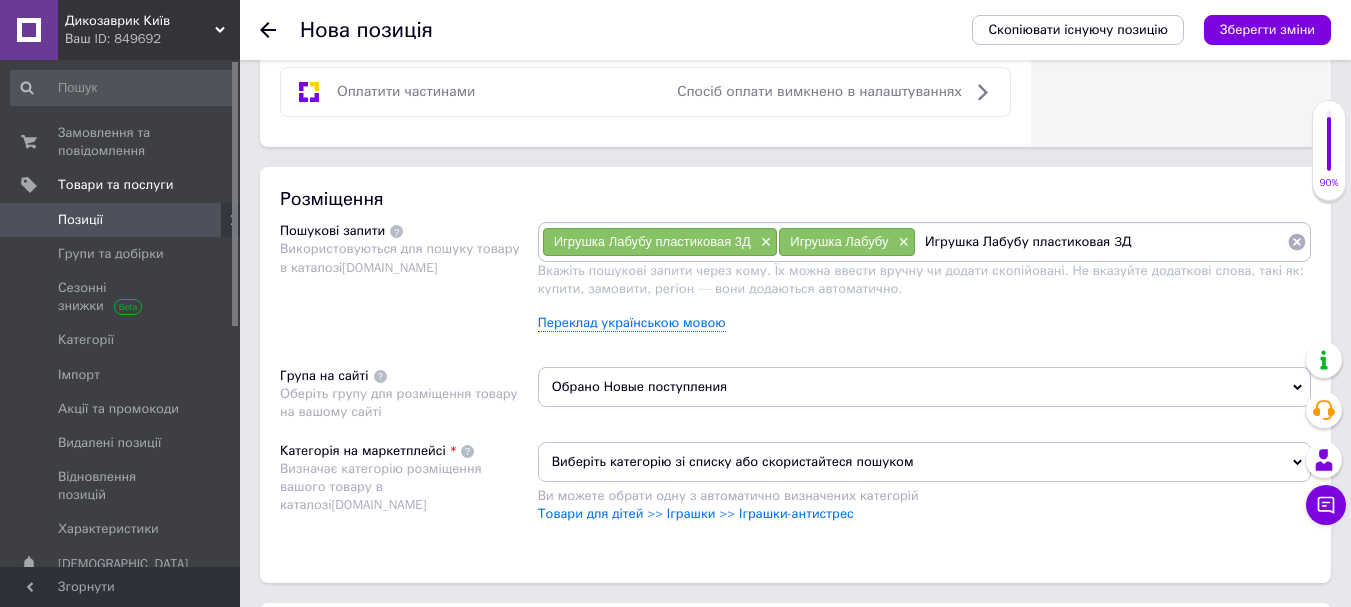 drag, startPoint x: 1024, startPoint y: 242, endPoint x: 1171, endPoint y: 241, distance: 147.0034 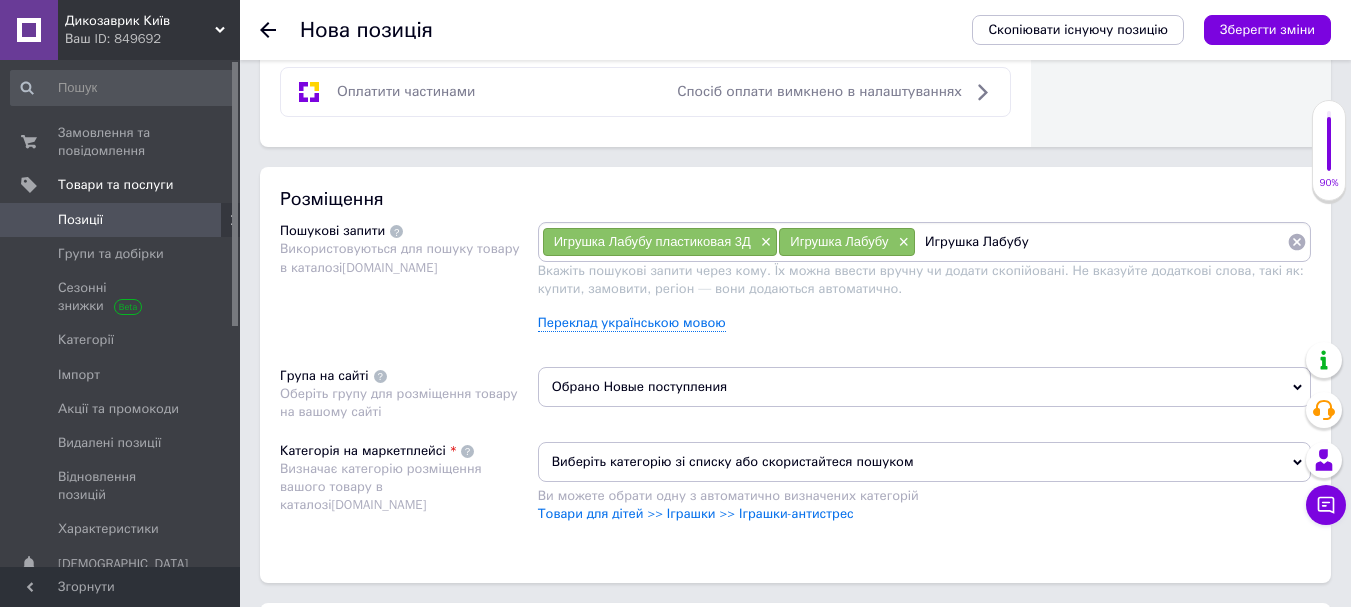 drag, startPoint x: 980, startPoint y: 239, endPoint x: 923, endPoint y: 249, distance: 57.870544 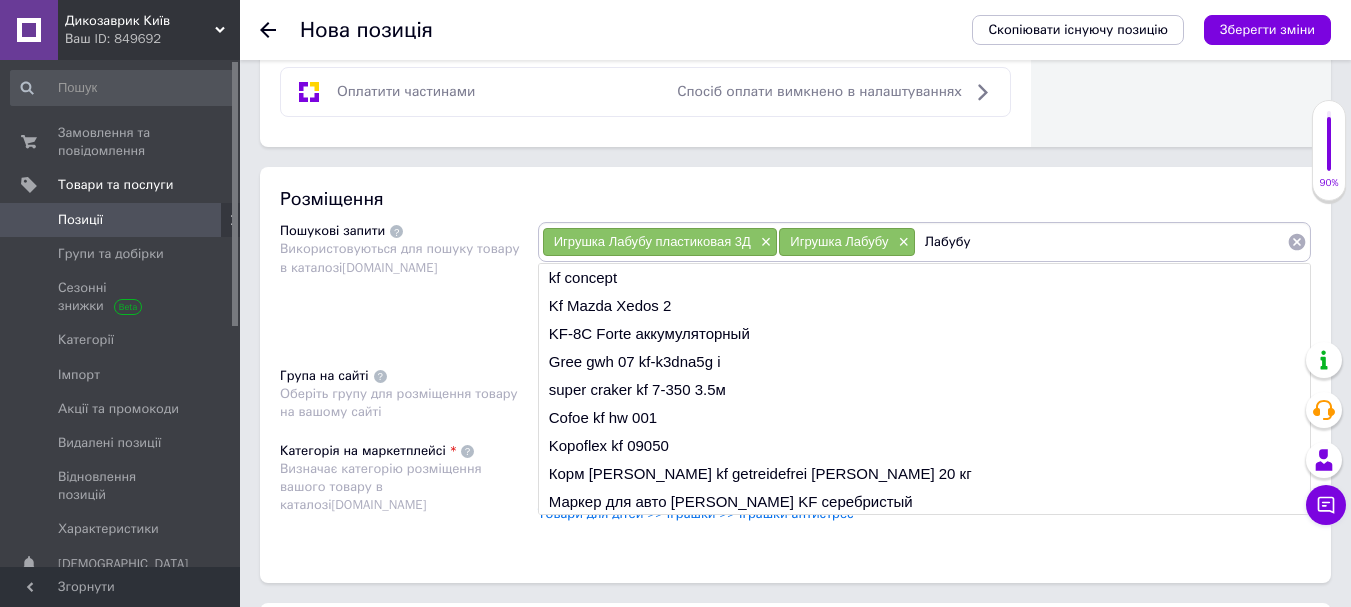 type 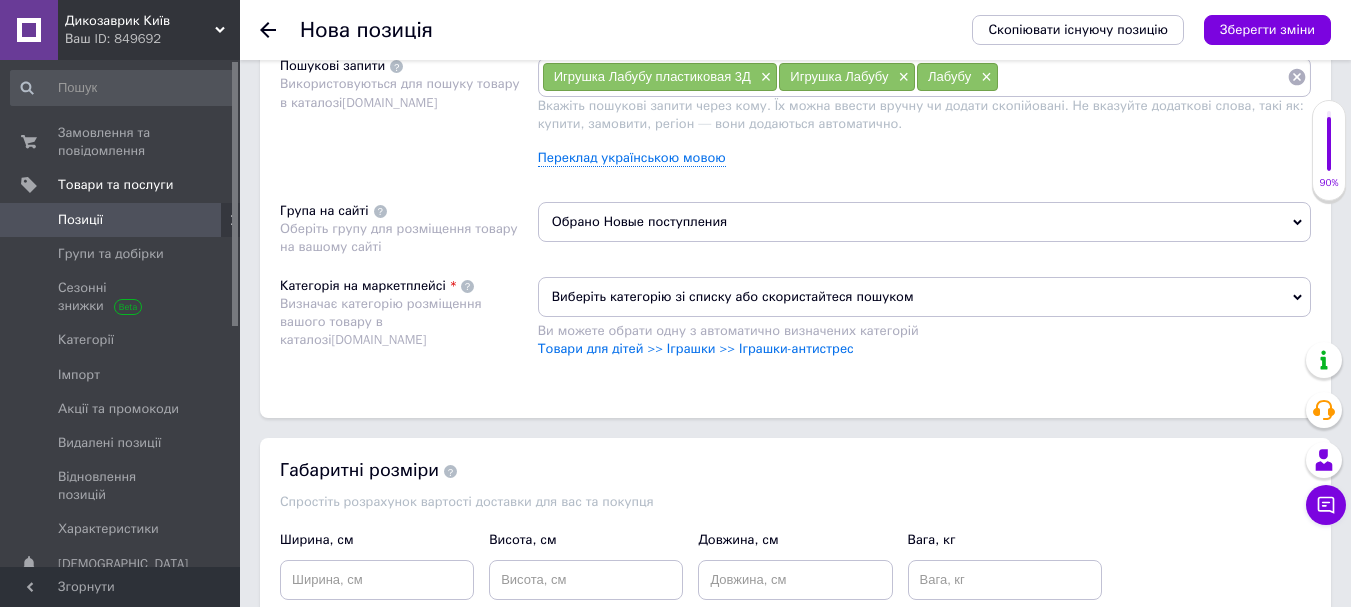 scroll, scrollTop: 1300, scrollLeft: 0, axis: vertical 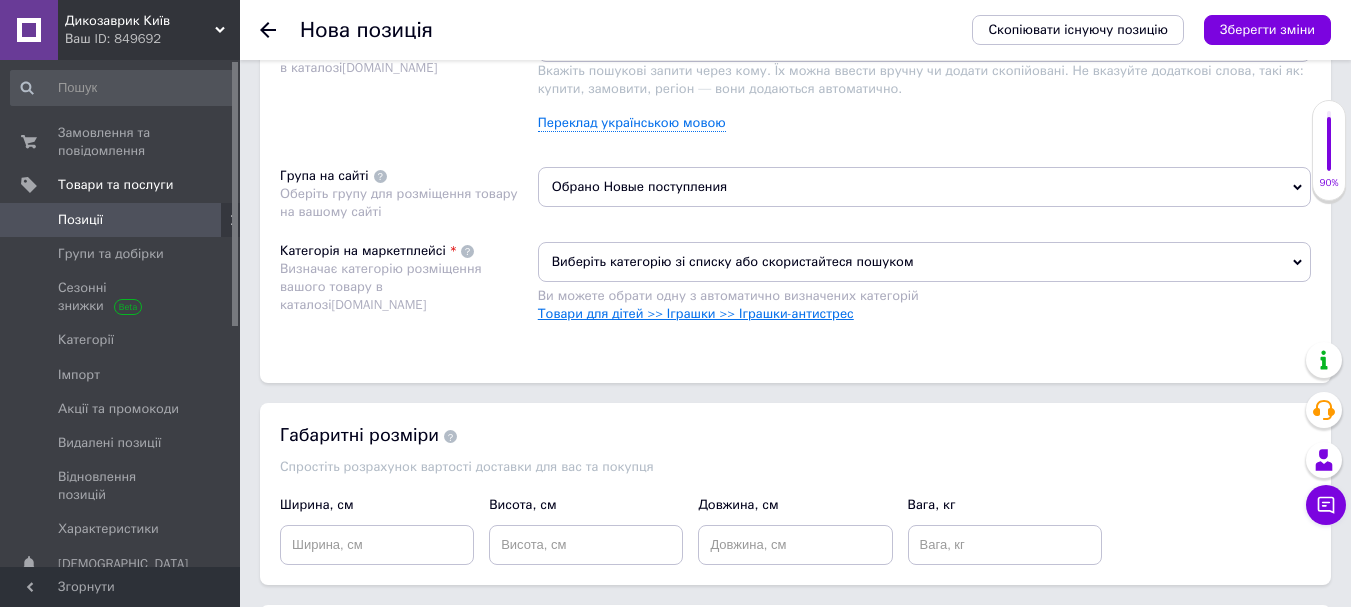 click on "Товари для дітей >> Іграшки >> Іграшки-антистрес" at bounding box center [696, 313] 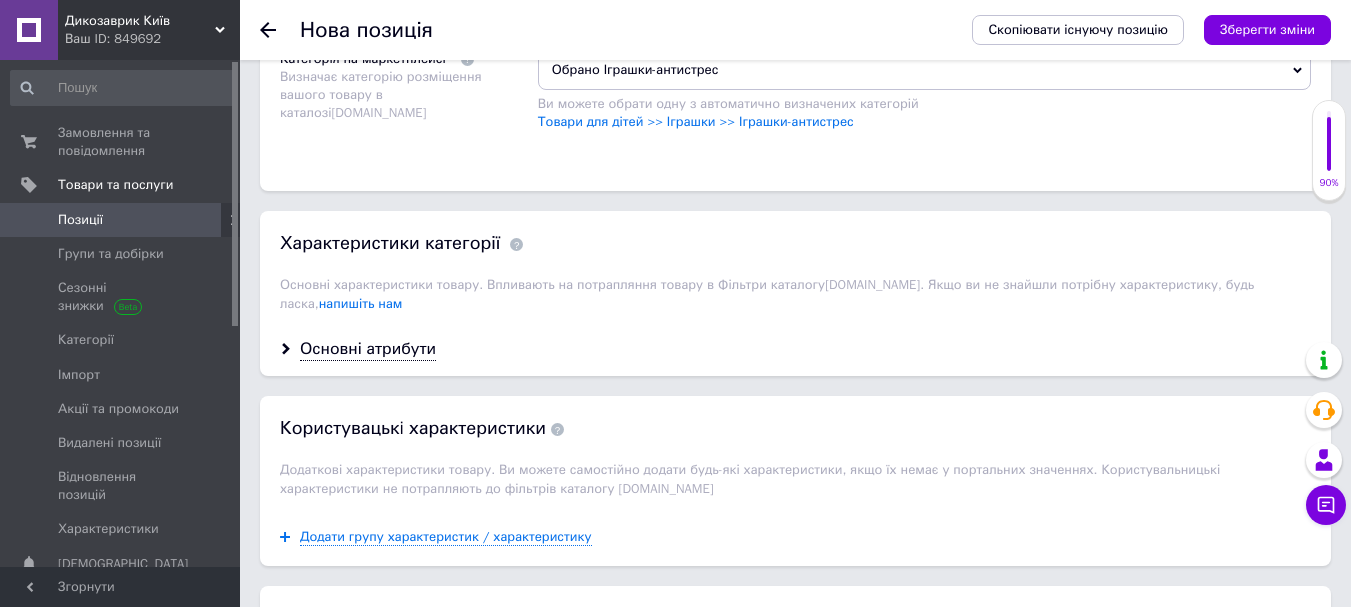 scroll, scrollTop: 1500, scrollLeft: 0, axis: vertical 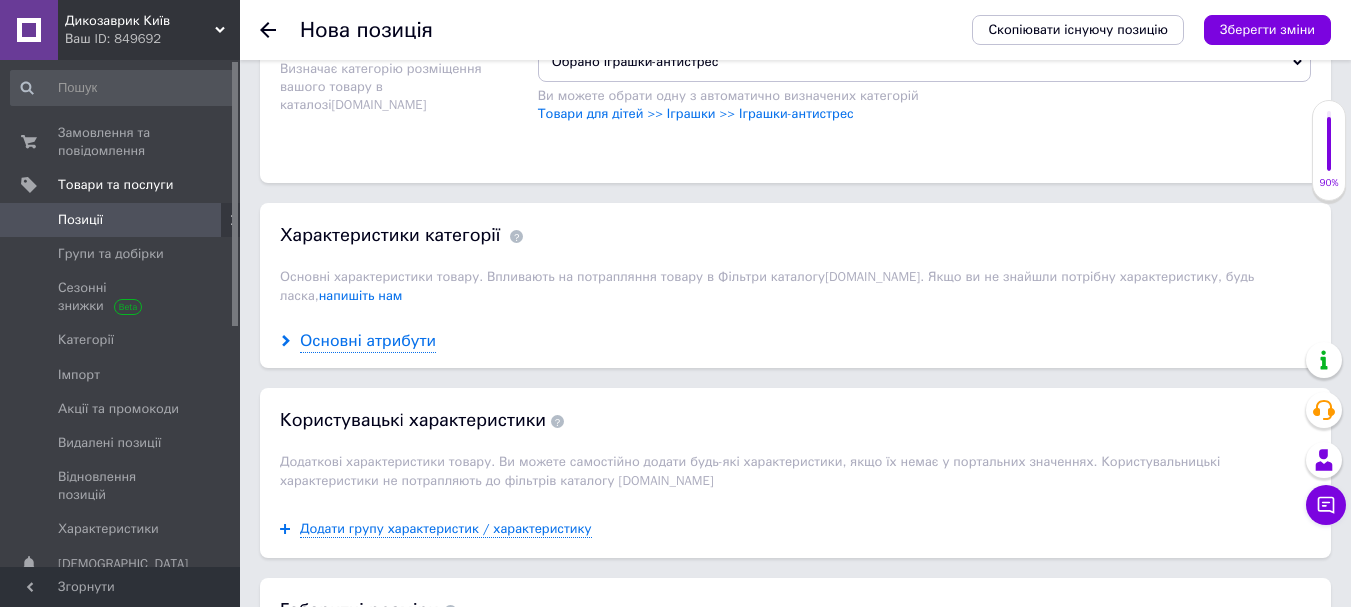click on "Основні атрибути" at bounding box center (368, 341) 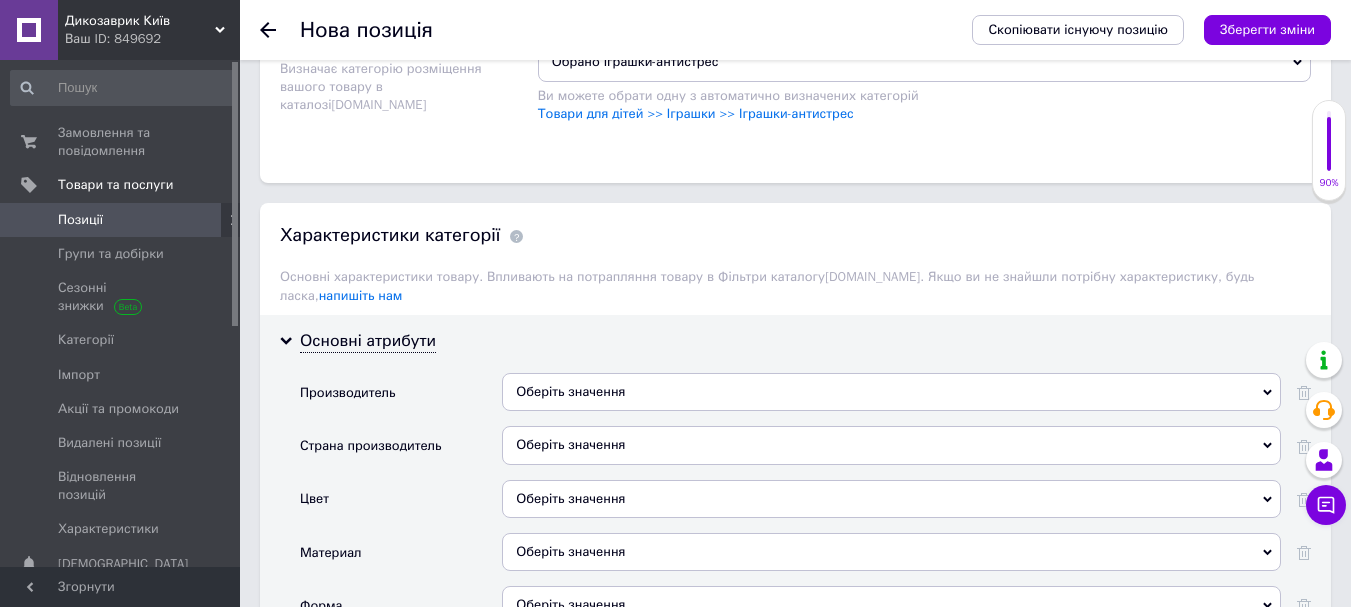 click on "Оберіть значення" at bounding box center [891, 445] 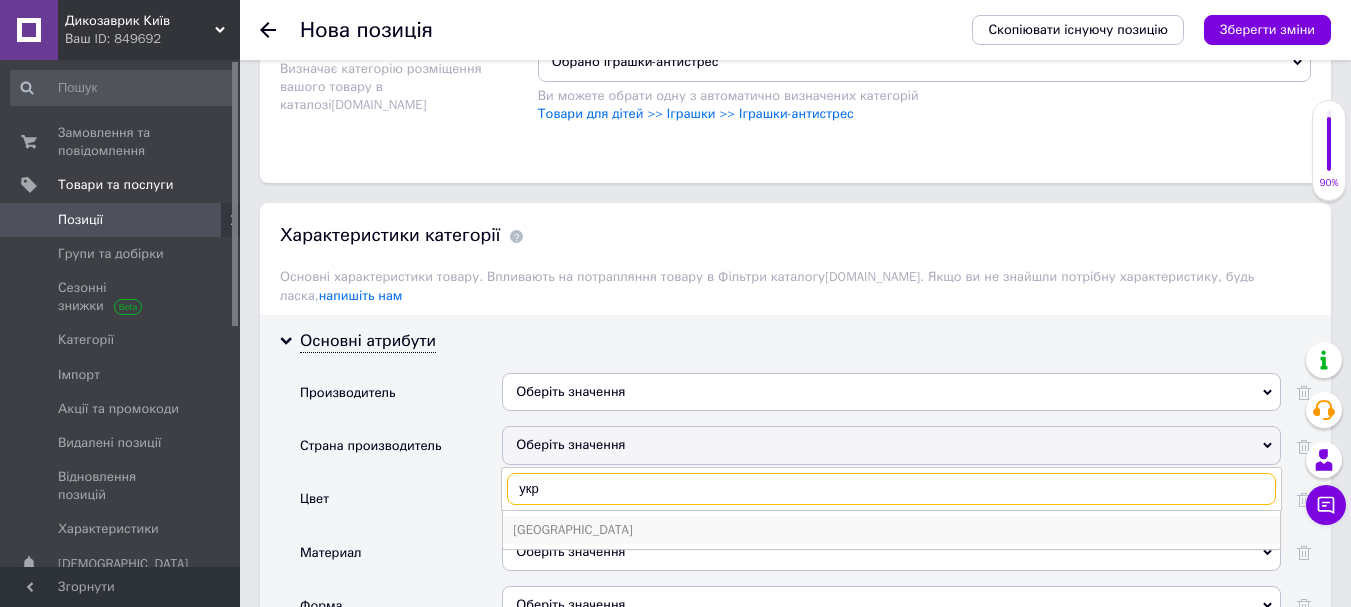 type on "укр" 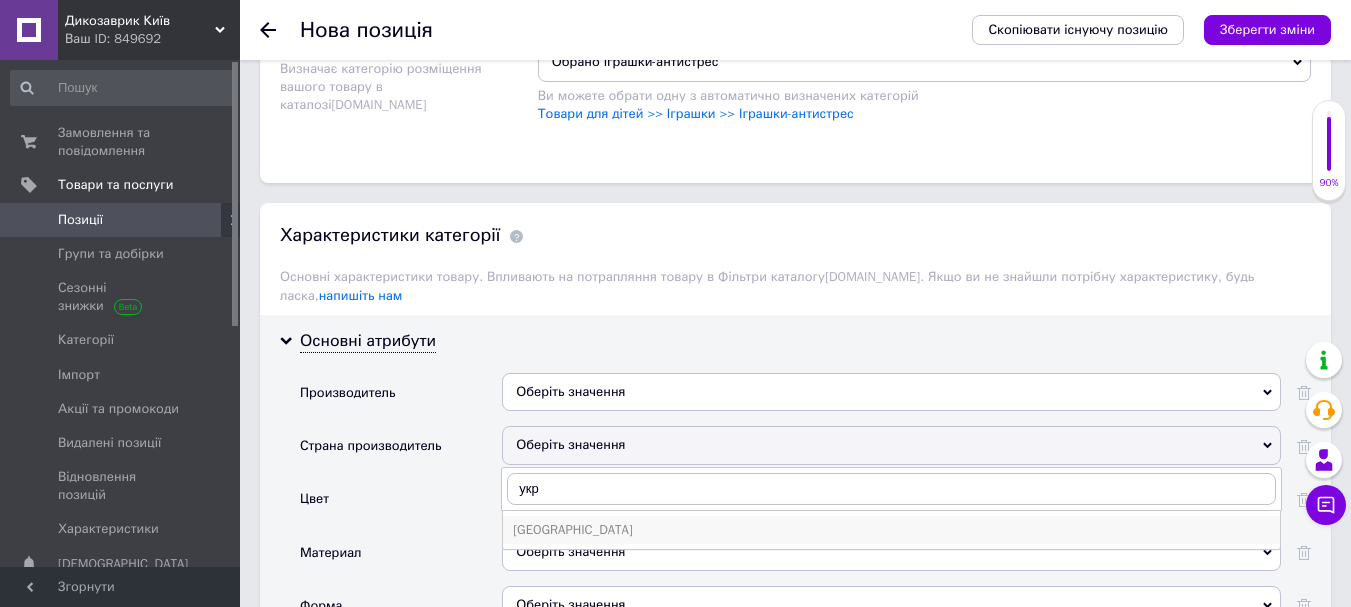 click on "[GEOGRAPHIC_DATA]" at bounding box center (891, 530) 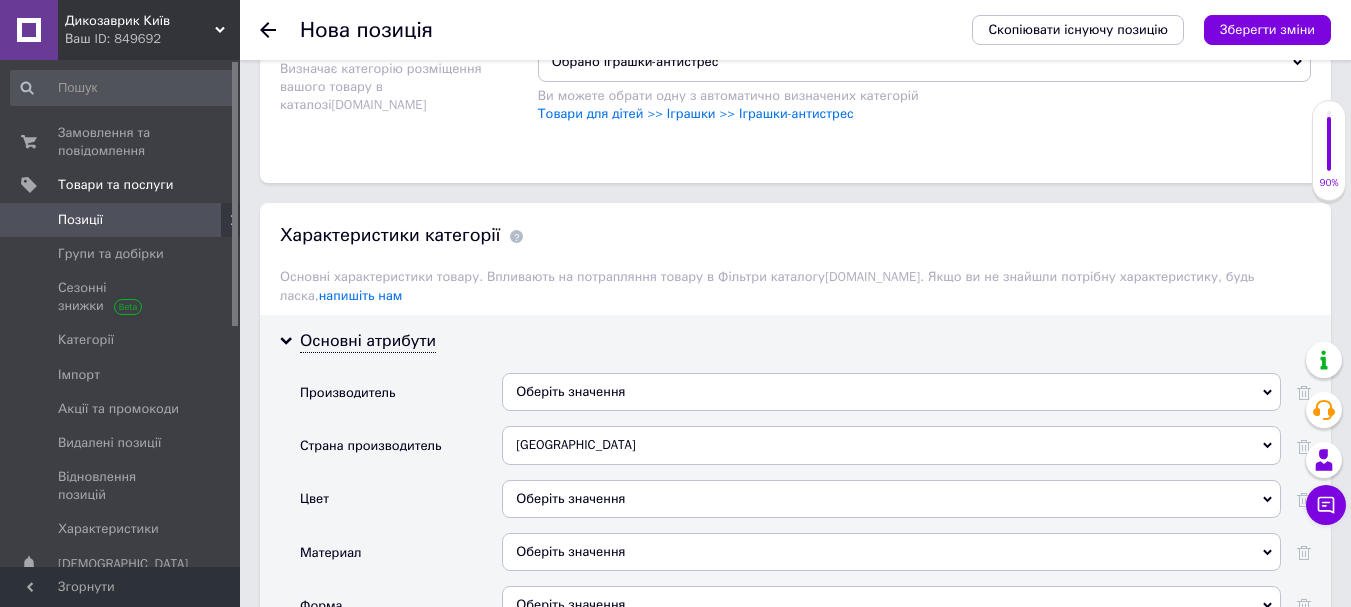 click on "Оберіть значення" at bounding box center (891, 499) 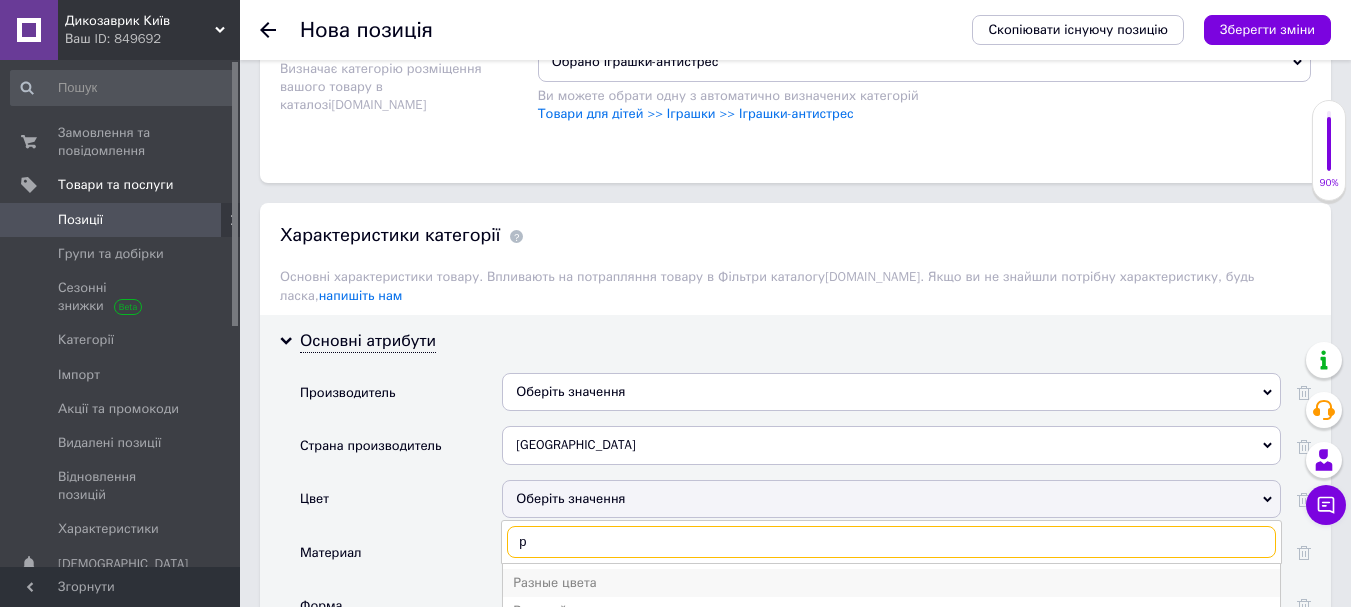 type on "р" 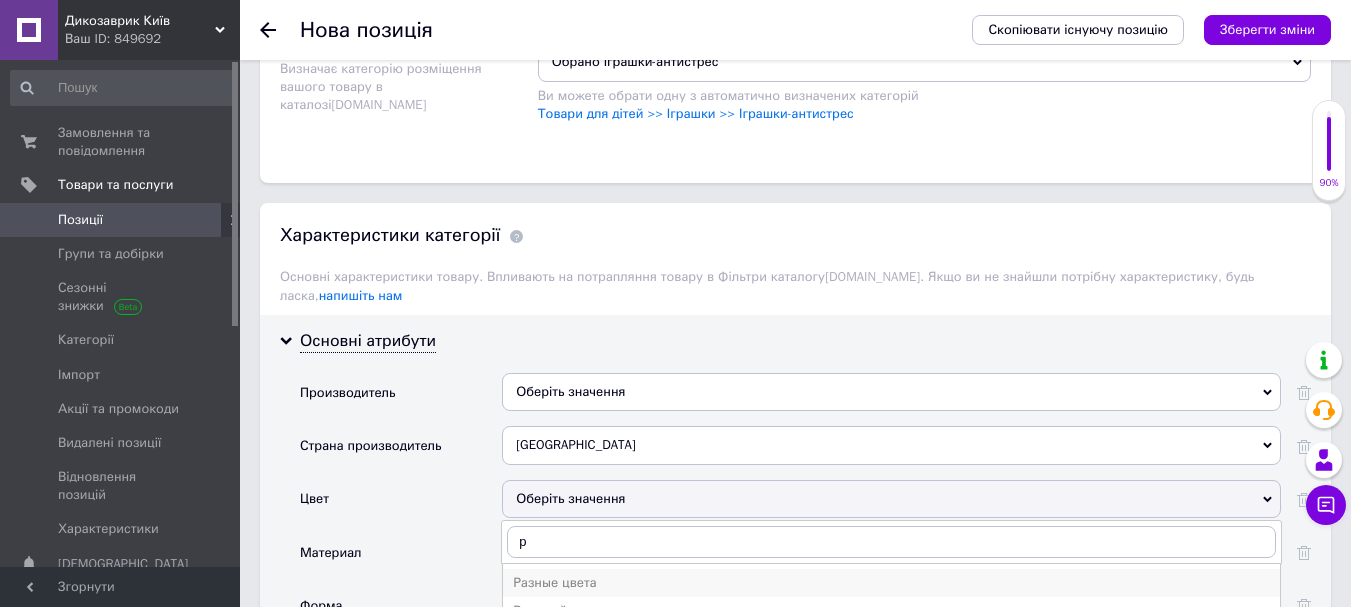 click on "Разные цвета" at bounding box center (891, 583) 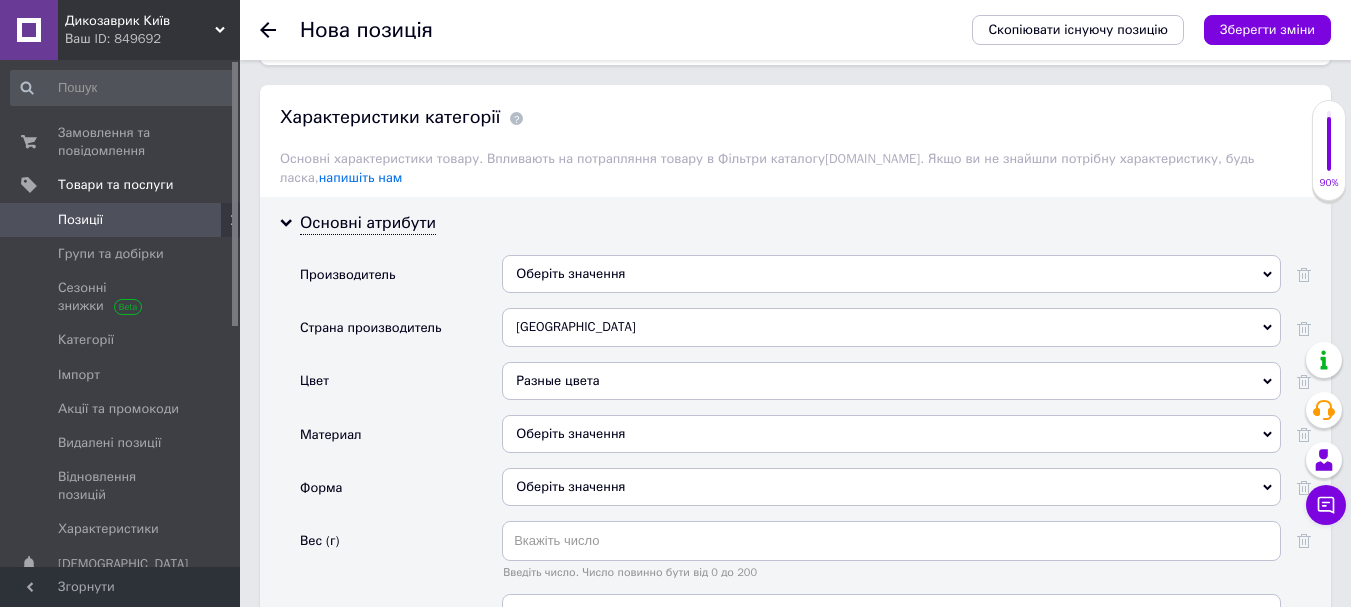 scroll, scrollTop: 1700, scrollLeft: 0, axis: vertical 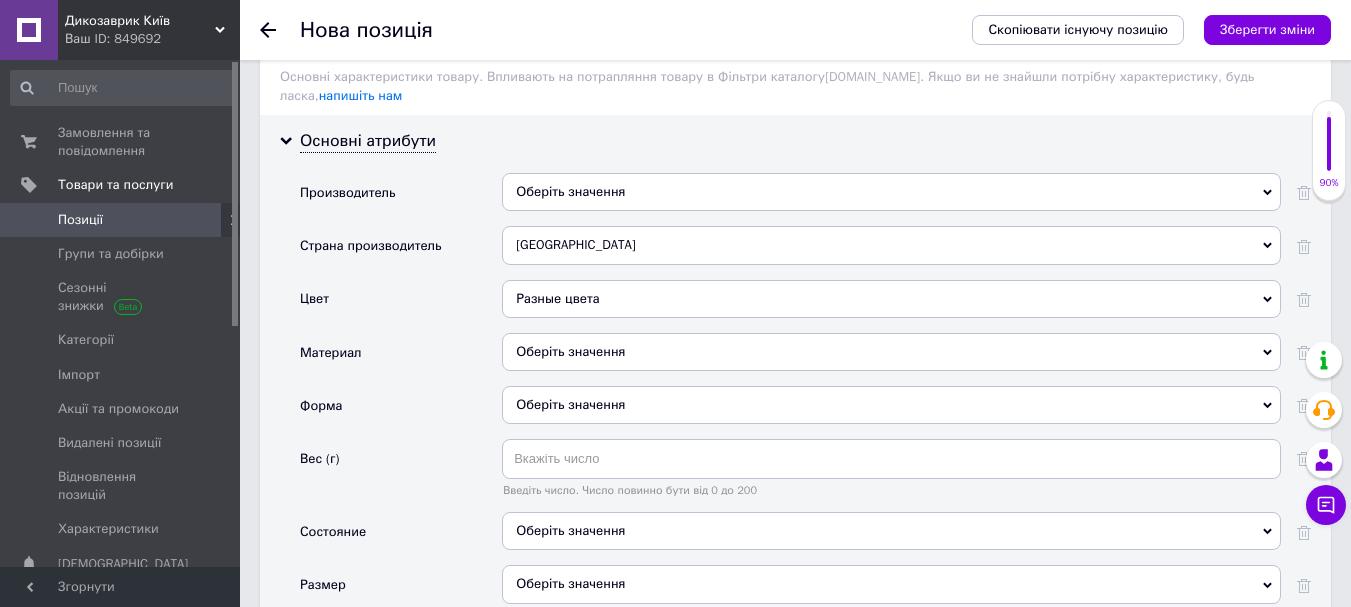 click on "Оберіть значення" at bounding box center (891, 352) 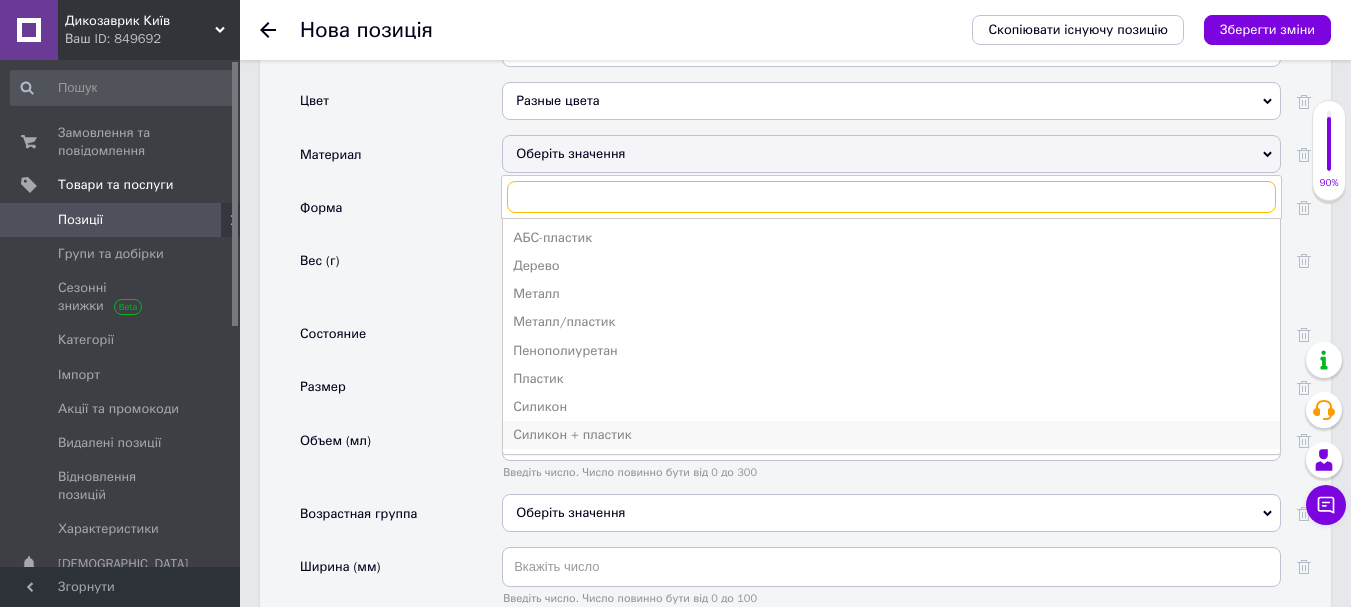 scroll, scrollTop: 1900, scrollLeft: 0, axis: vertical 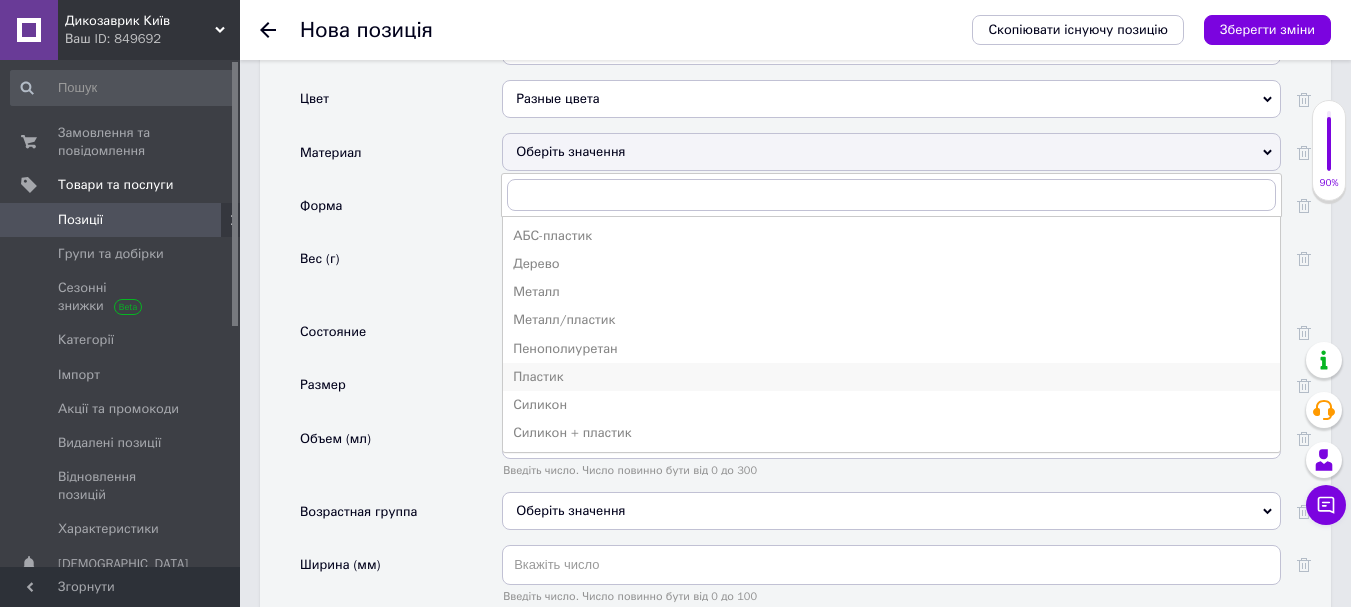 click on "Пластик" at bounding box center (891, 377) 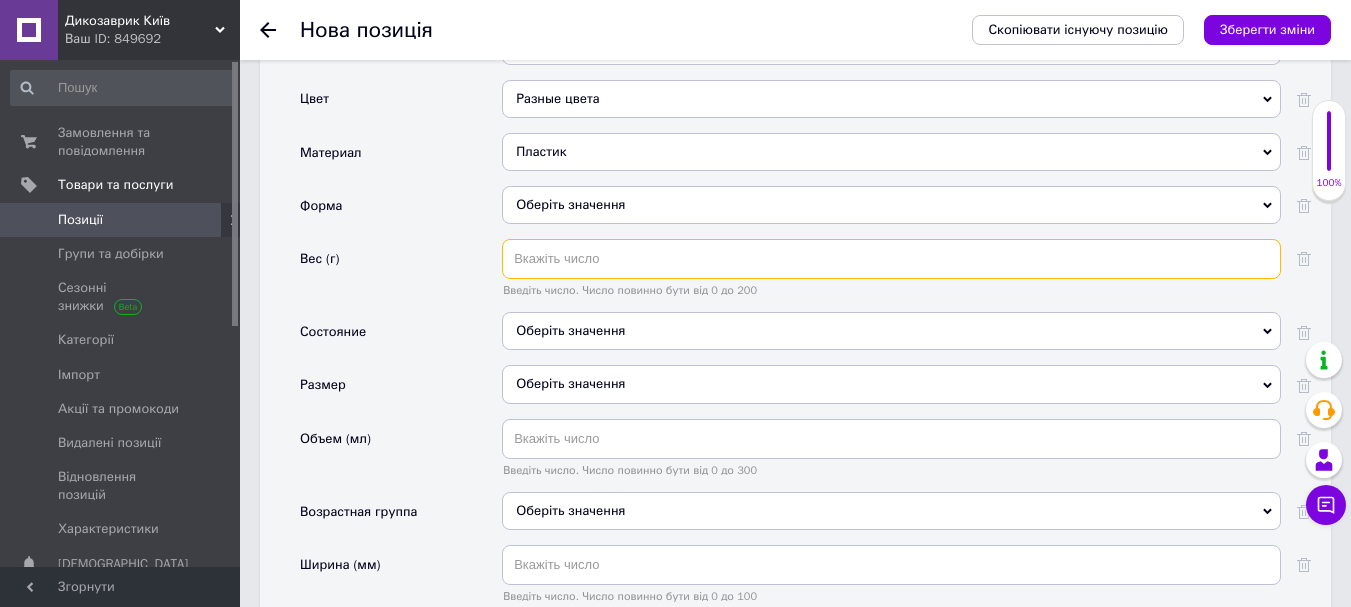 click at bounding box center (891, 259) 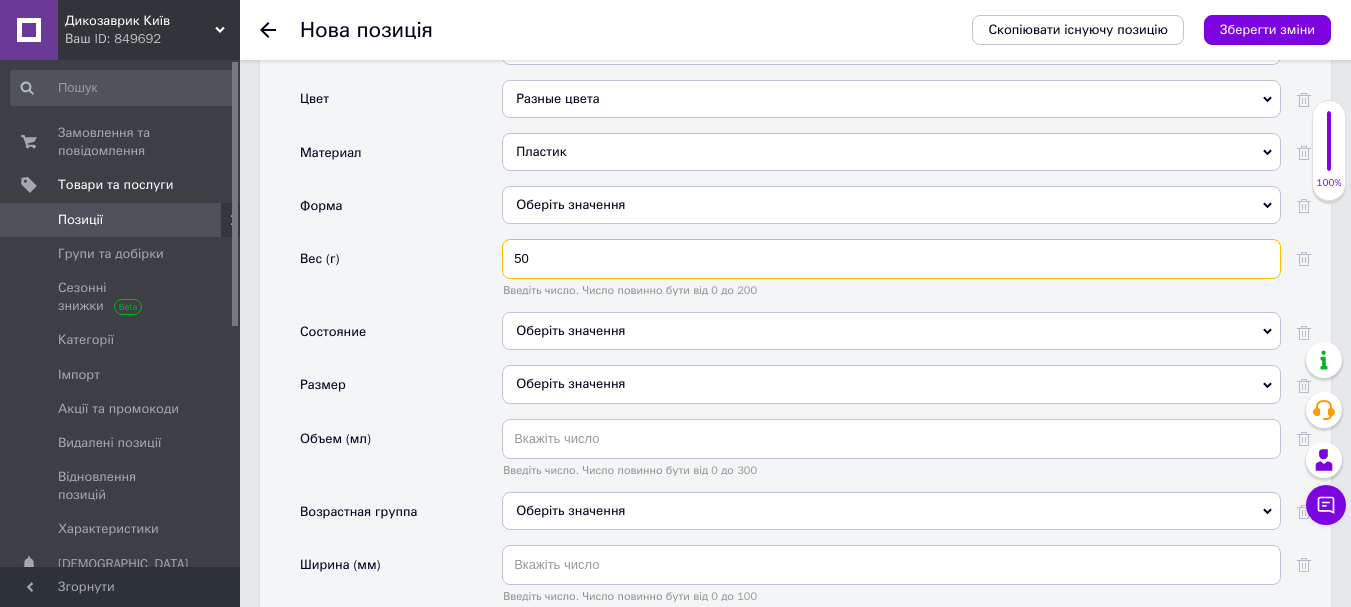 type on "50" 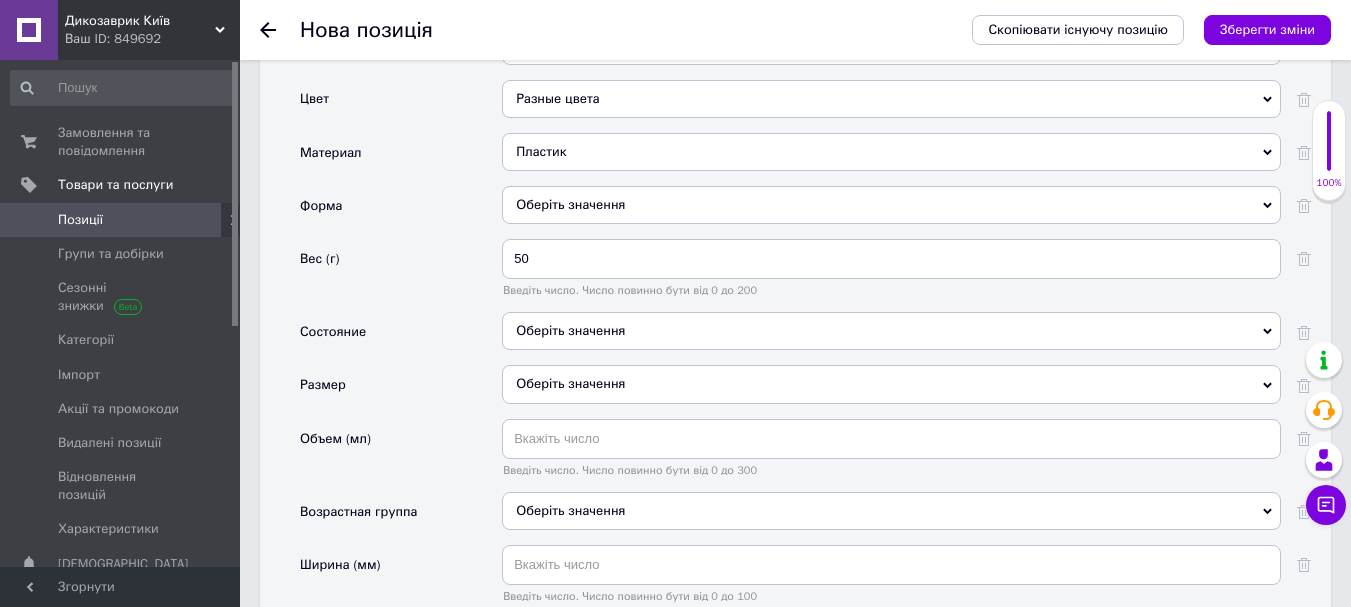 click on "Оберіть значення" at bounding box center (891, 384) 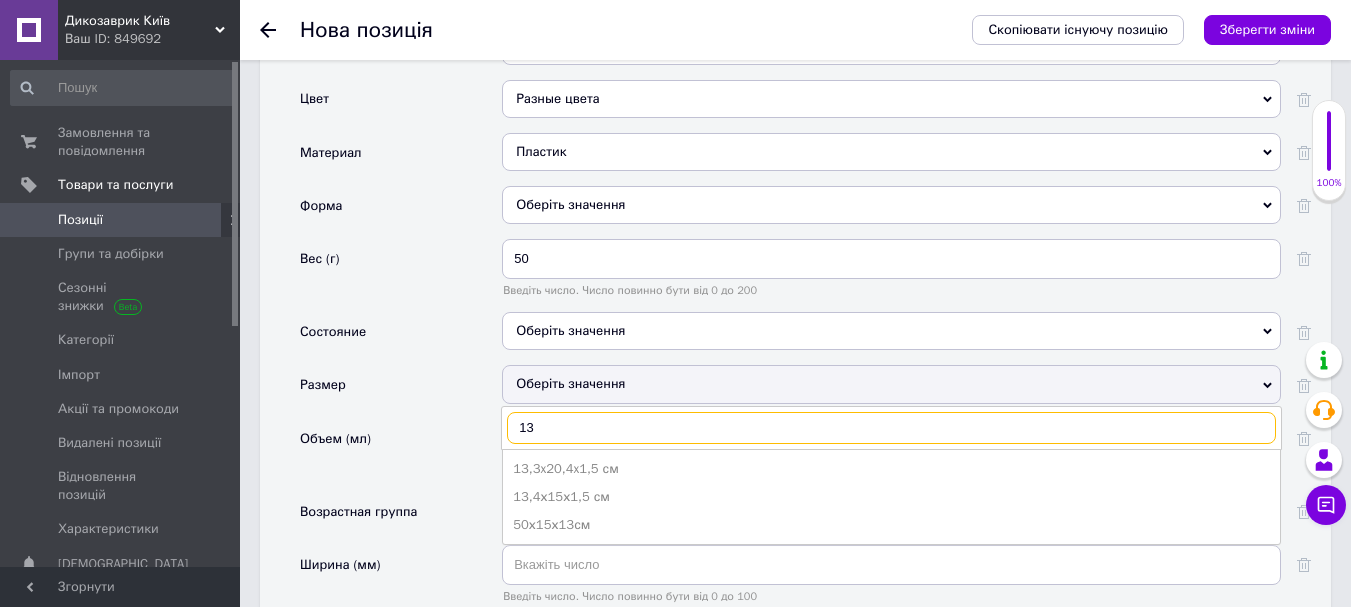 type on "135" 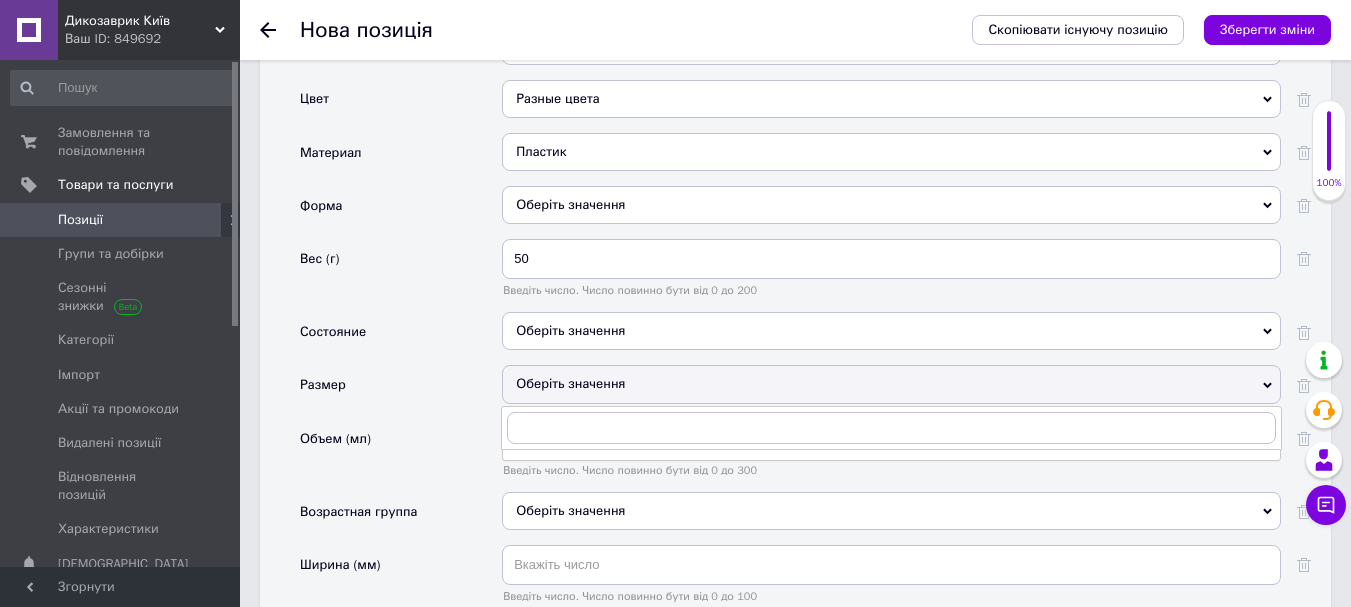 click on "Объем (мл)" at bounding box center (401, 455) 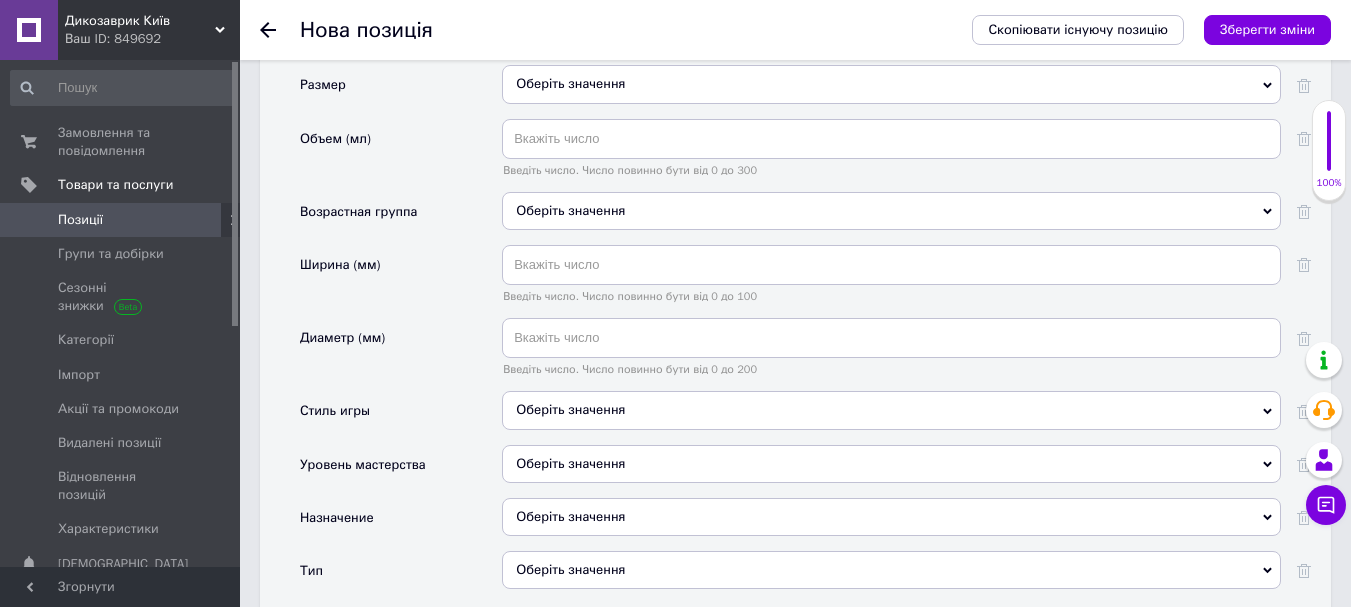 scroll, scrollTop: 2300, scrollLeft: 0, axis: vertical 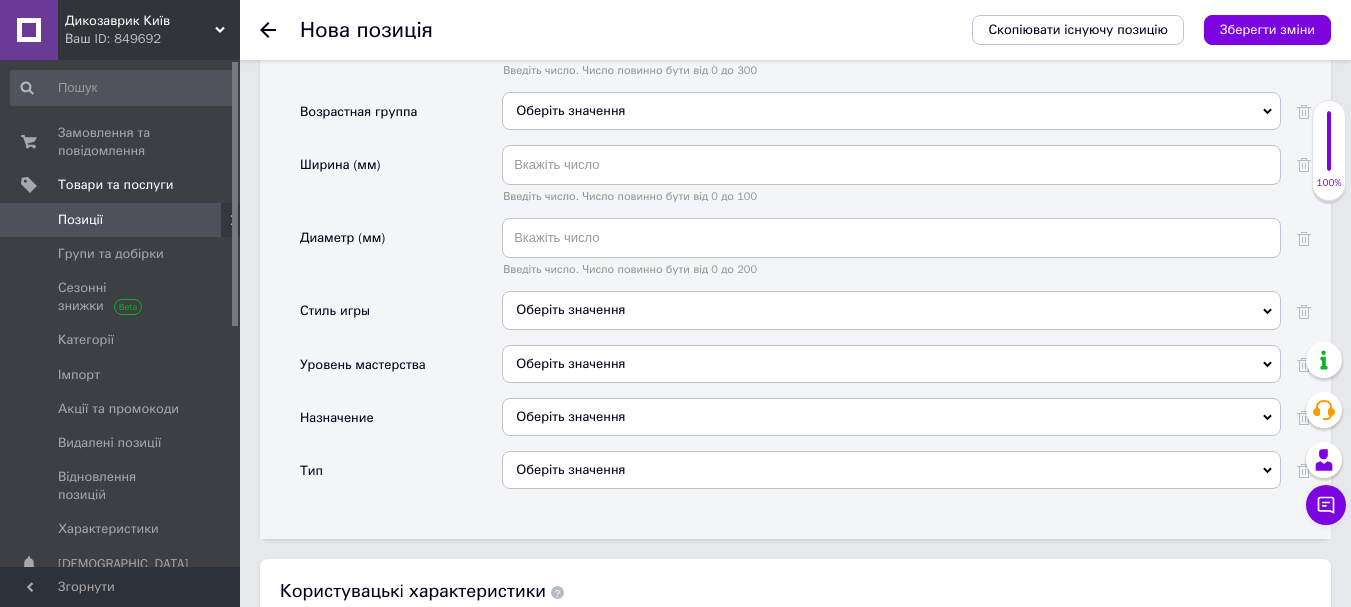 click on "Оберіть значення" at bounding box center (891, 470) 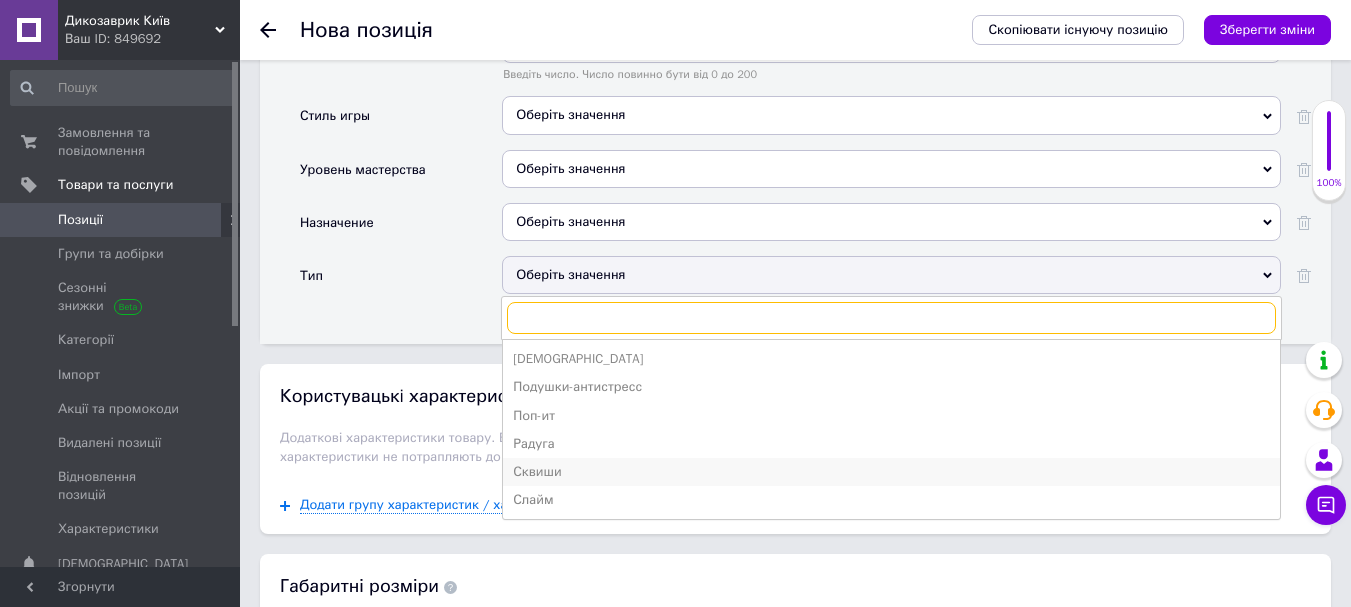 scroll, scrollTop: 2500, scrollLeft: 0, axis: vertical 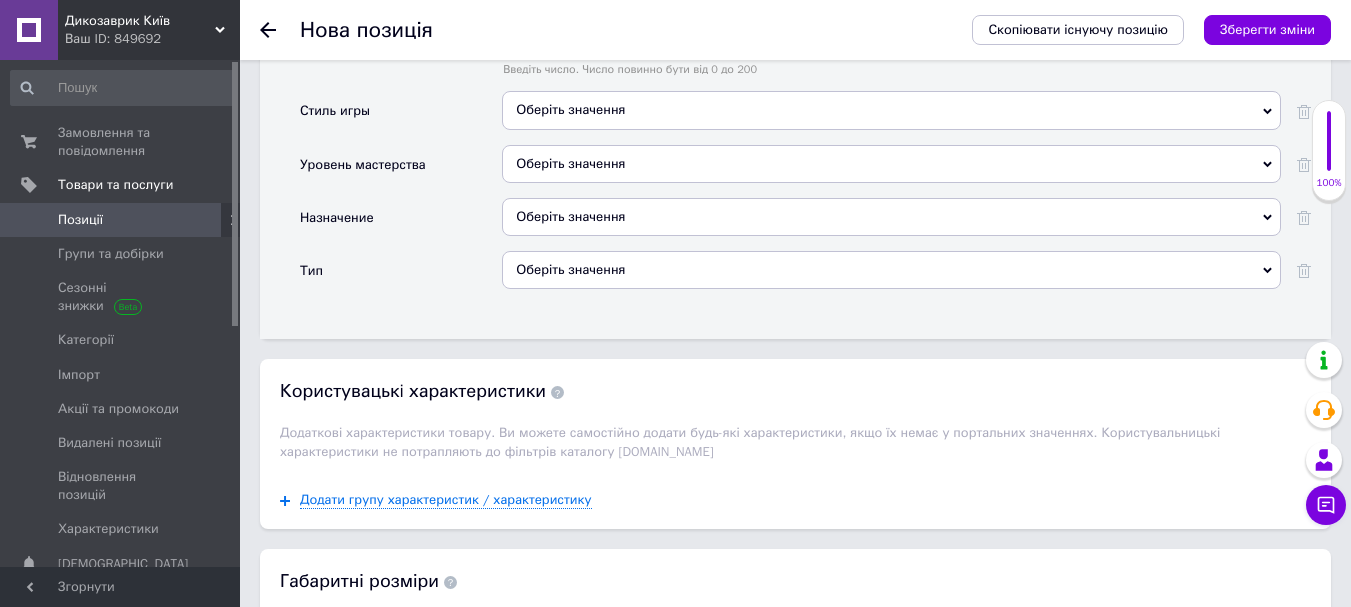 click on "Тип" at bounding box center (401, 277) 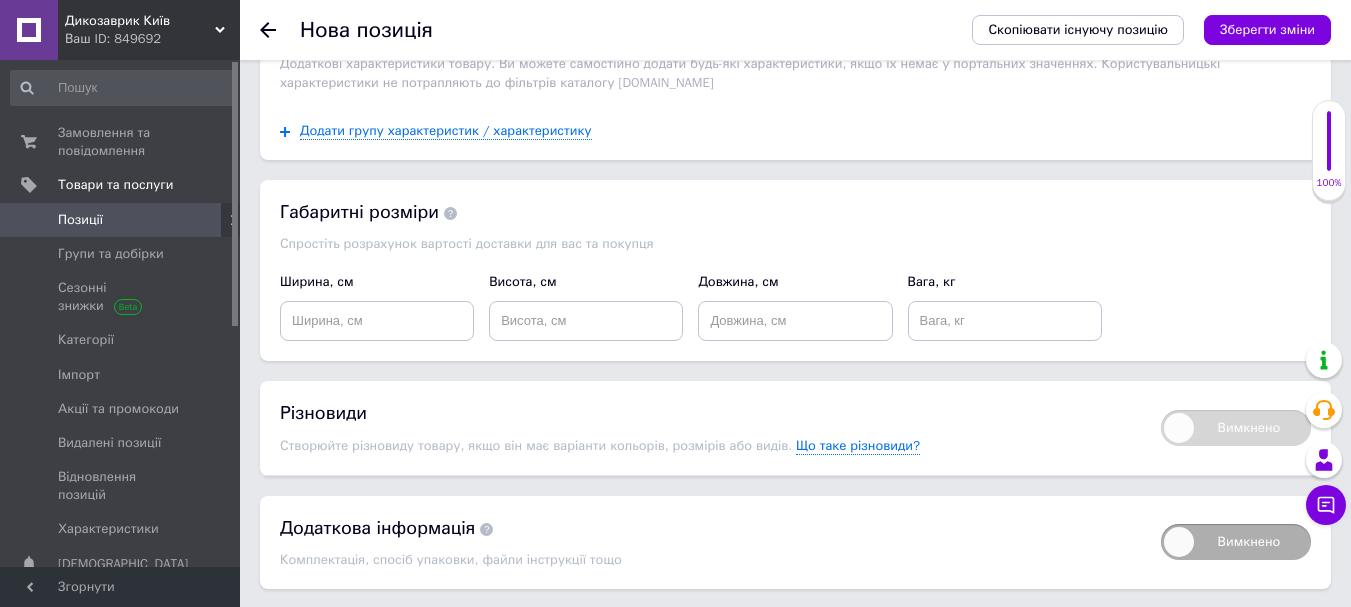 scroll, scrollTop: 2900, scrollLeft: 0, axis: vertical 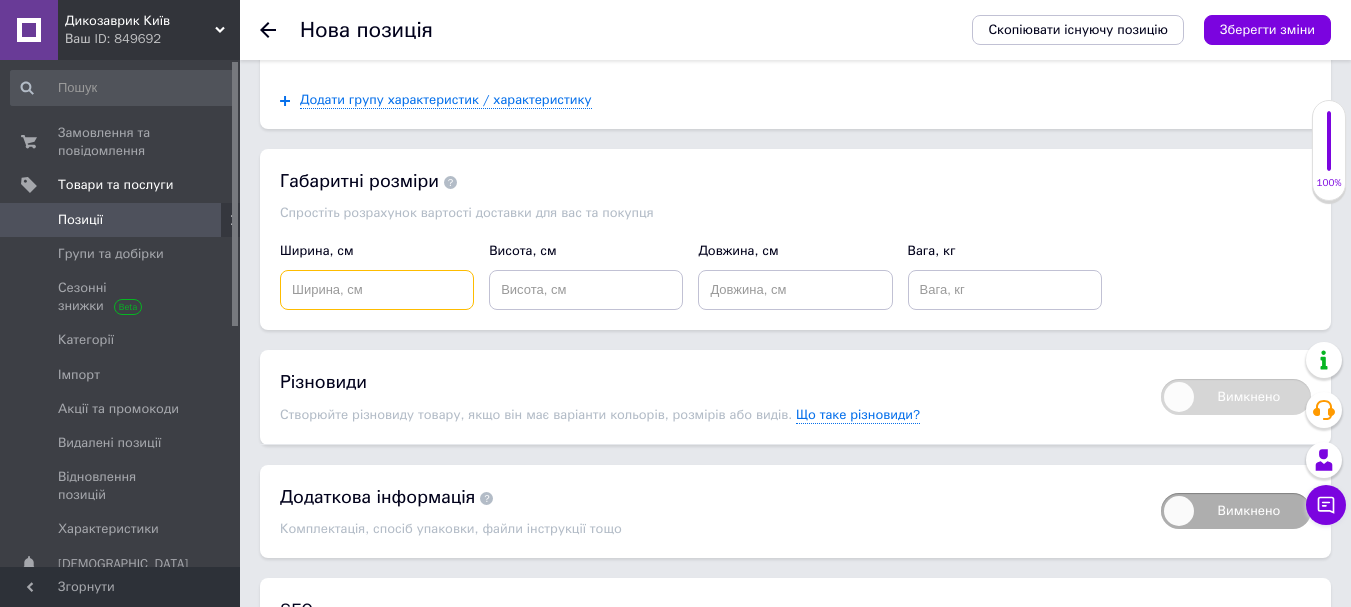 click at bounding box center [377, 290] 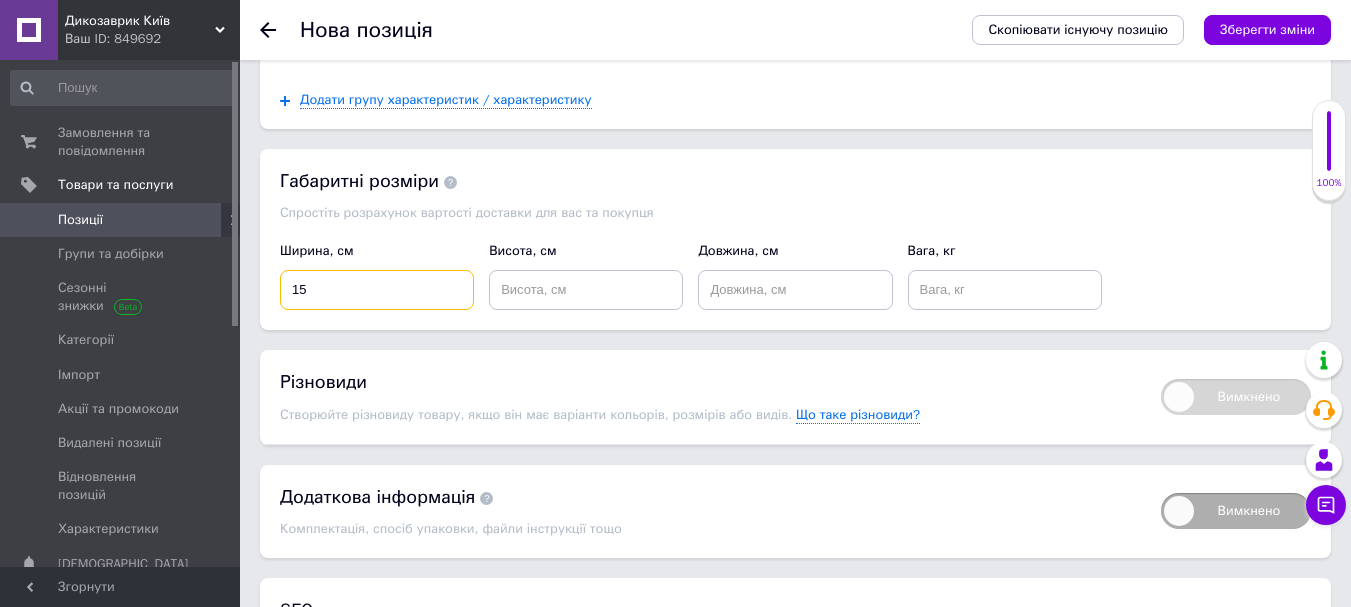 drag, startPoint x: 291, startPoint y: 263, endPoint x: 326, endPoint y: 271, distance: 35.902645 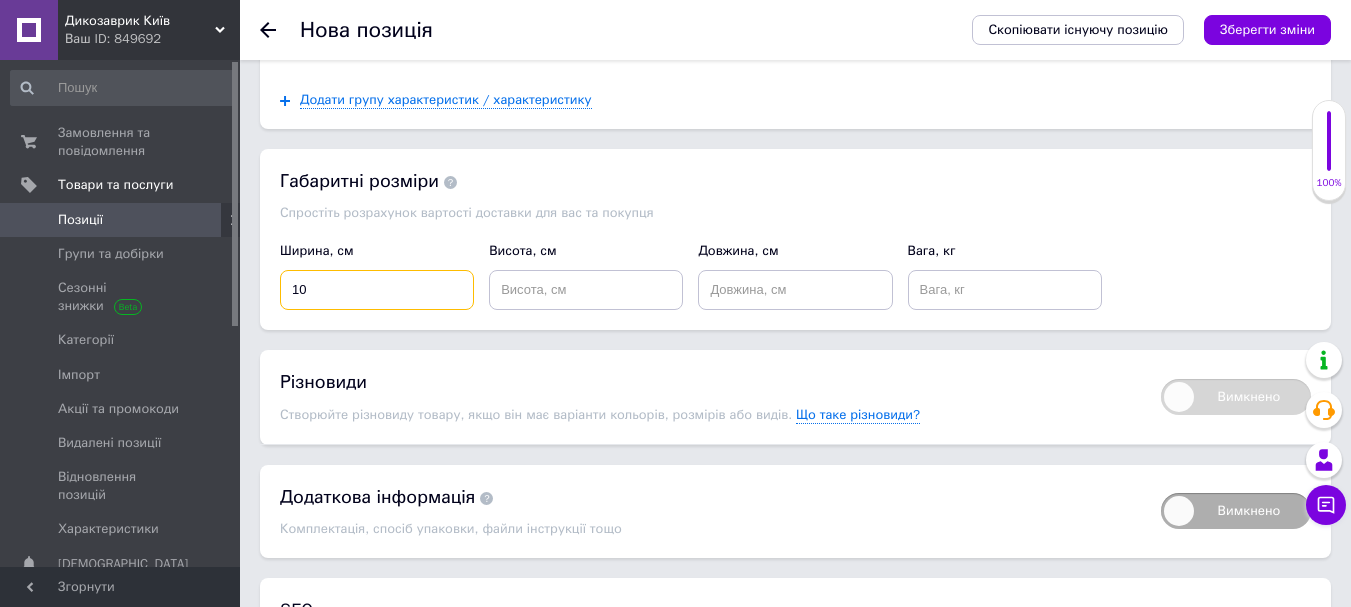 type on "10" 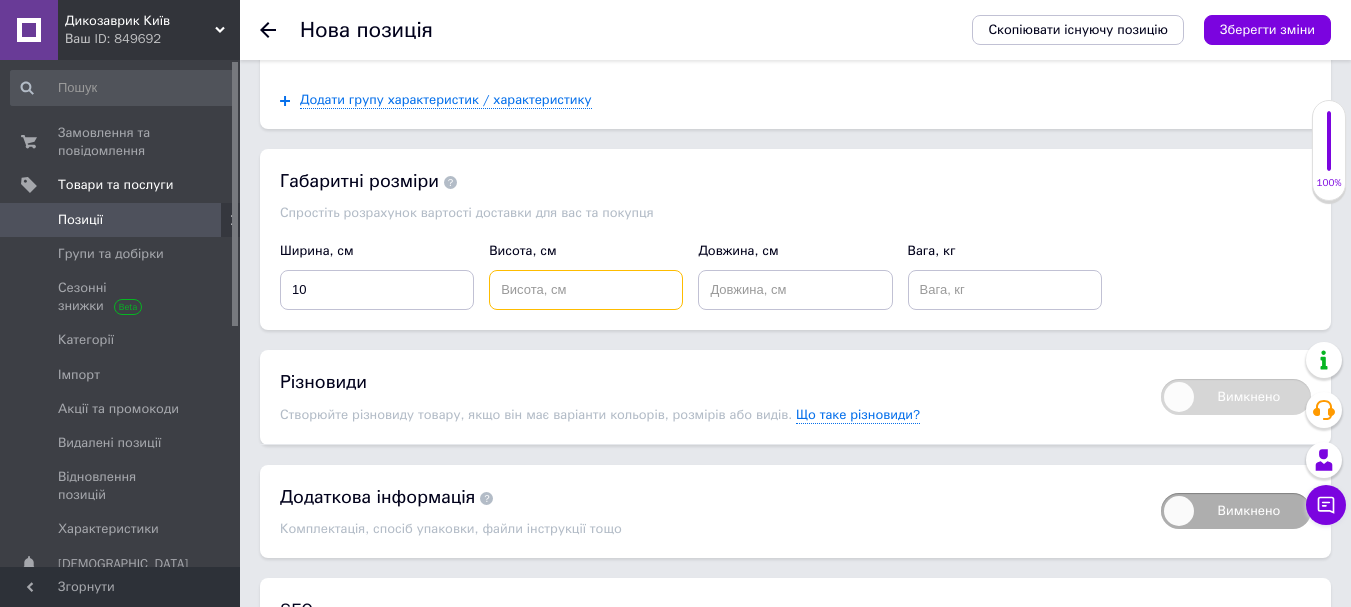 click at bounding box center [586, 290] 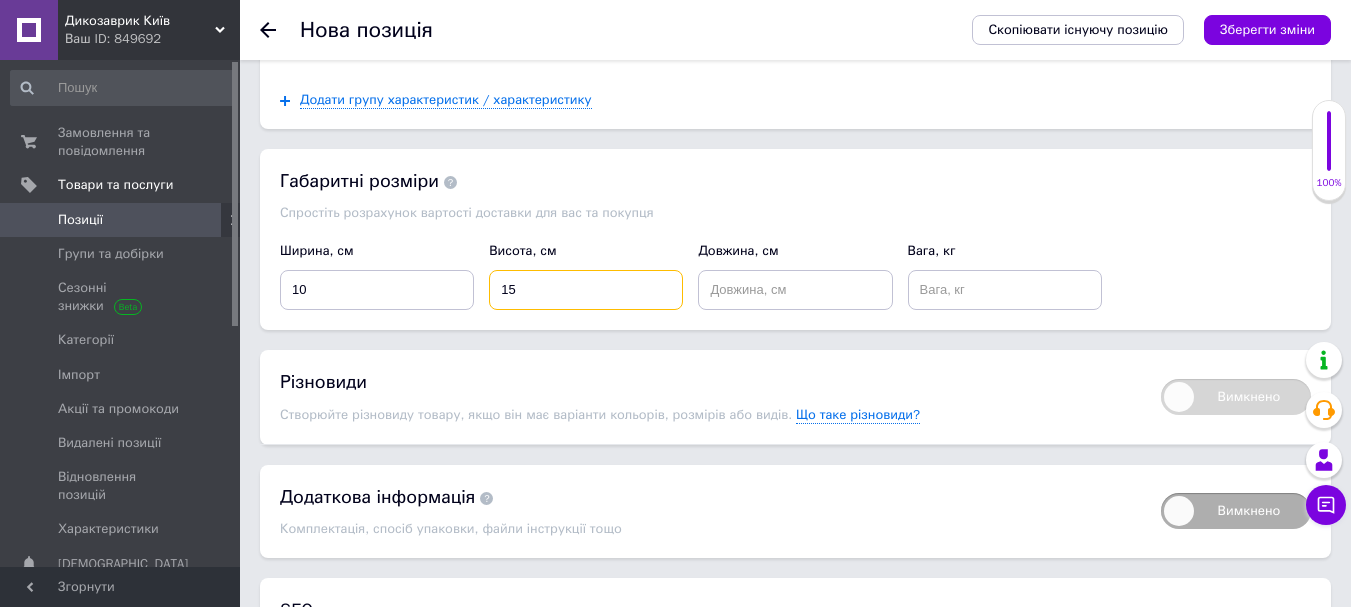 type on "15" 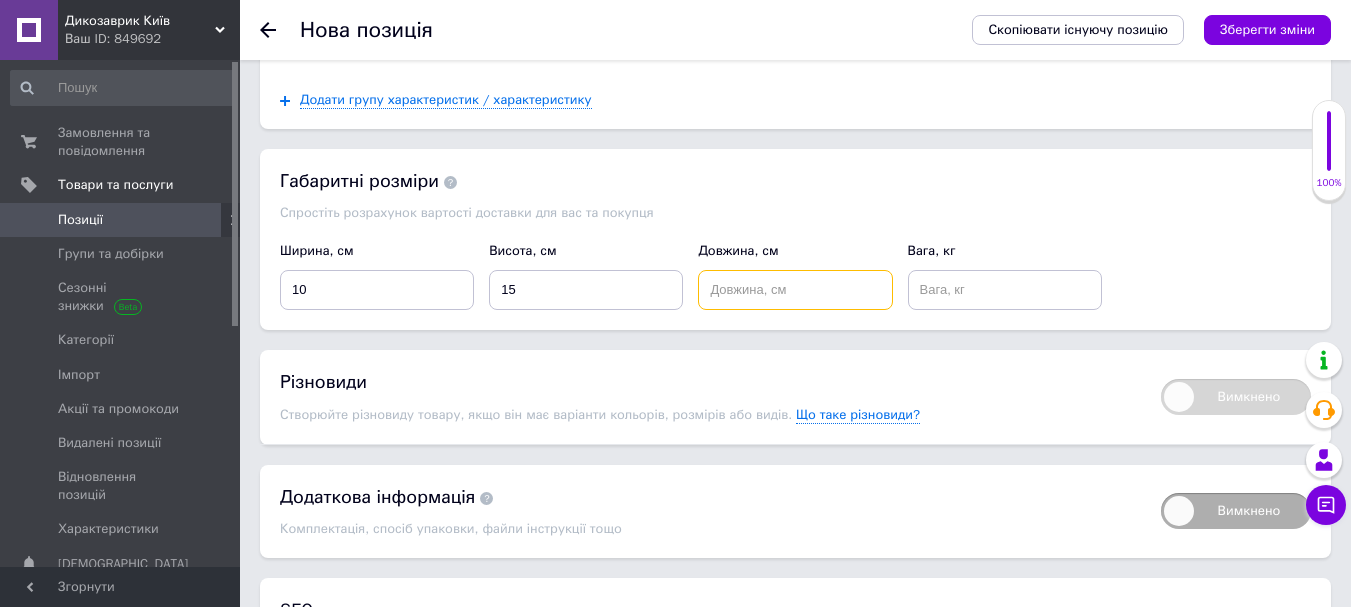 click at bounding box center (795, 290) 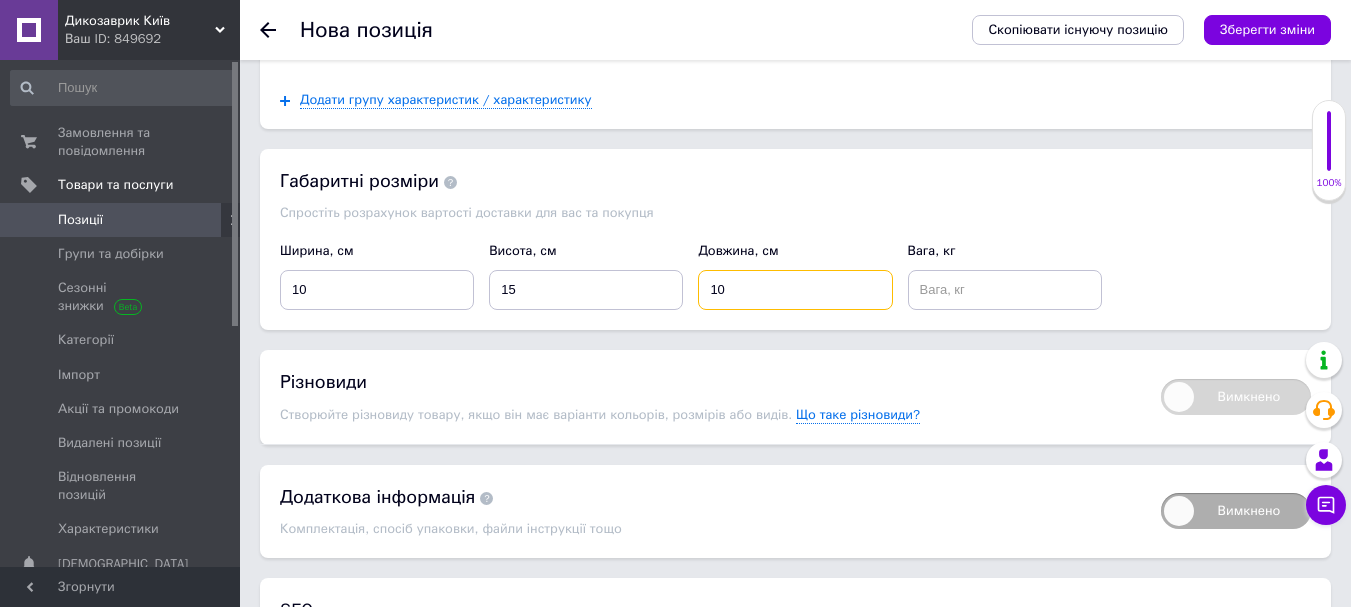 type on "10" 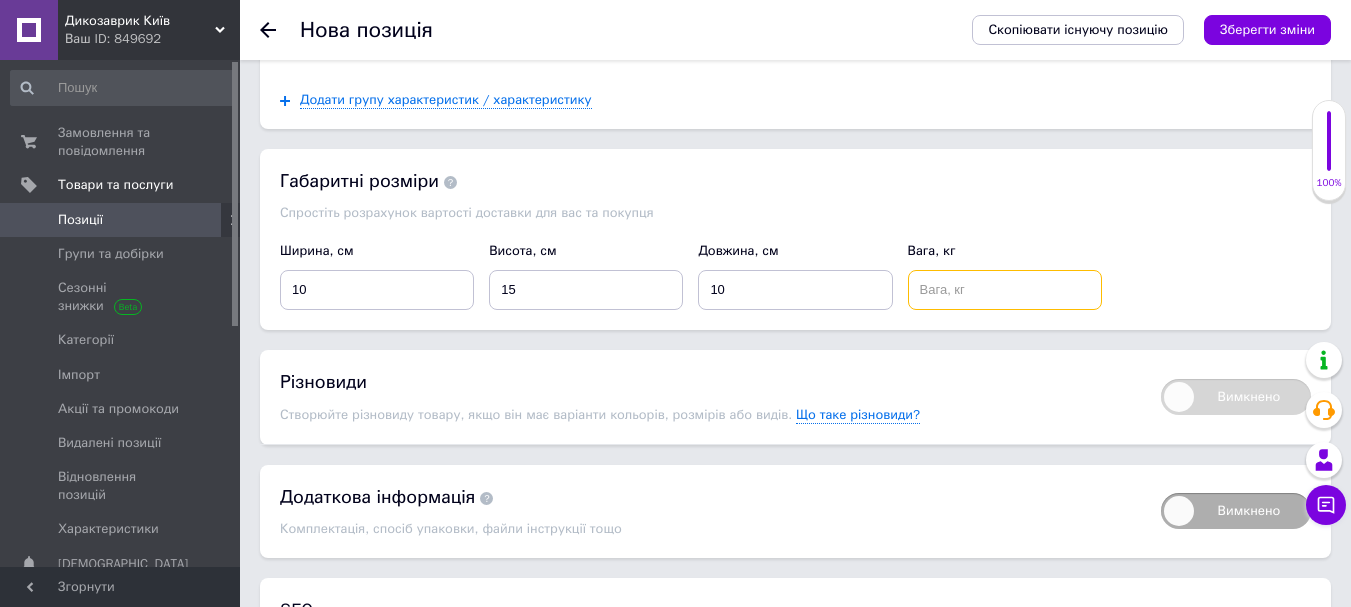 click at bounding box center [1005, 290] 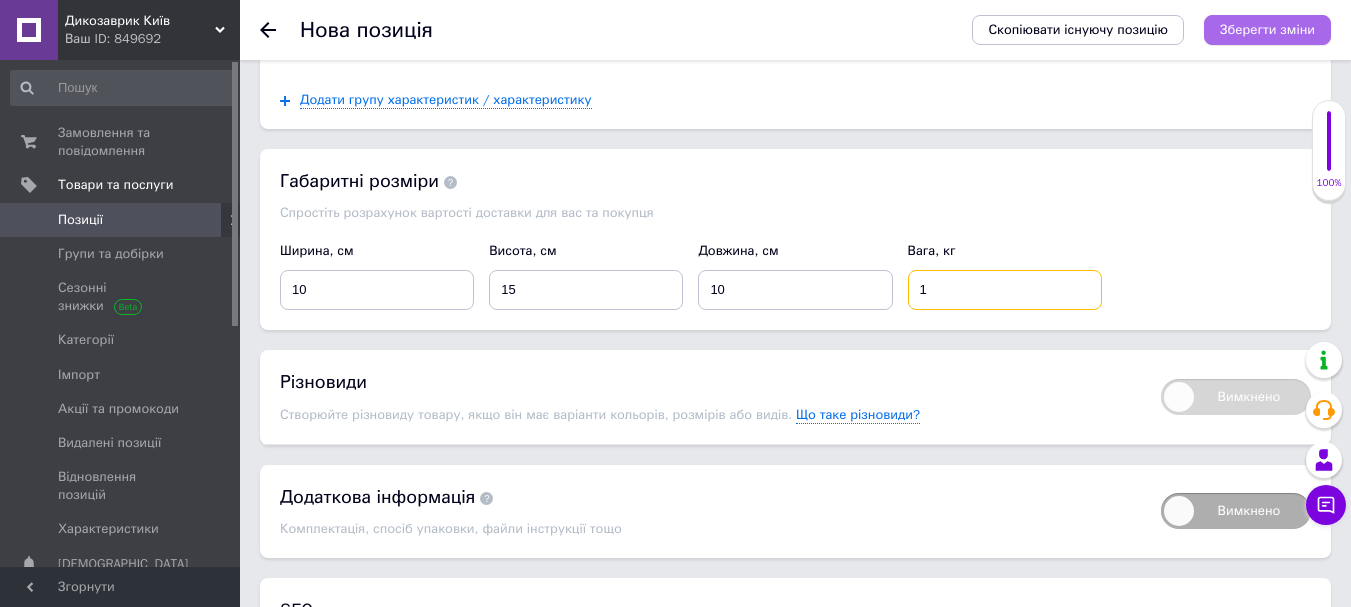 type on "1" 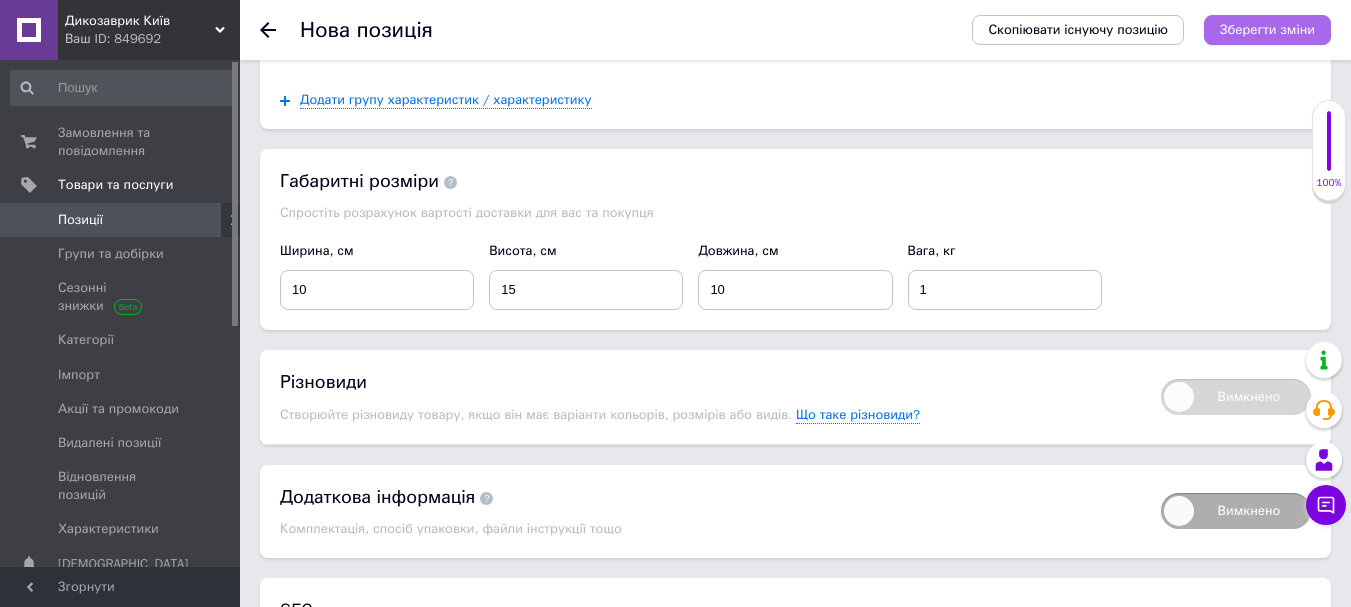 click on "Зберегти зміни" at bounding box center [1267, 29] 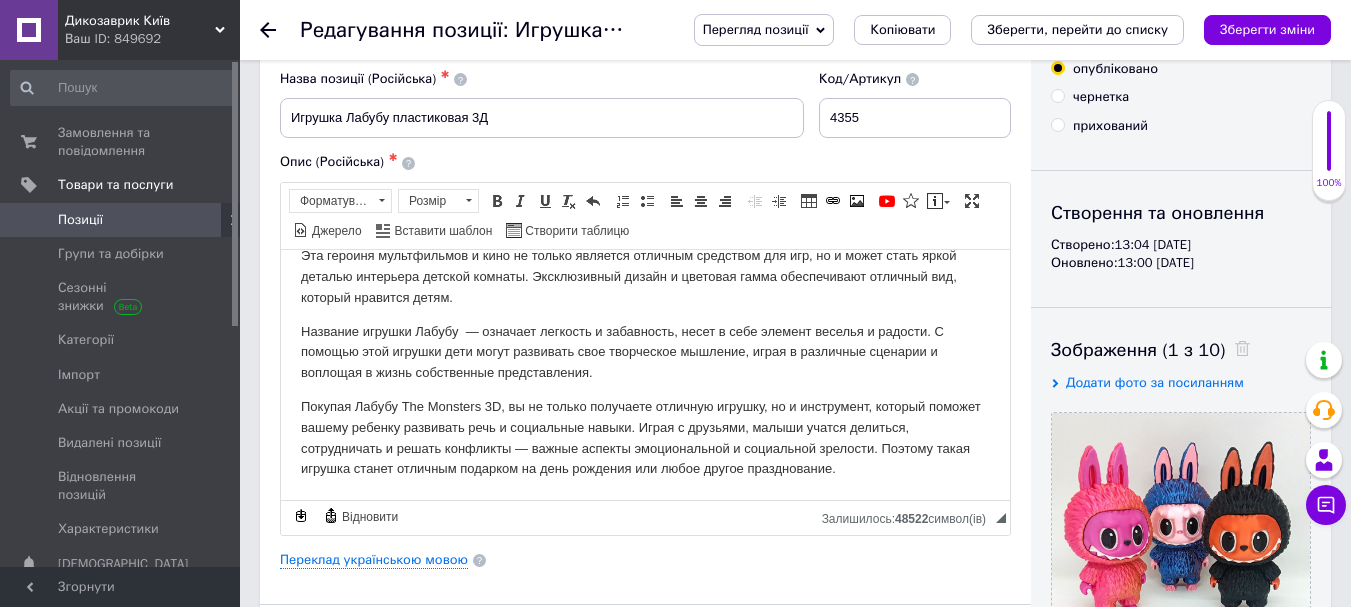 scroll, scrollTop: 0, scrollLeft: 0, axis: both 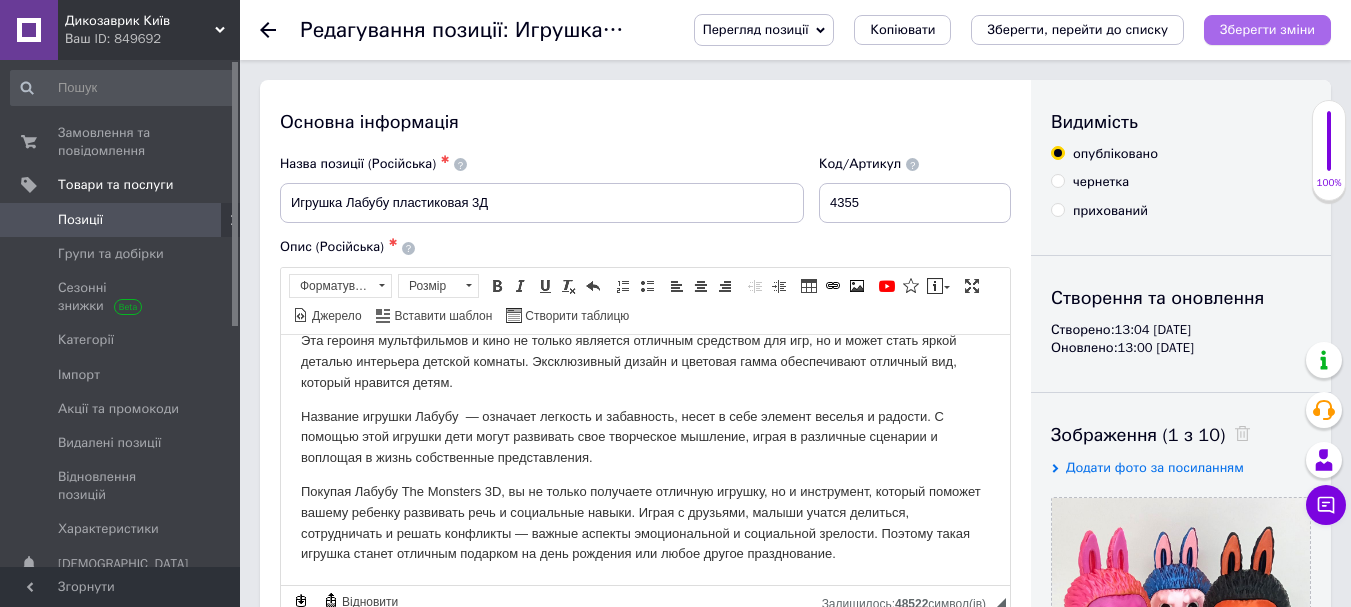 click on "Зберегти зміни" at bounding box center [1267, 29] 